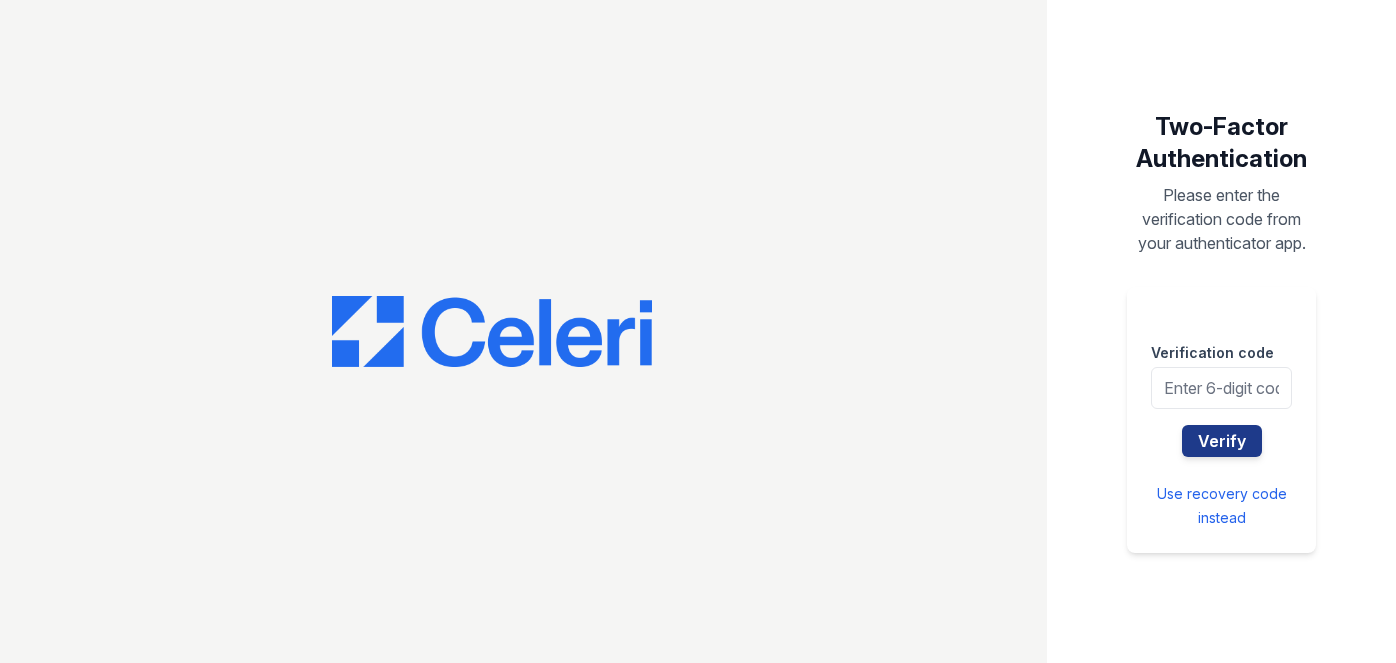 scroll, scrollTop: 0, scrollLeft: 0, axis: both 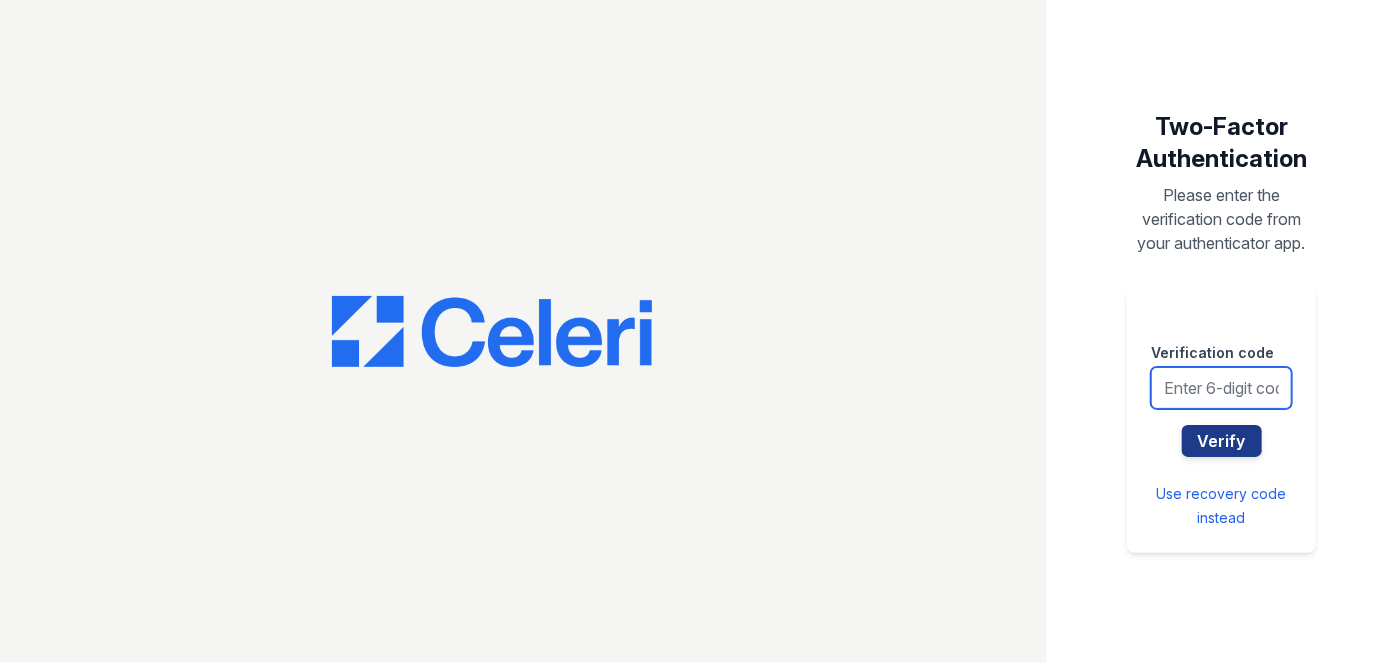 click at bounding box center [1221, 388] 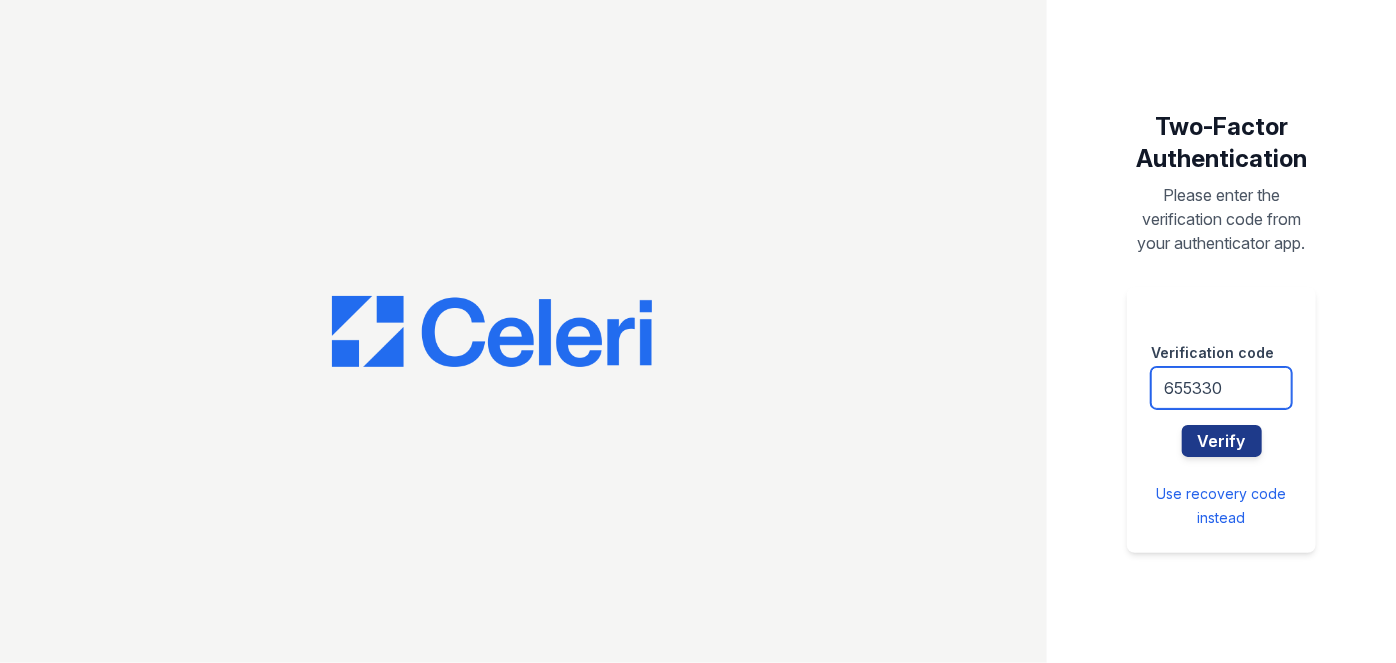 type on "655330" 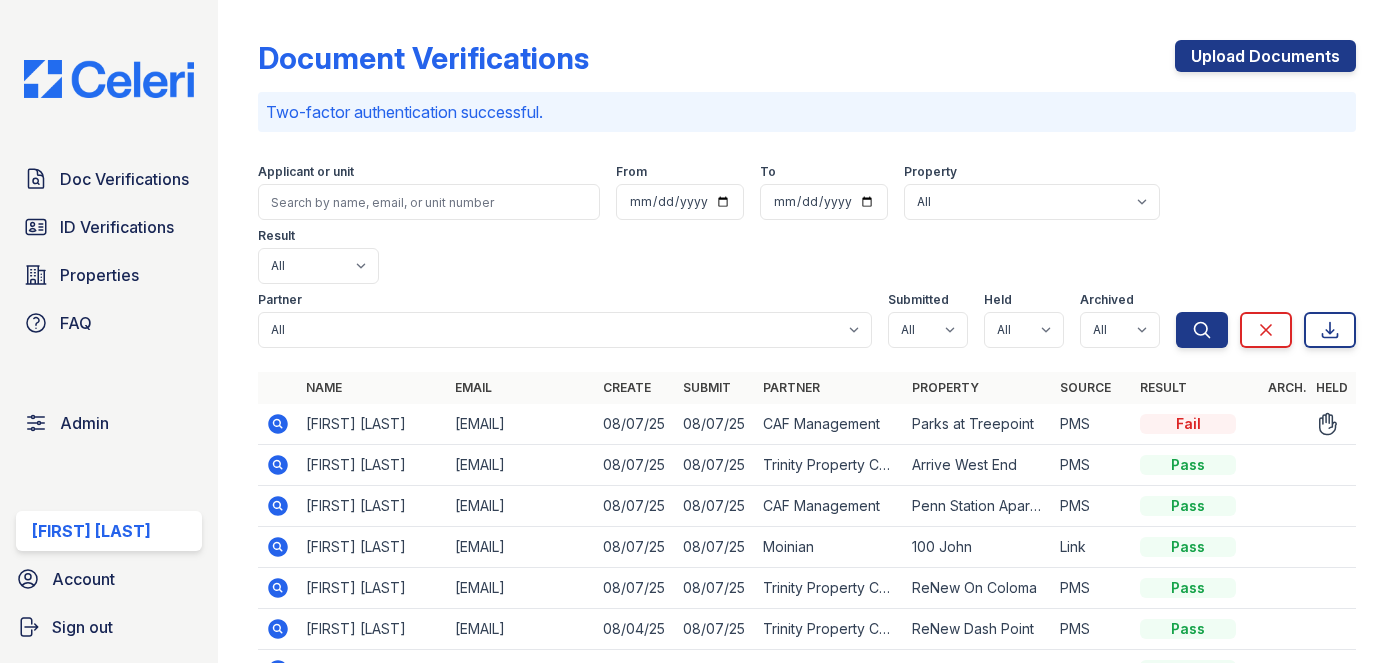 scroll, scrollTop: 0, scrollLeft: 0, axis: both 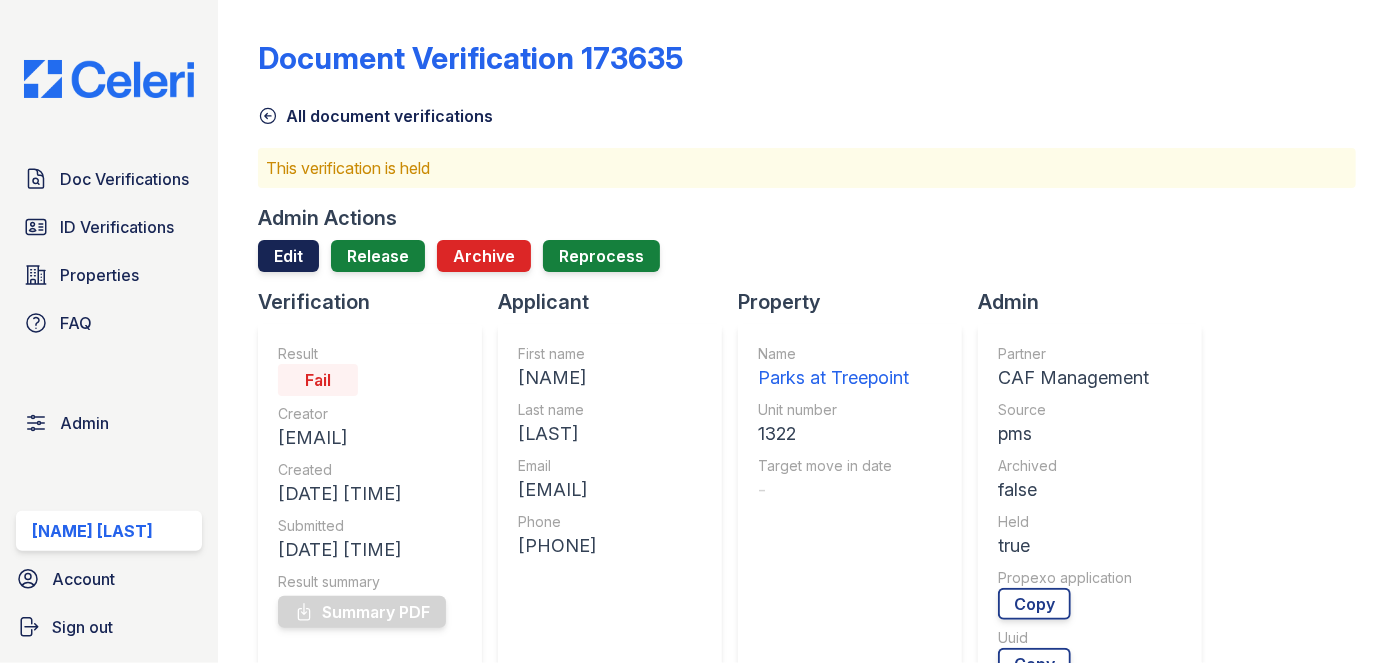 click on "Edit" at bounding box center [288, 256] 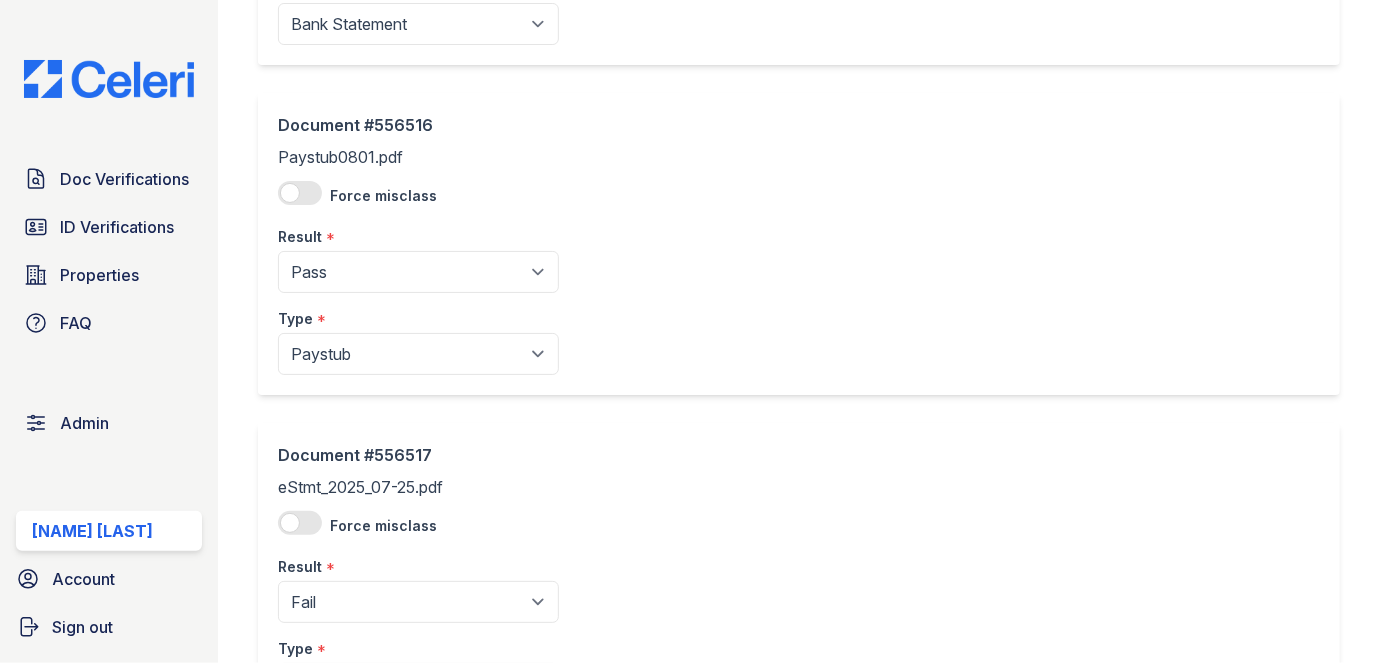 scroll, scrollTop: 454, scrollLeft: 0, axis: vertical 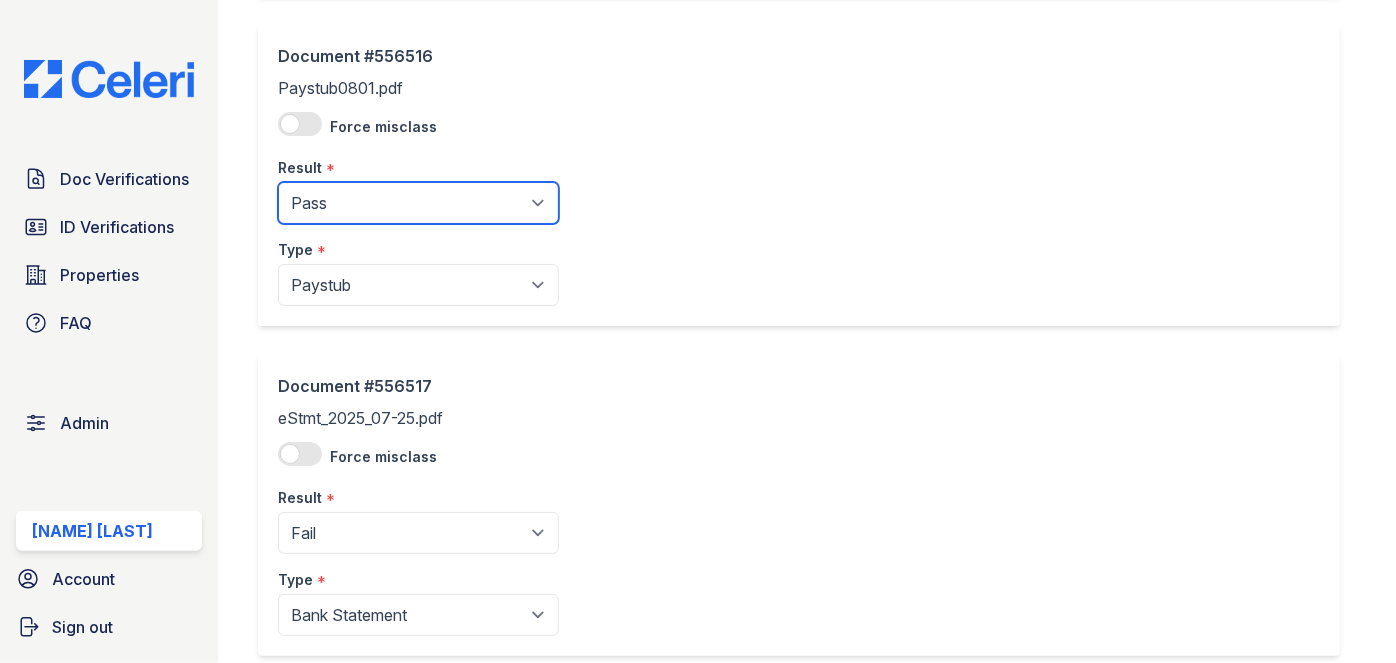 click on "Pending
Sent
Started
Processing
Pass
Fail
Caution
Error
N/A" at bounding box center (418, 203) 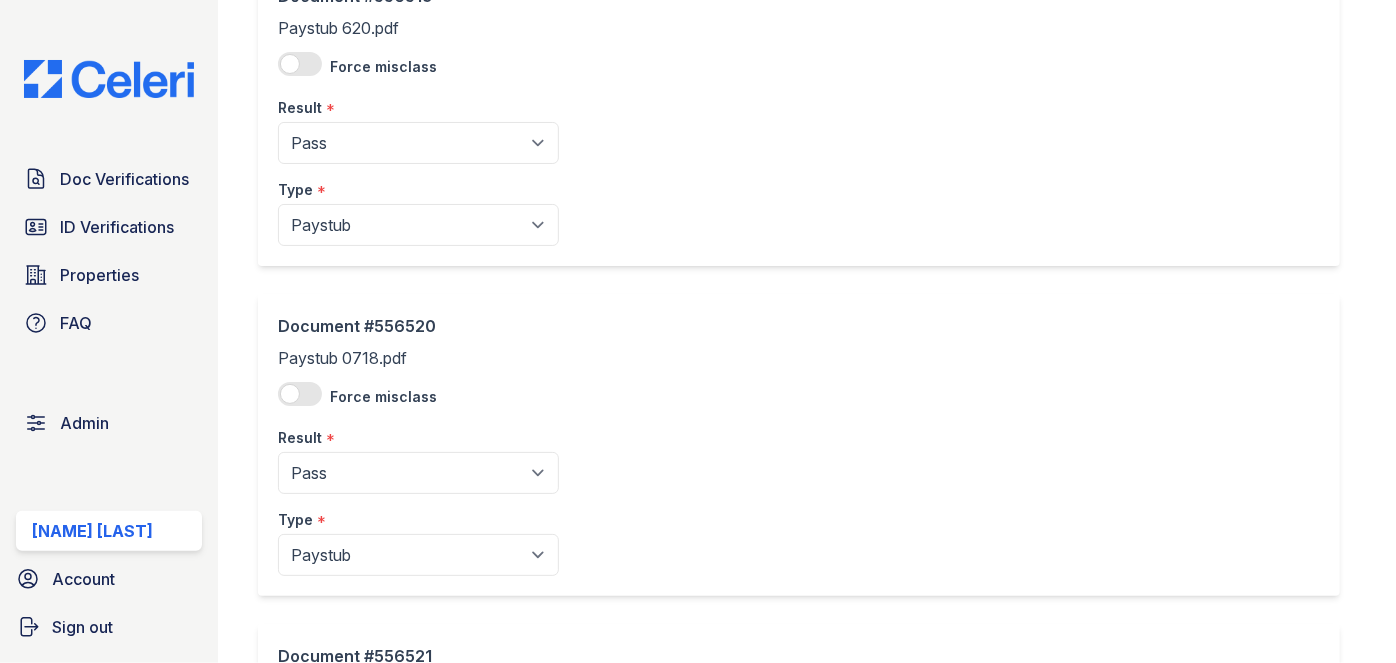 scroll, scrollTop: 1545, scrollLeft: 0, axis: vertical 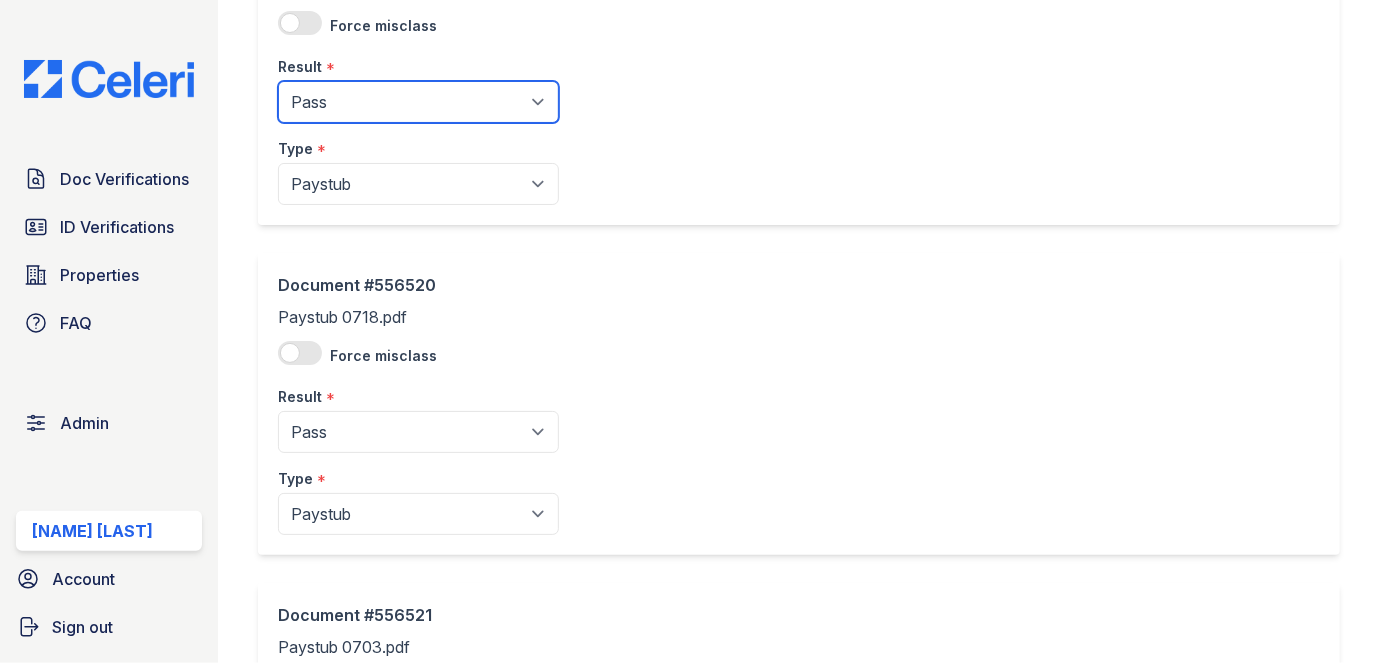 click on "Pending
Sent
Started
Processing
Pass
Fail
Caution
Error
N/A" at bounding box center (418, 102) 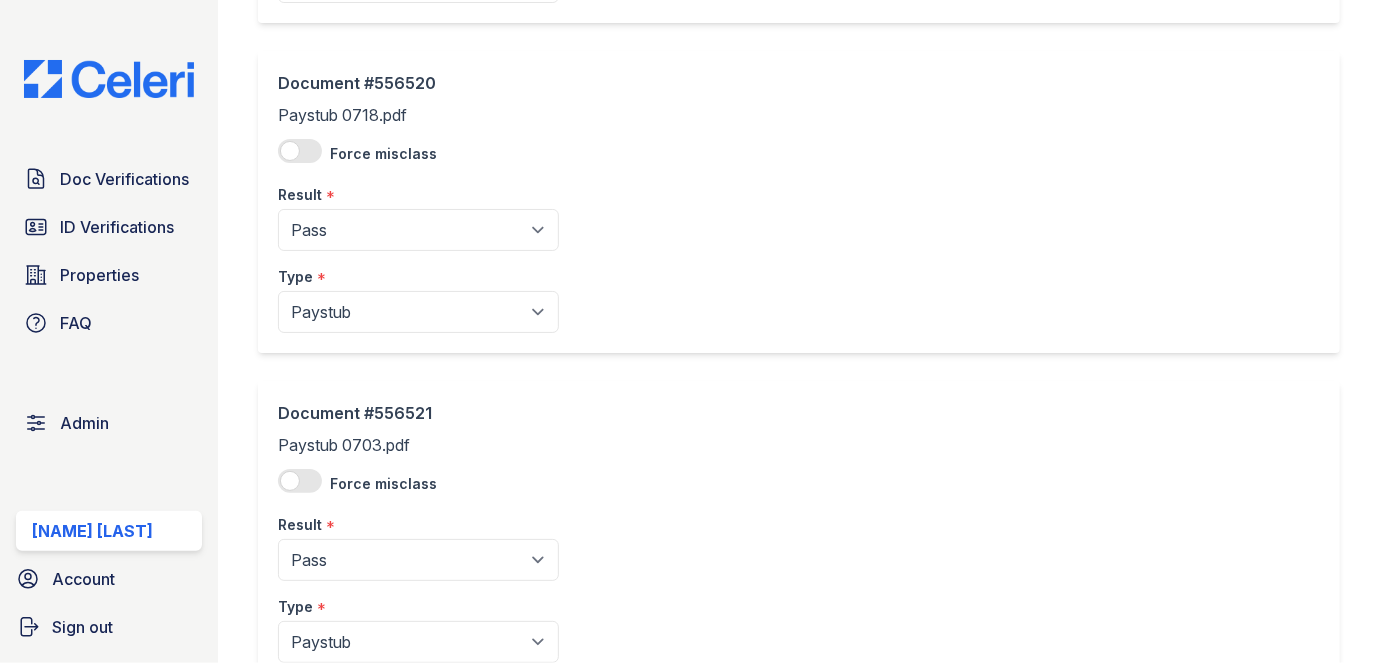 scroll, scrollTop: 1818, scrollLeft: 0, axis: vertical 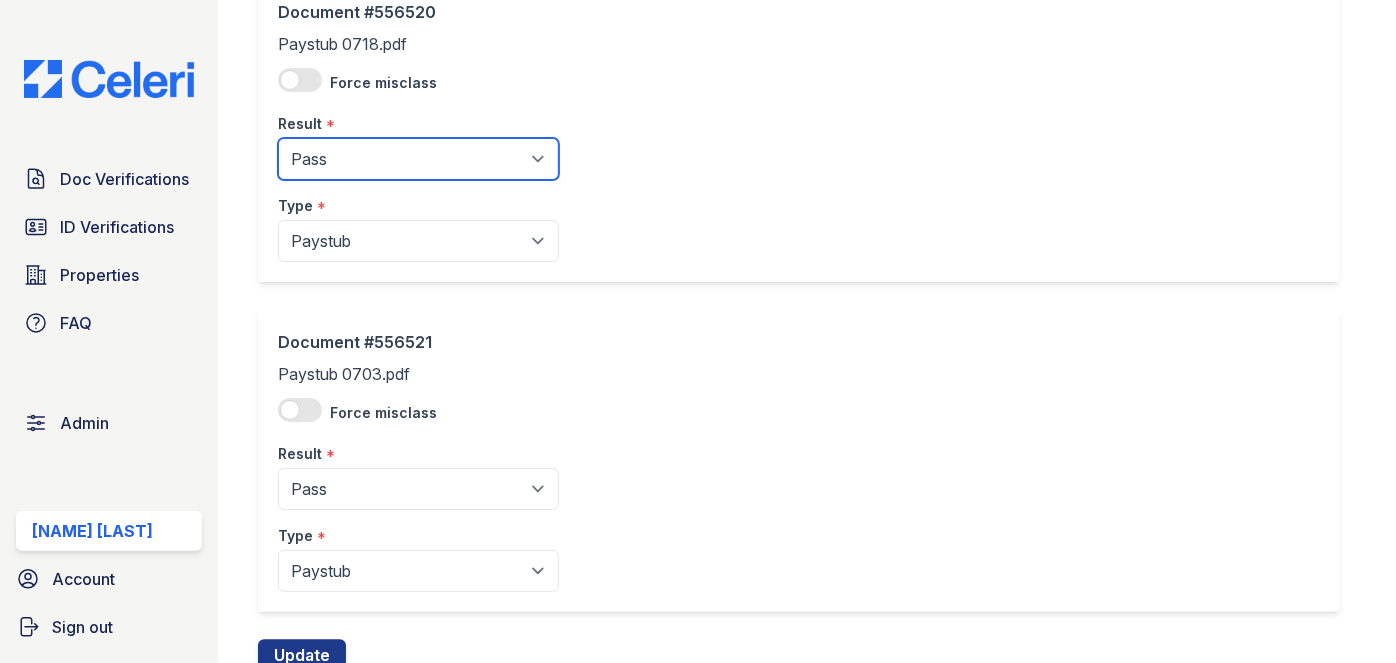 click on "Pending
Sent
Started
Processing
Pass
Fail
Caution
Error
N/A" at bounding box center (418, 159) 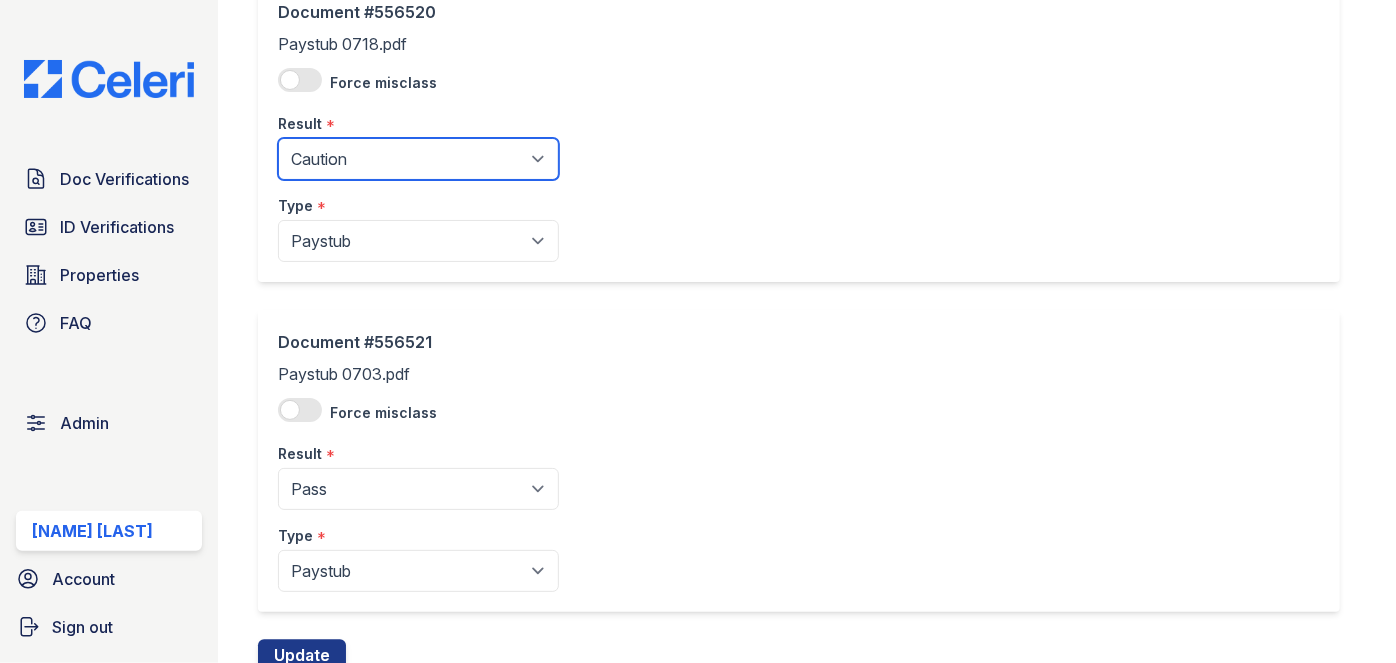 scroll, scrollTop: 1890, scrollLeft: 0, axis: vertical 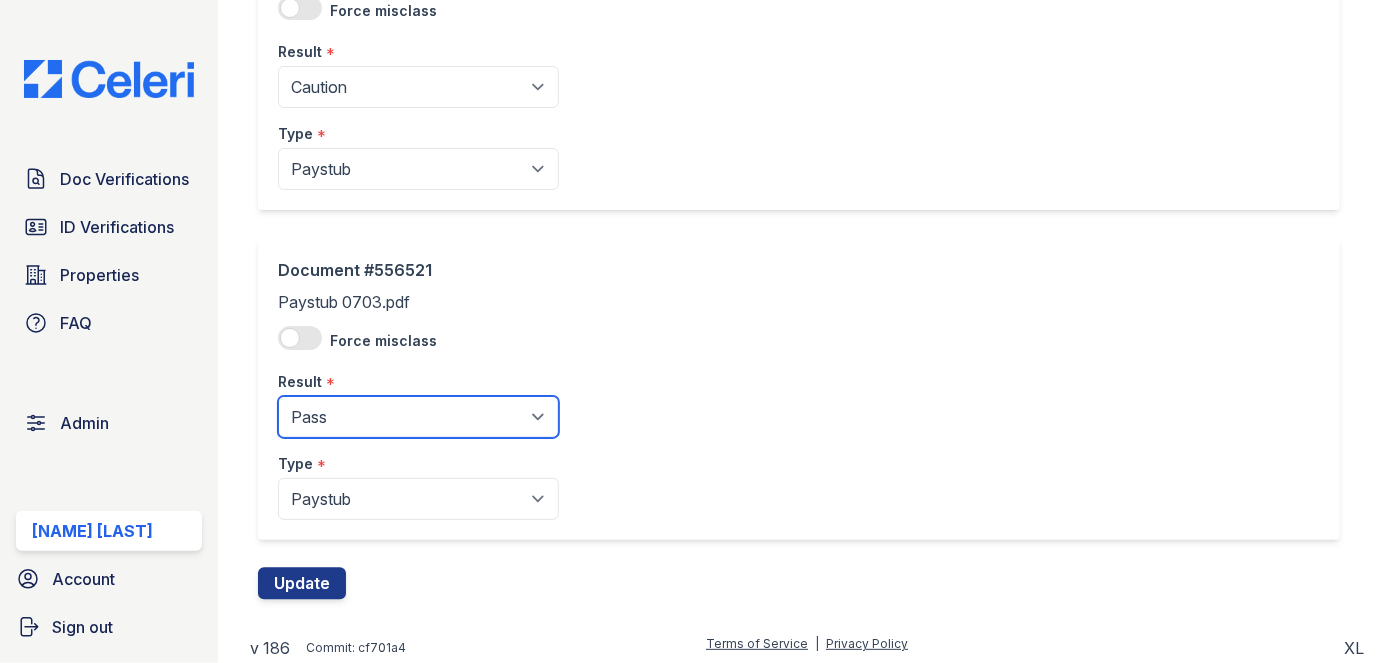 drag, startPoint x: 345, startPoint y: 418, endPoint x: 344, endPoint y: 407, distance: 11.045361 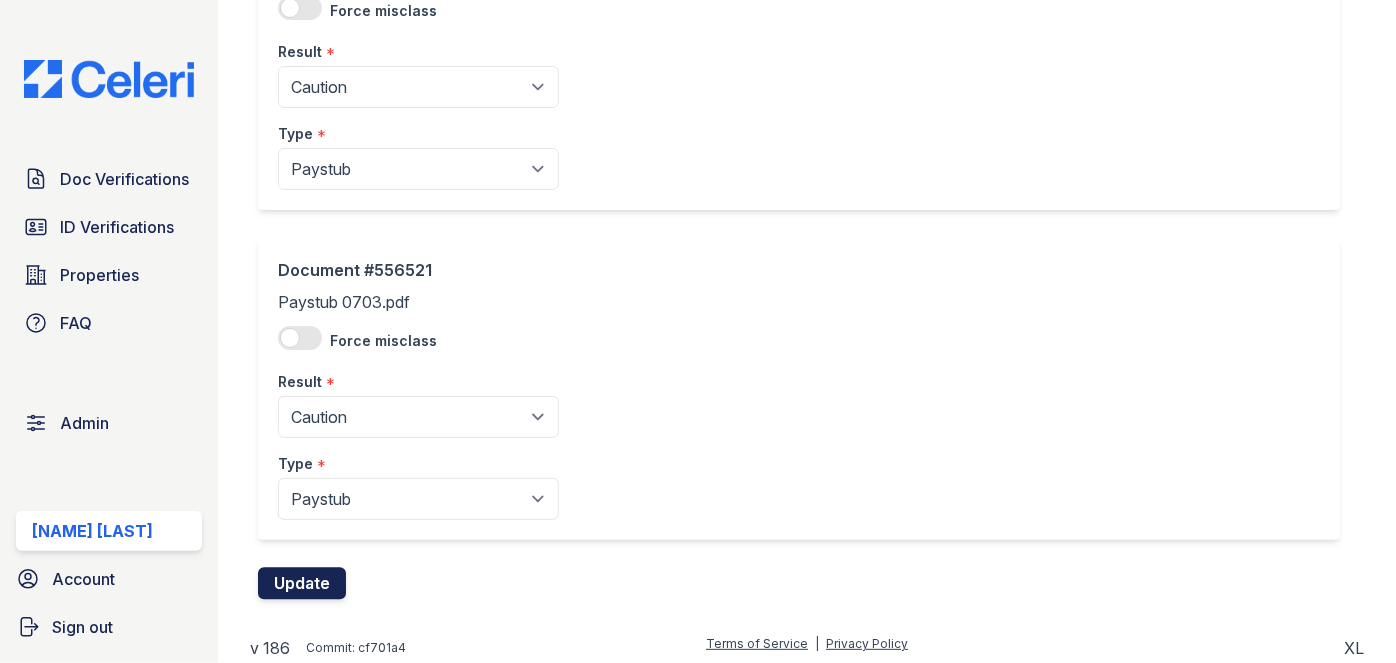 click on "Update" at bounding box center (302, 584) 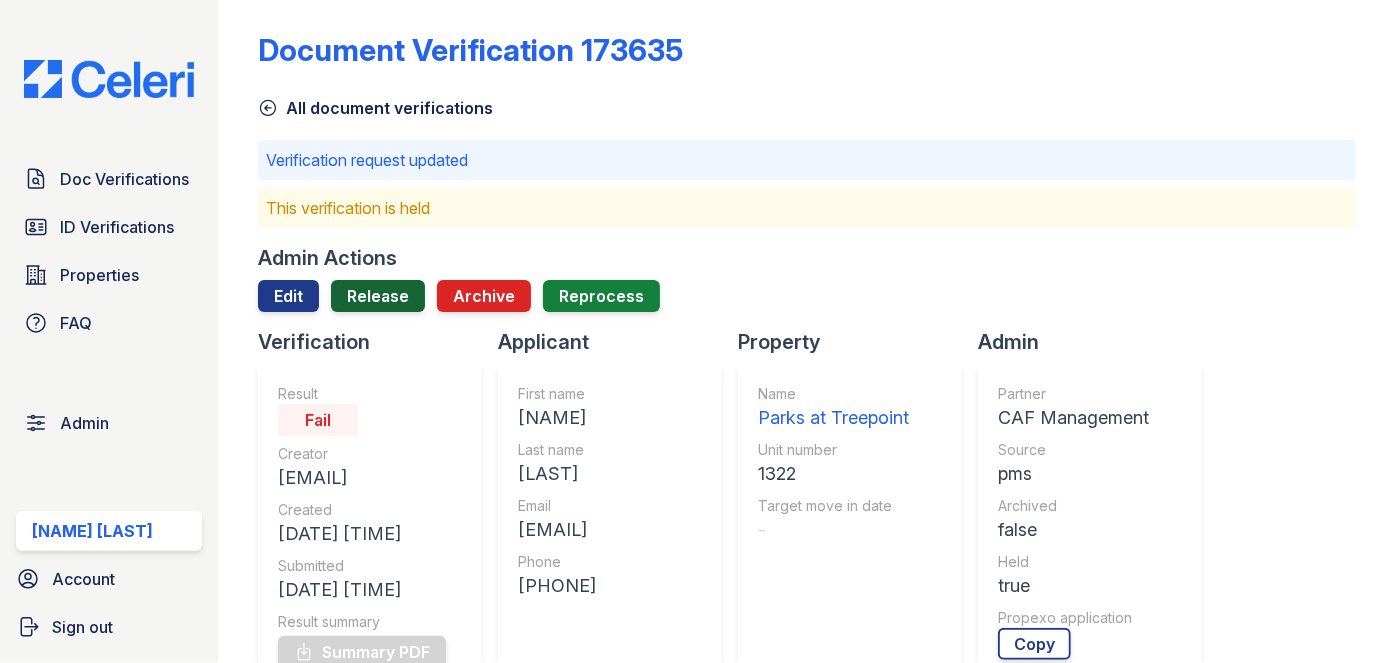 scroll, scrollTop: 0, scrollLeft: 0, axis: both 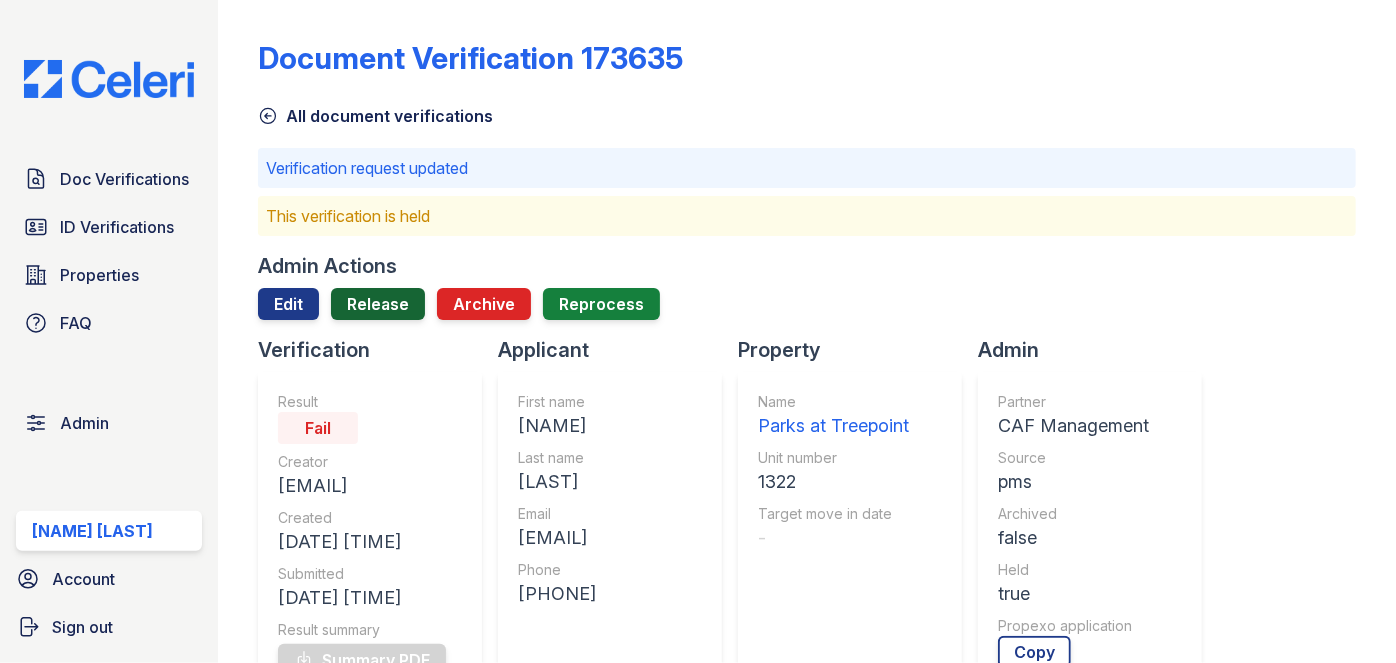click on "Release" at bounding box center [378, 304] 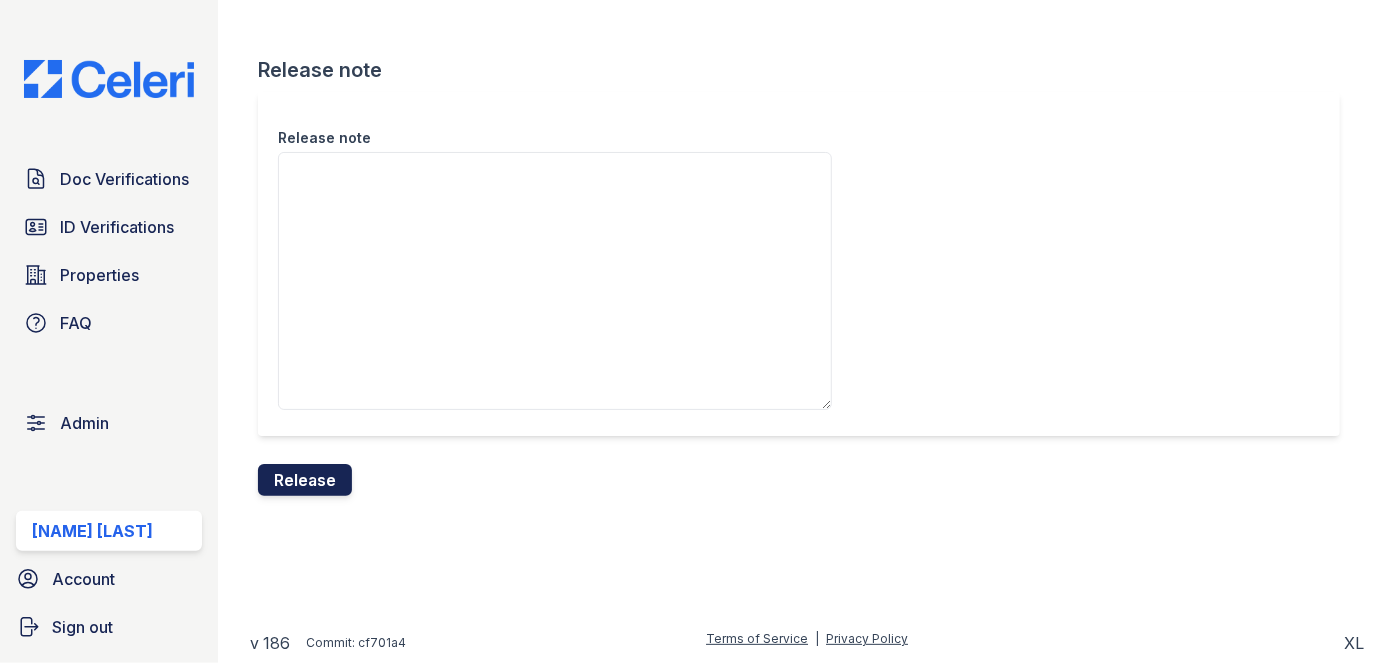 click on "Release" at bounding box center (305, 480) 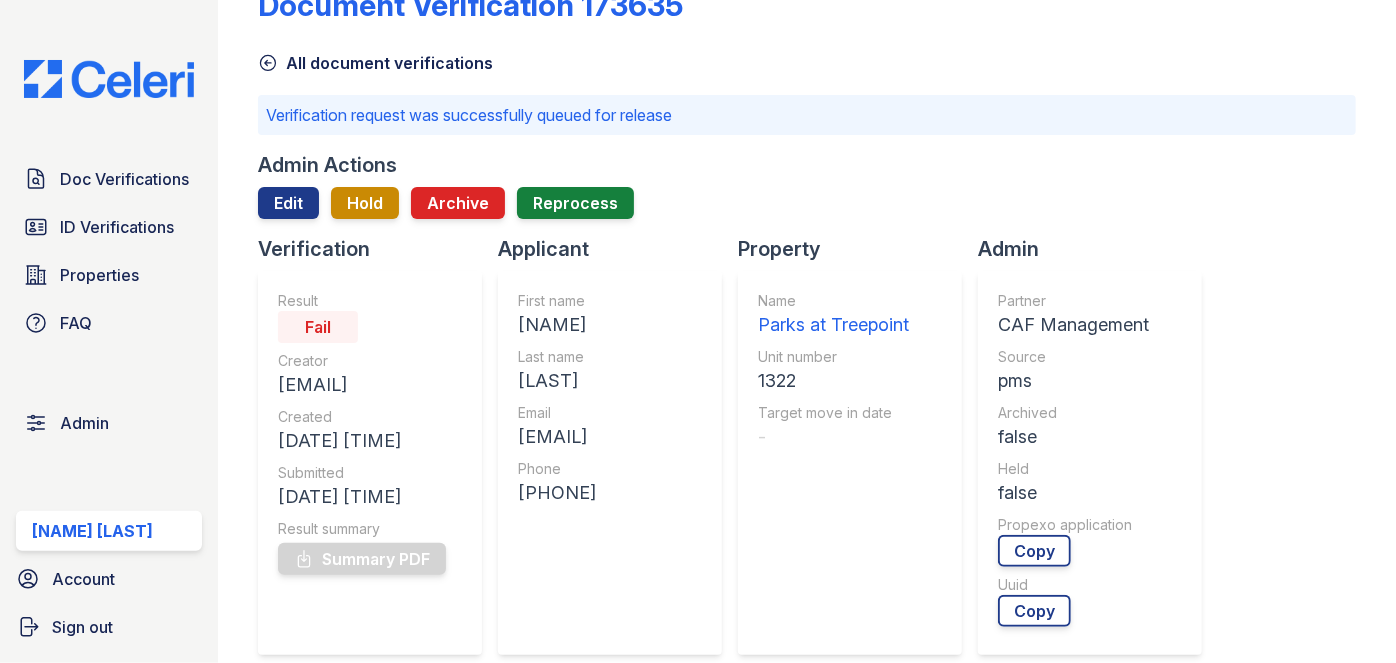 scroll, scrollTop: 0, scrollLeft: 0, axis: both 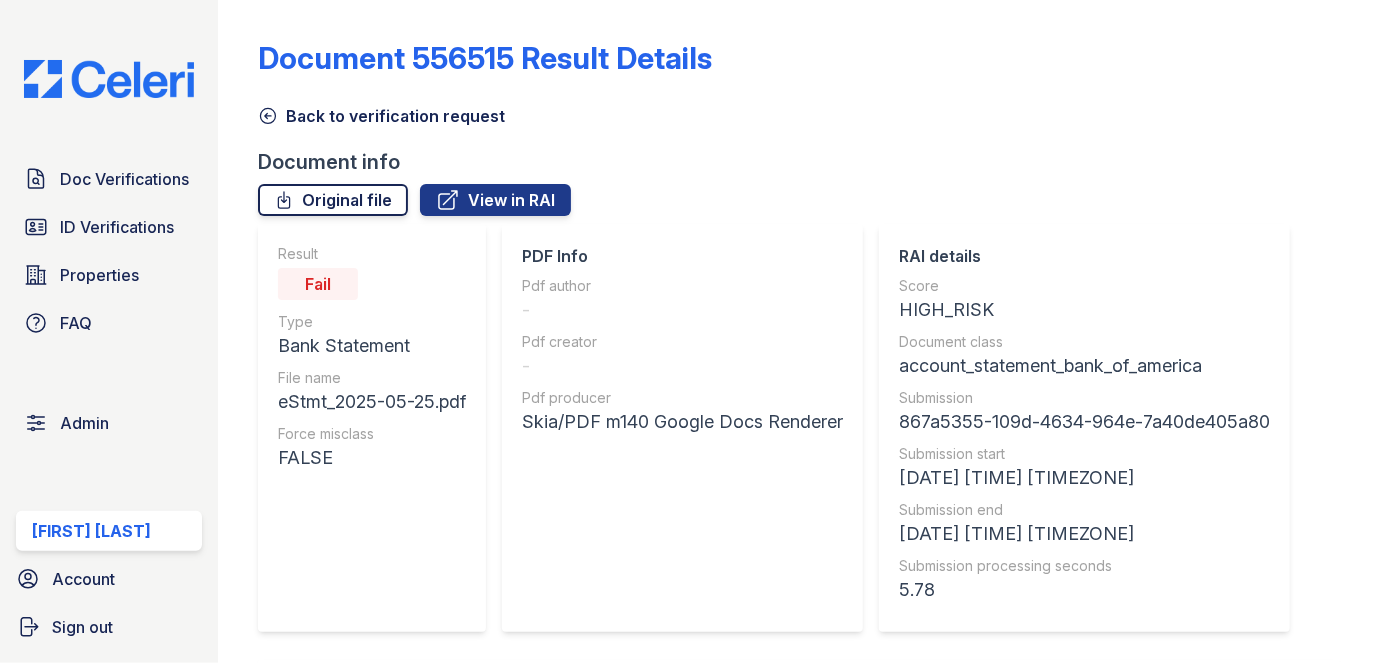 click on "Original file" at bounding box center [333, 200] 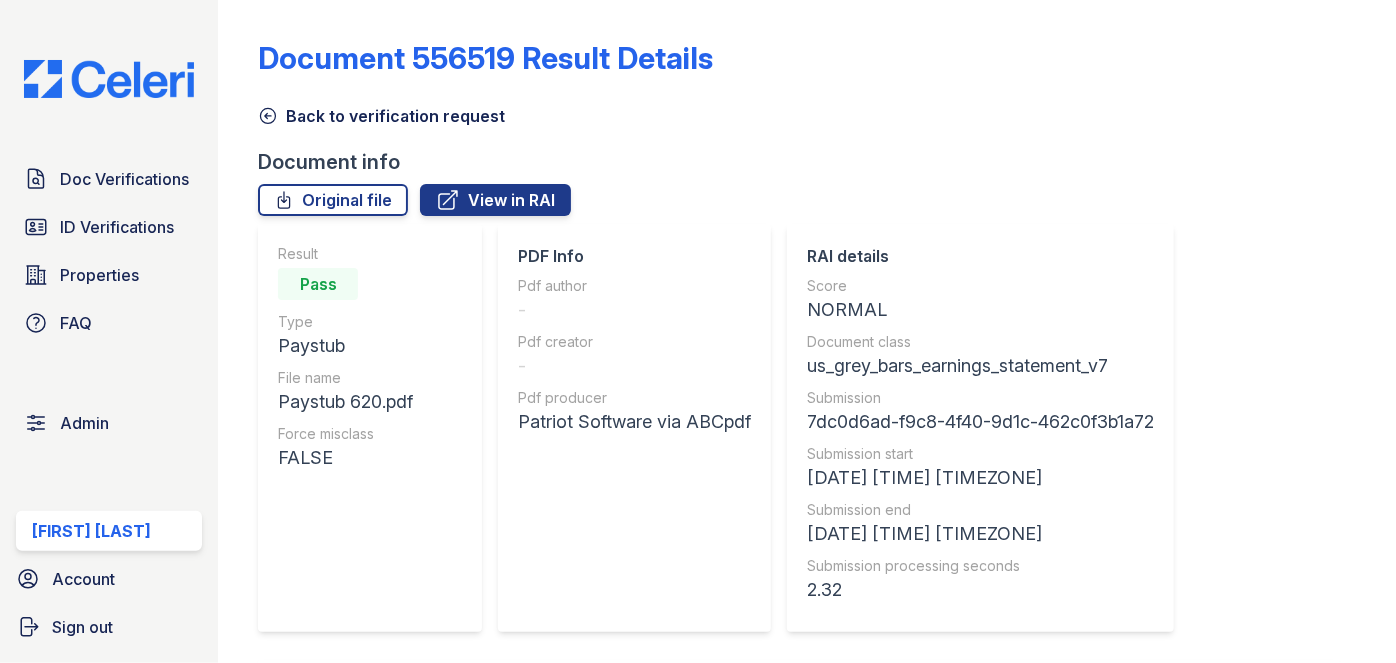 scroll, scrollTop: 0, scrollLeft: 0, axis: both 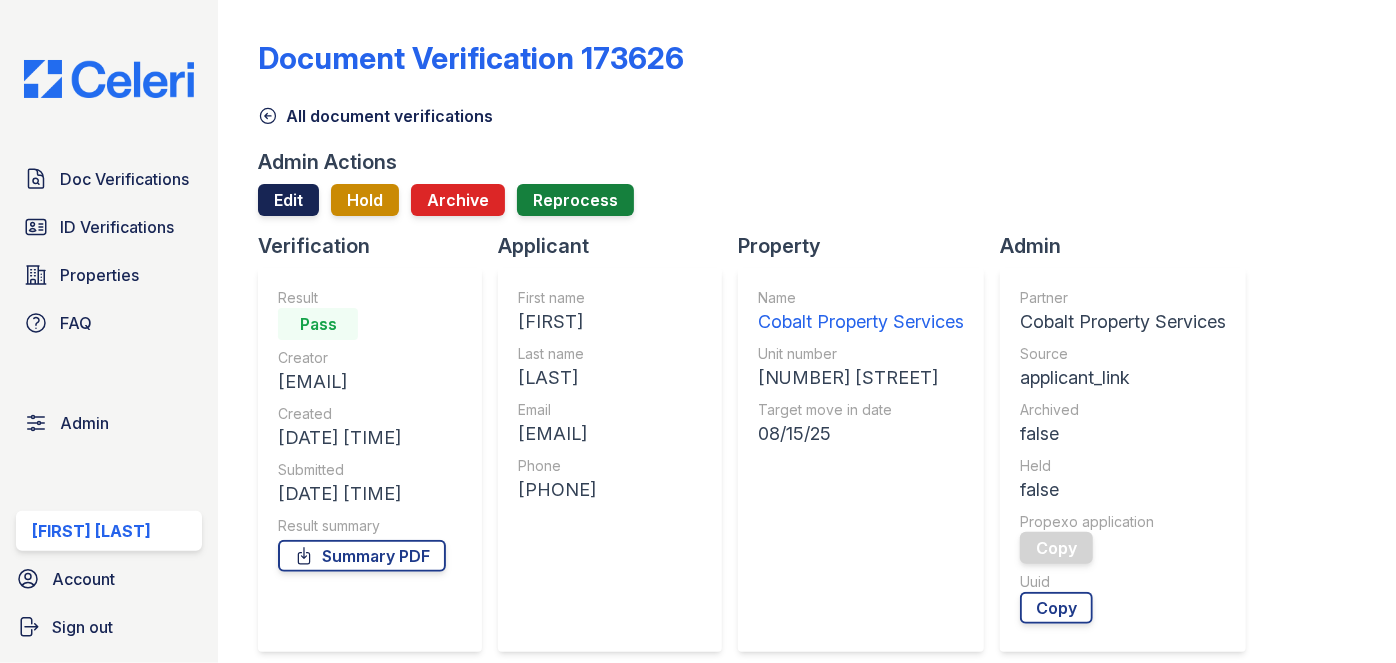 click on "Edit" at bounding box center (288, 200) 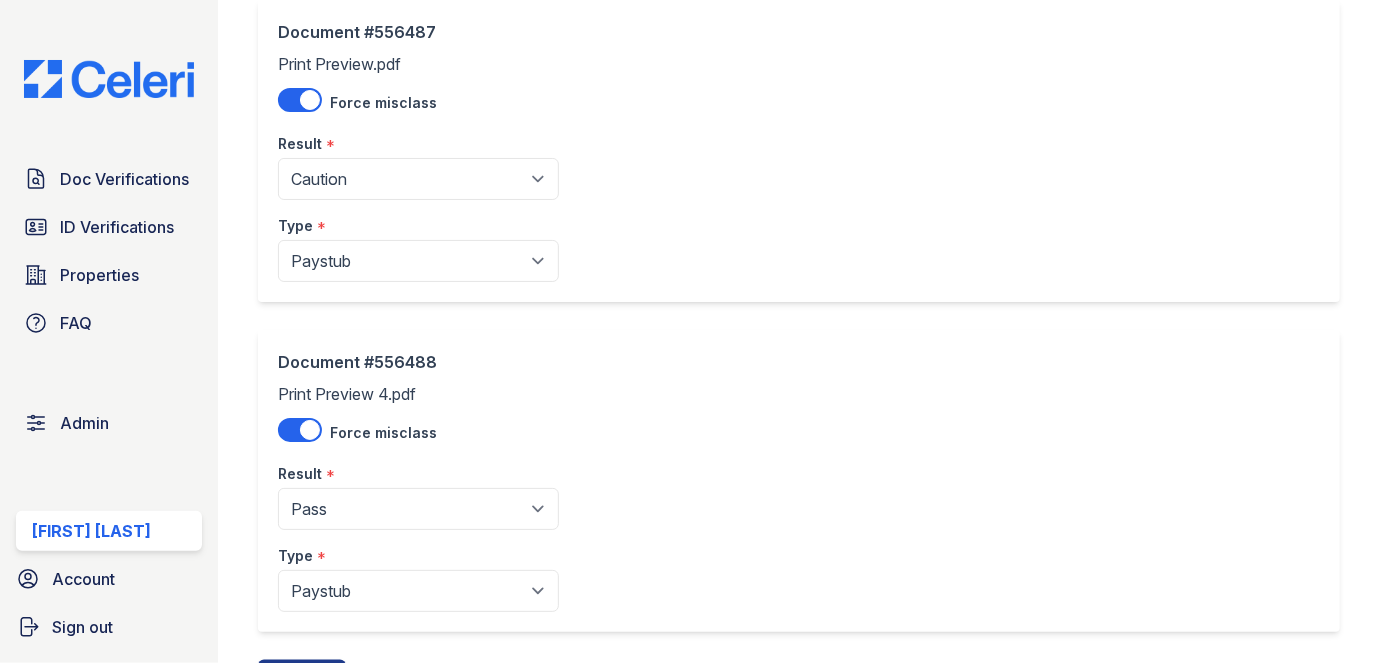 scroll, scrollTop: 1232, scrollLeft: 0, axis: vertical 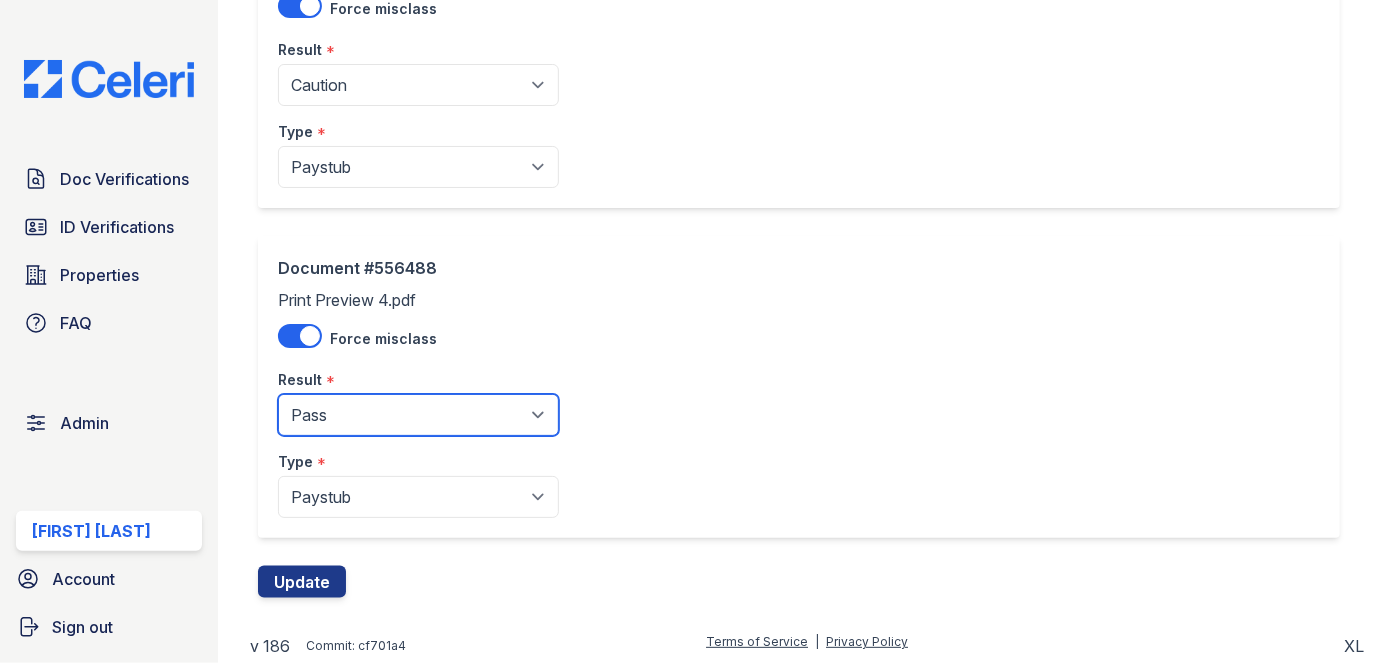 click on "Pending
Sent
Started
Processing
Pass
Fail
Caution
Error
N/A" at bounding box center [418, 415] 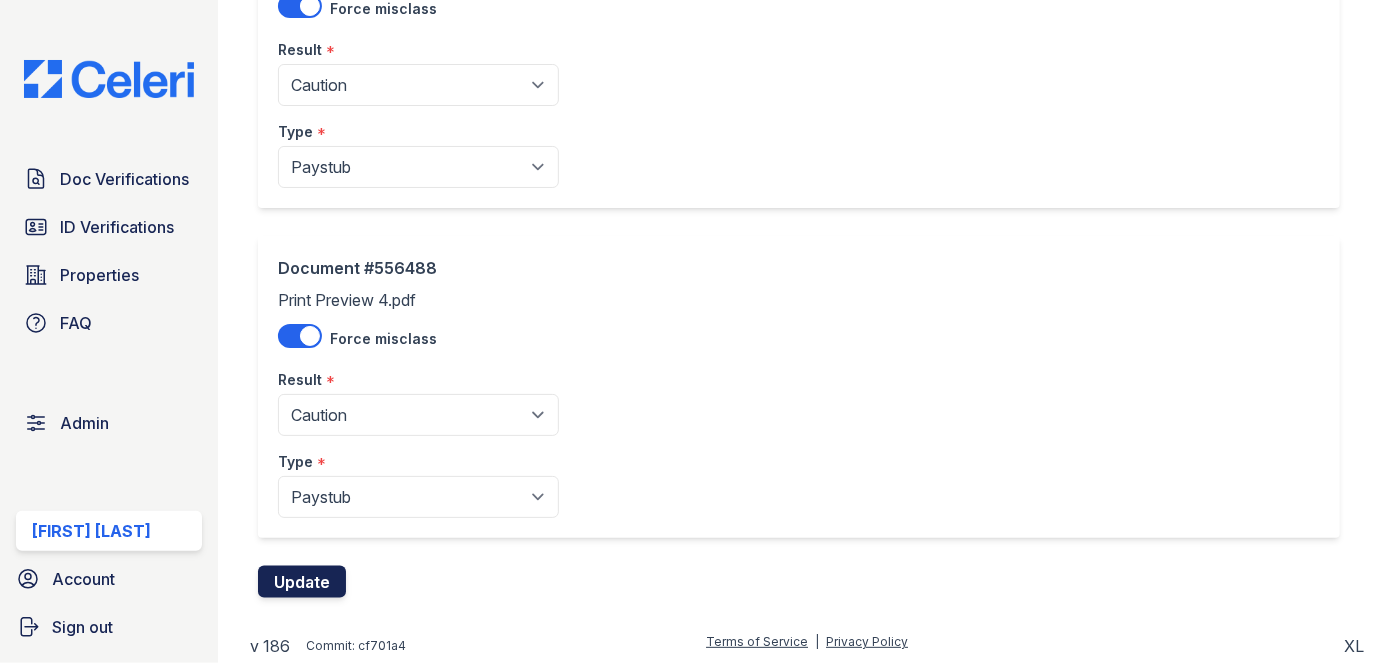 click on "Update" at bounding box center (302, 582) 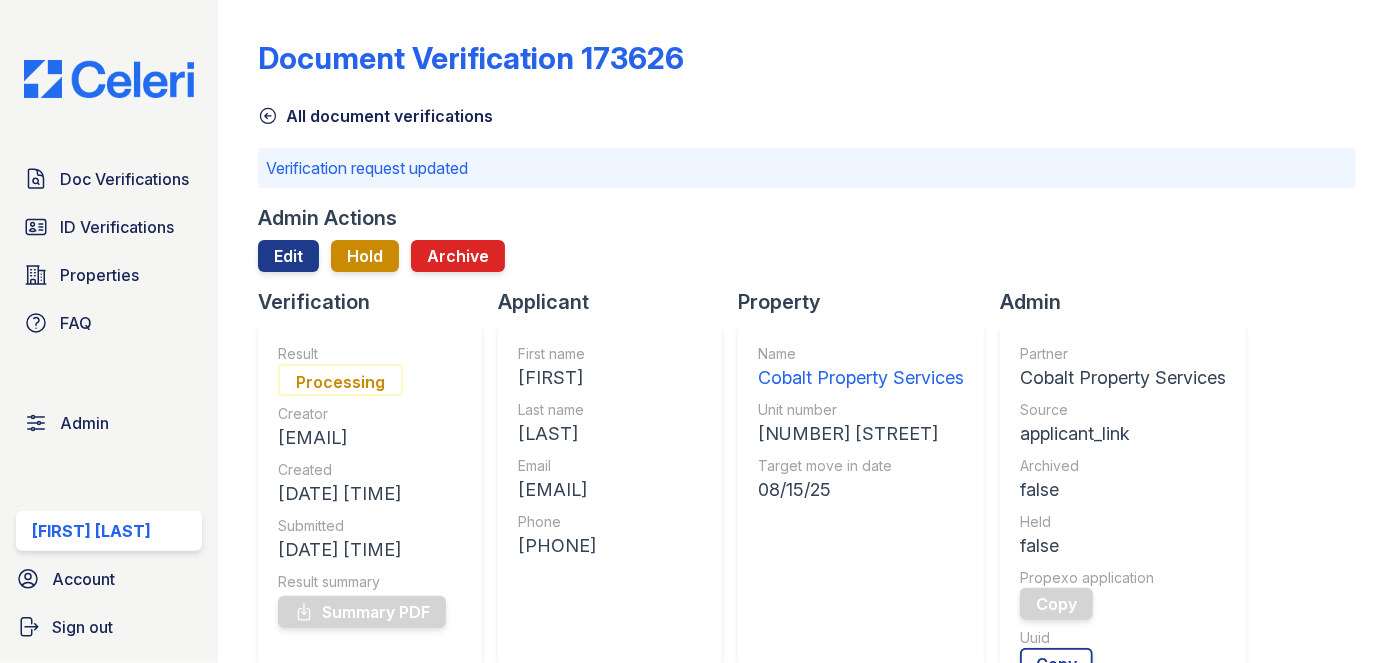 click on "Admin Actions
Edit
Hold
Archive" at bounding box center [807, 246] 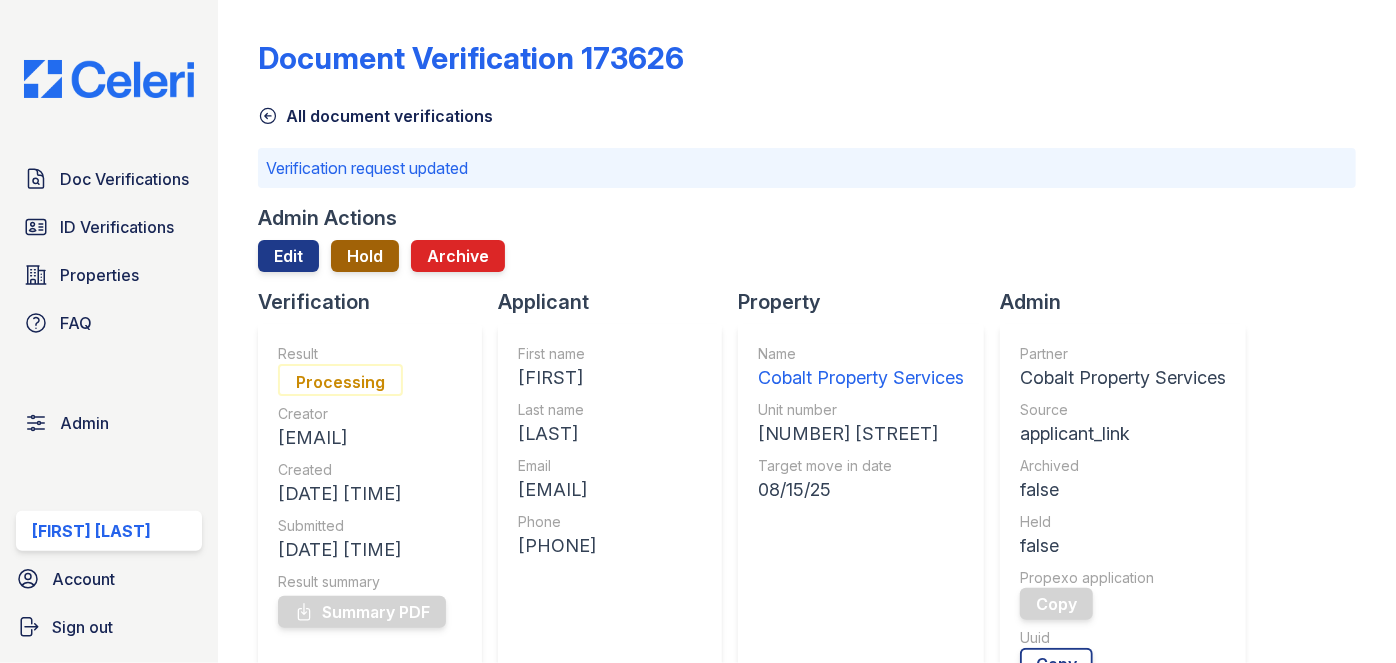 click on "Hold" at bounding box center (365, 256) 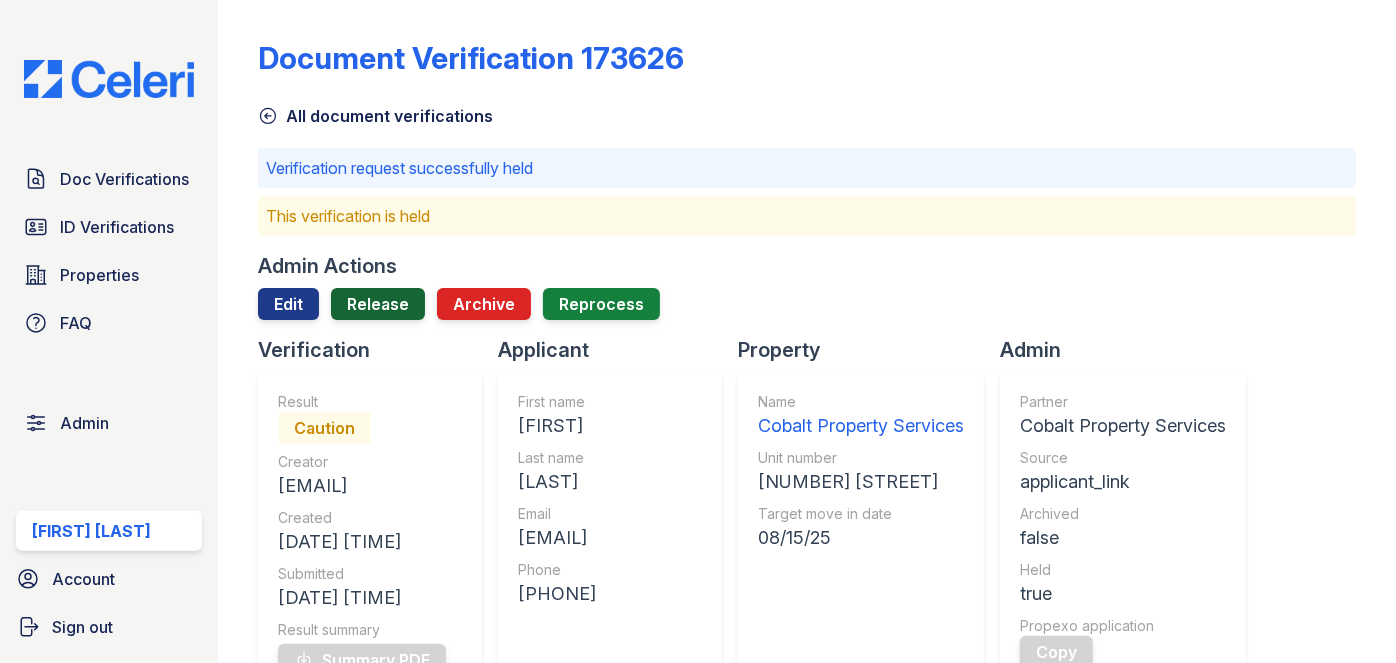 click on "Release" at bounding box center [378, 304] 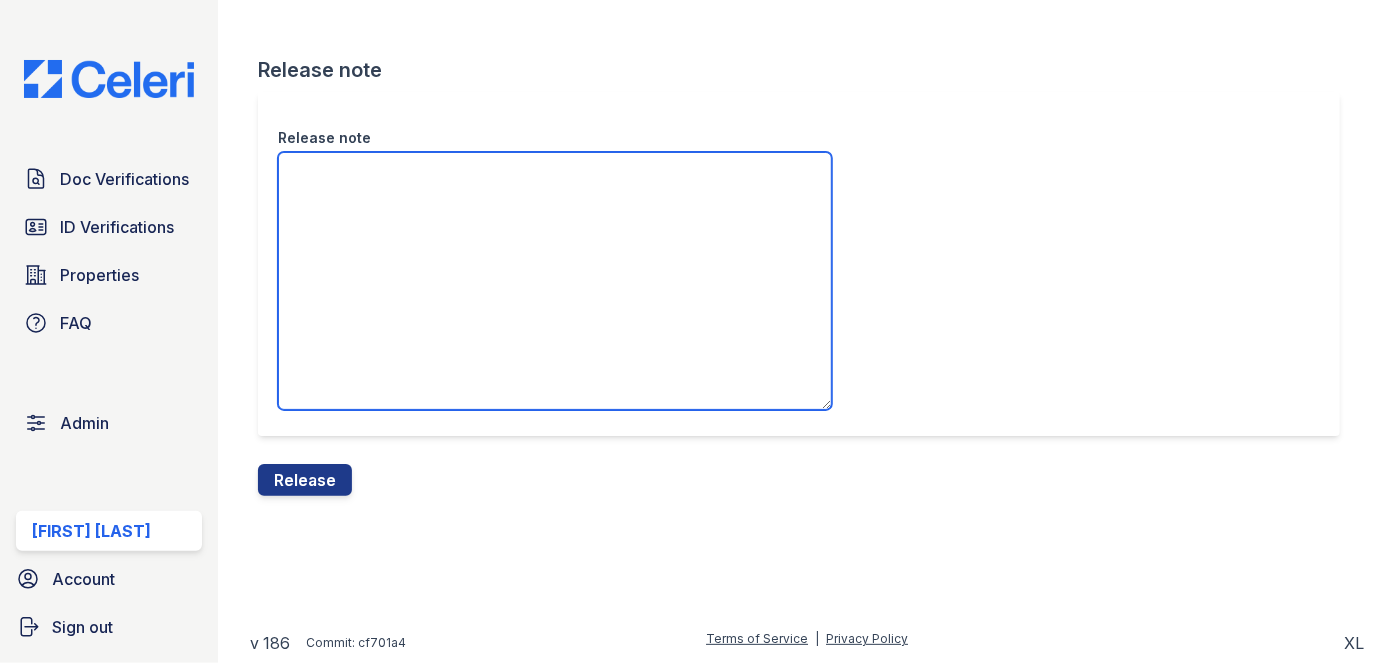 click on "Release note" at bounding box center (555, 281) 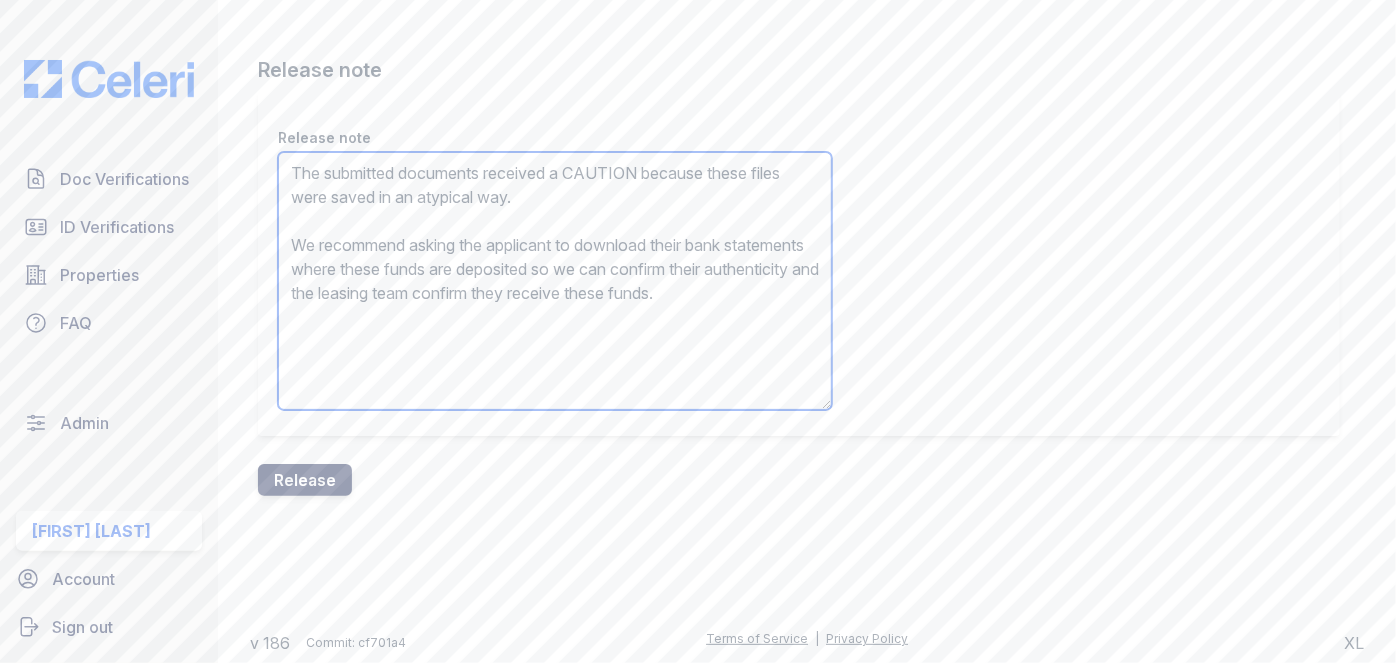type on "The submitted documents received a CAUTION because these files were saved in an atypical way.
We recommend asking the applicant to download their bank statements where these funds are deposited so we can confirm their authenticity and the leasing team confirm they receive these funds." 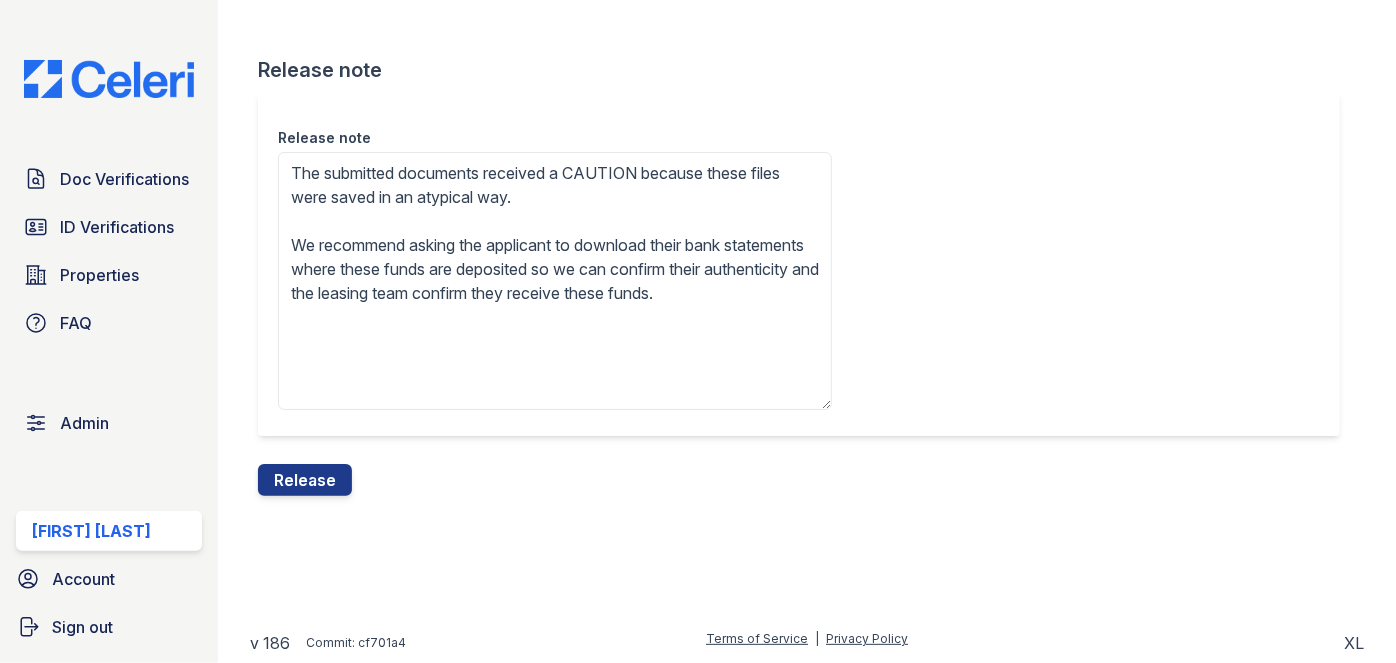 drag, startPoint x: 317, startPoint y: 484, endPoint x: 805, endPoint y: 107, distance: 616.6628 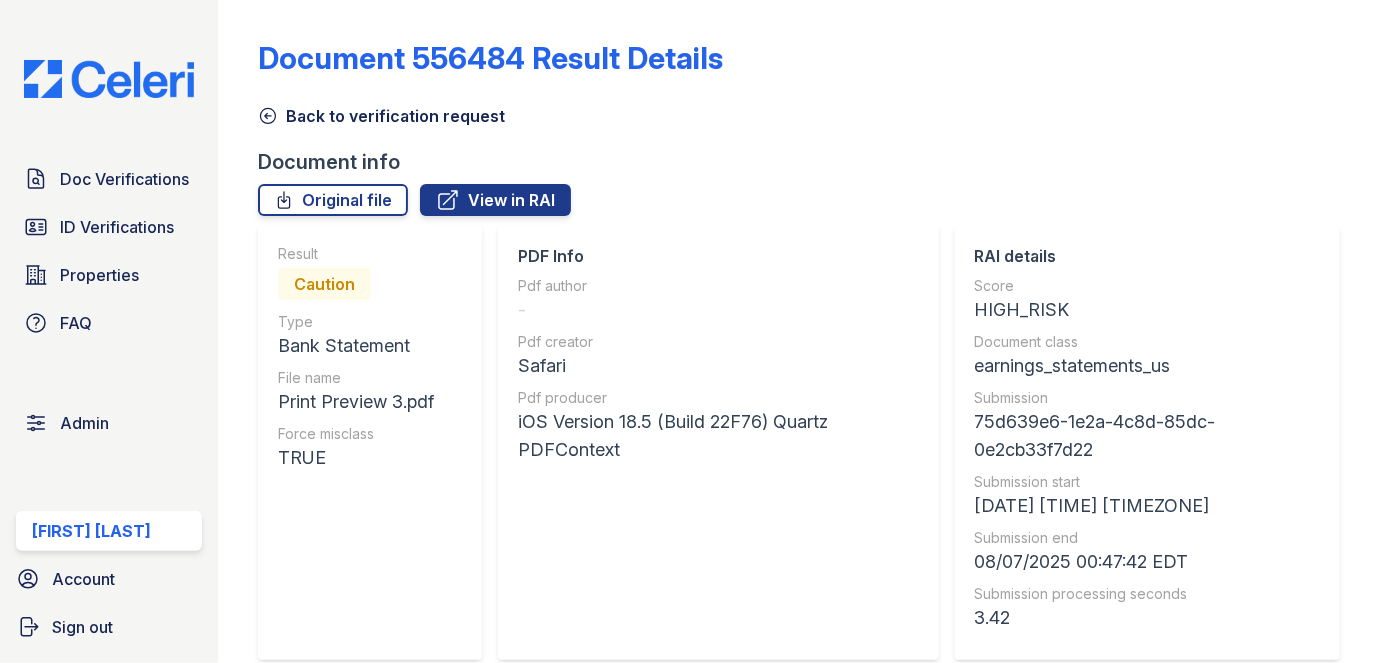 scroll, scrollTop: 0, scrollLeft: 0, axis: both 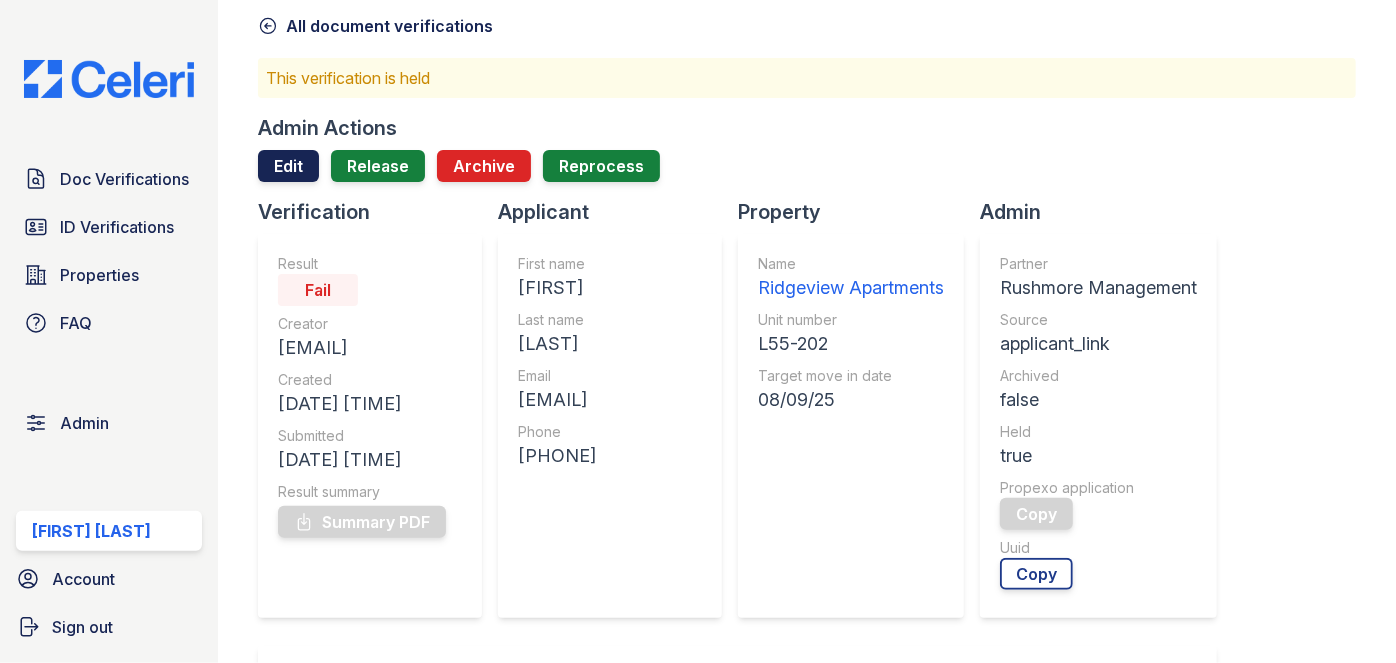 click on "Edit" at bounding box center (288, 166) 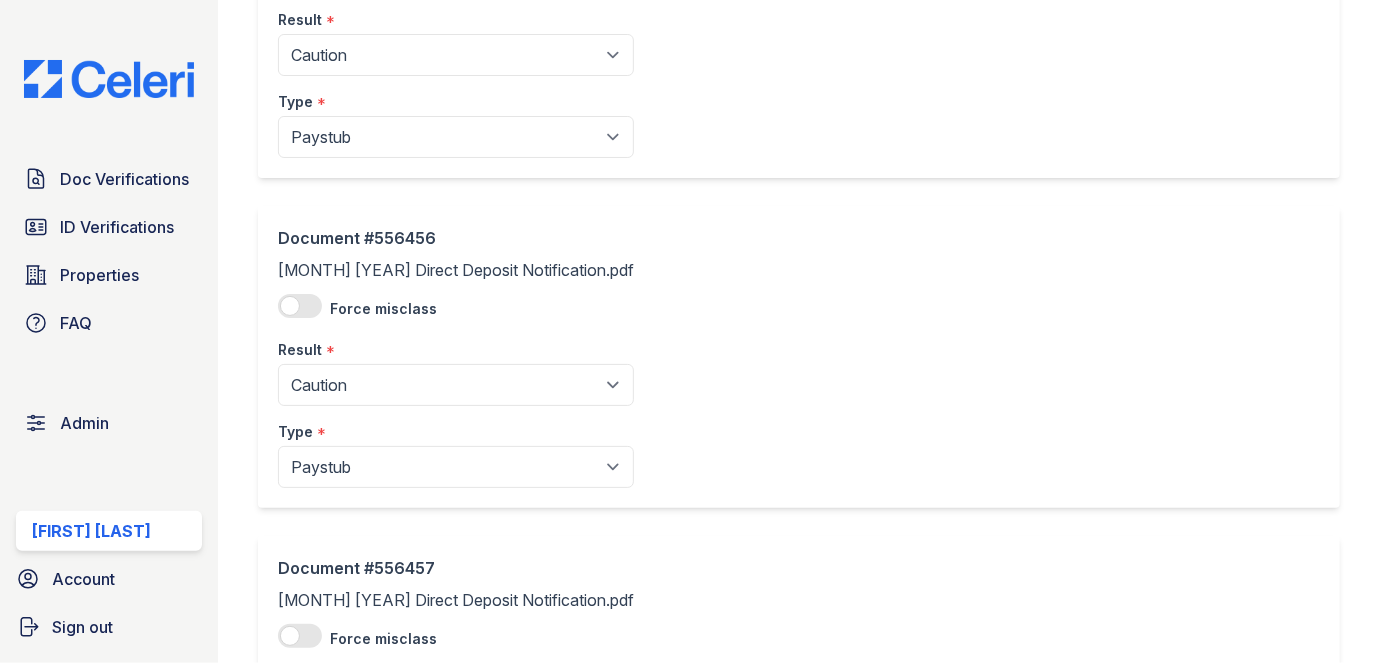 scroll, scrollTop: 272, scrollLeft: 0, axis: vertical 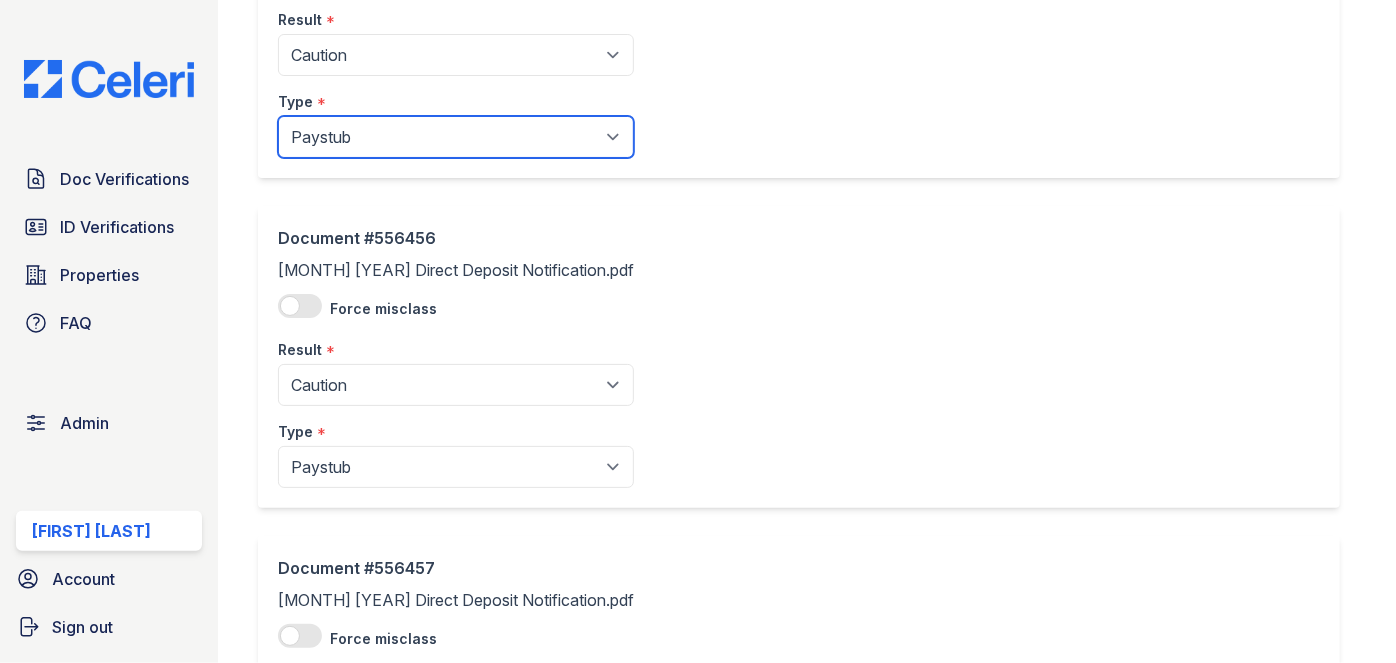 click on "Paystub
Bank Statement
Offer Letter
Tax Documents
Benefit Award Letter
Investment Account Statement
Other" at bounding box center (456, 137) 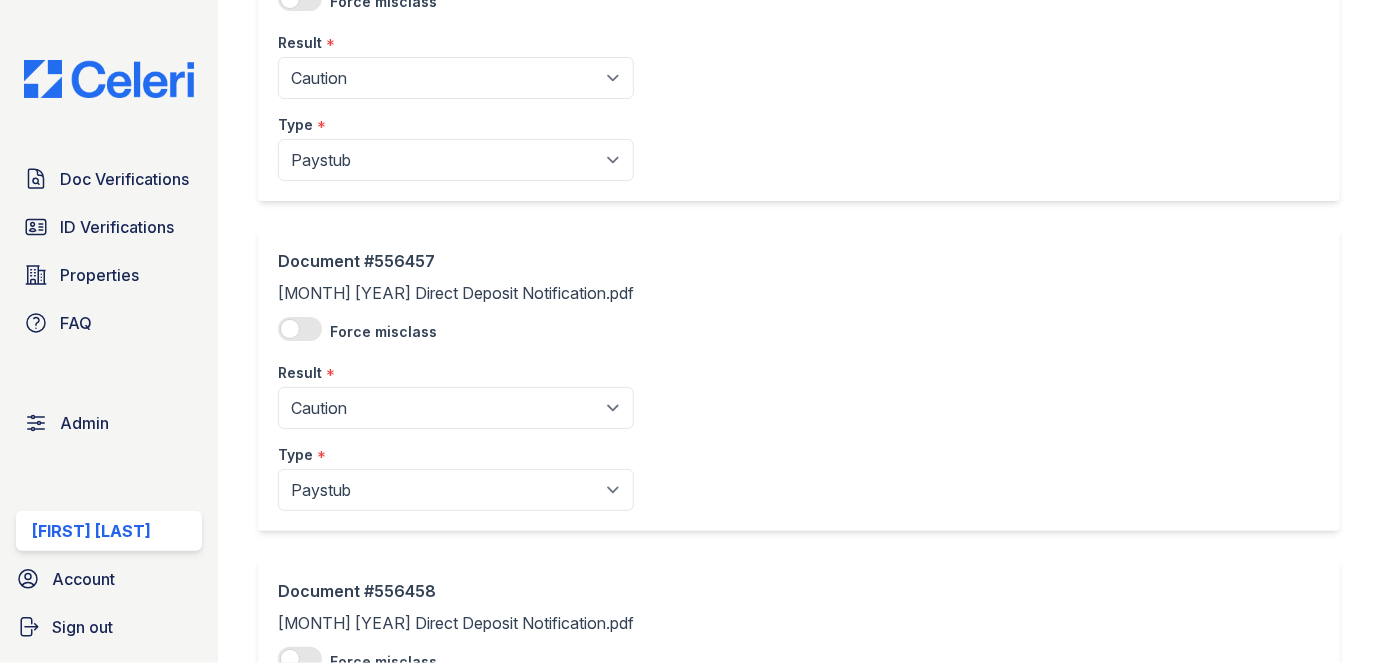 scroll, scrollTop: 636, scrollLeft: 0, axis: vertical 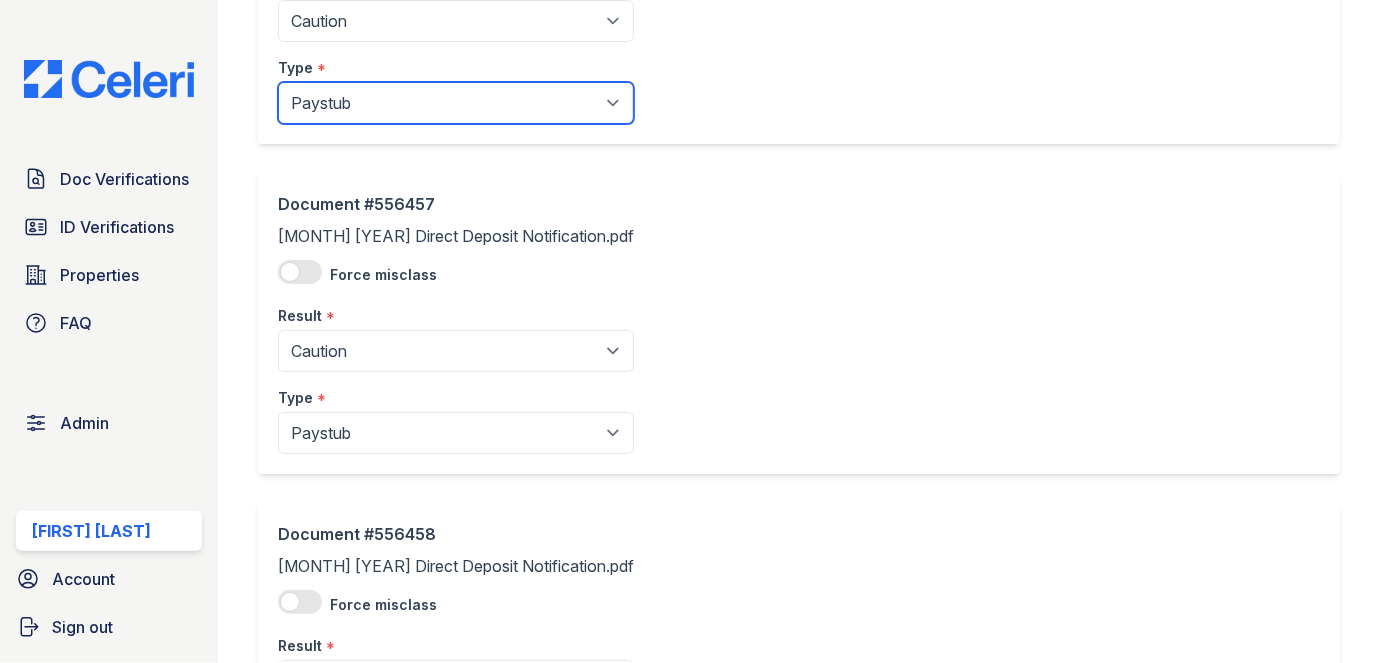 click on "Paystub
Bank Statement
Offer Letter
Tax Documents
Benefit Award Letter
Investment Account Statement
Other" at bounding box center (456, 103) 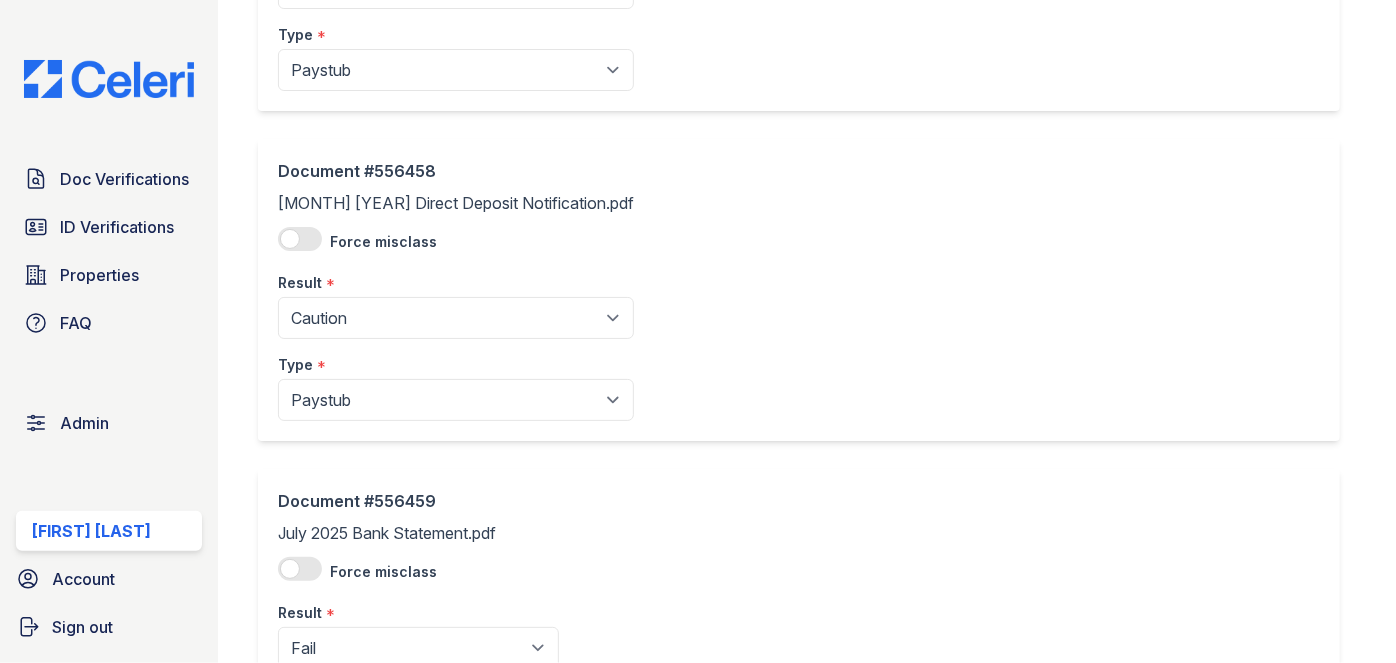 scroll, scrollTop: 1000, scrollLeft: 0, axis: vertical 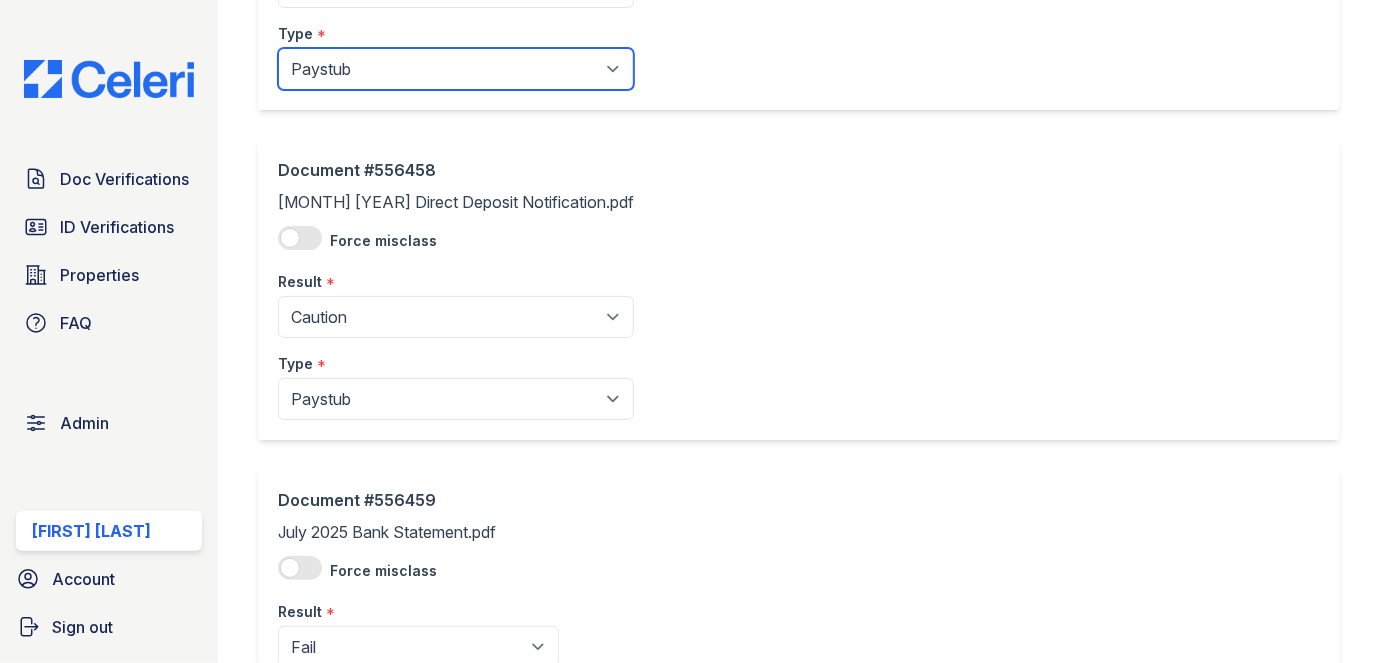 click on "Paystub
Bank Statement
Offer Letter
Tax Documents
Benefit Award Letter
Investment Account Statement
Other" at bounding box center (456, 69) 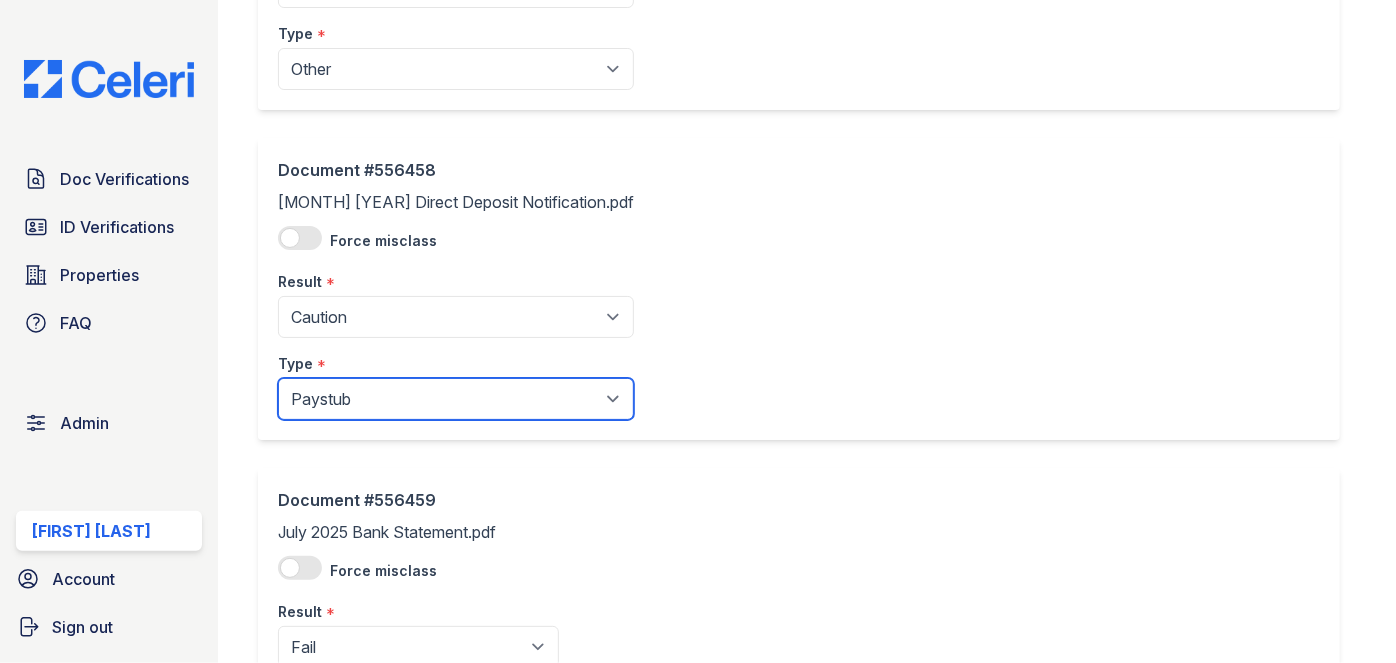 click on "Paystub
Bank Statement
Offer Letter
Tax Documents
Benefit Award Letter
Investment Account Statement
Other" at bounding box center [456, 399] 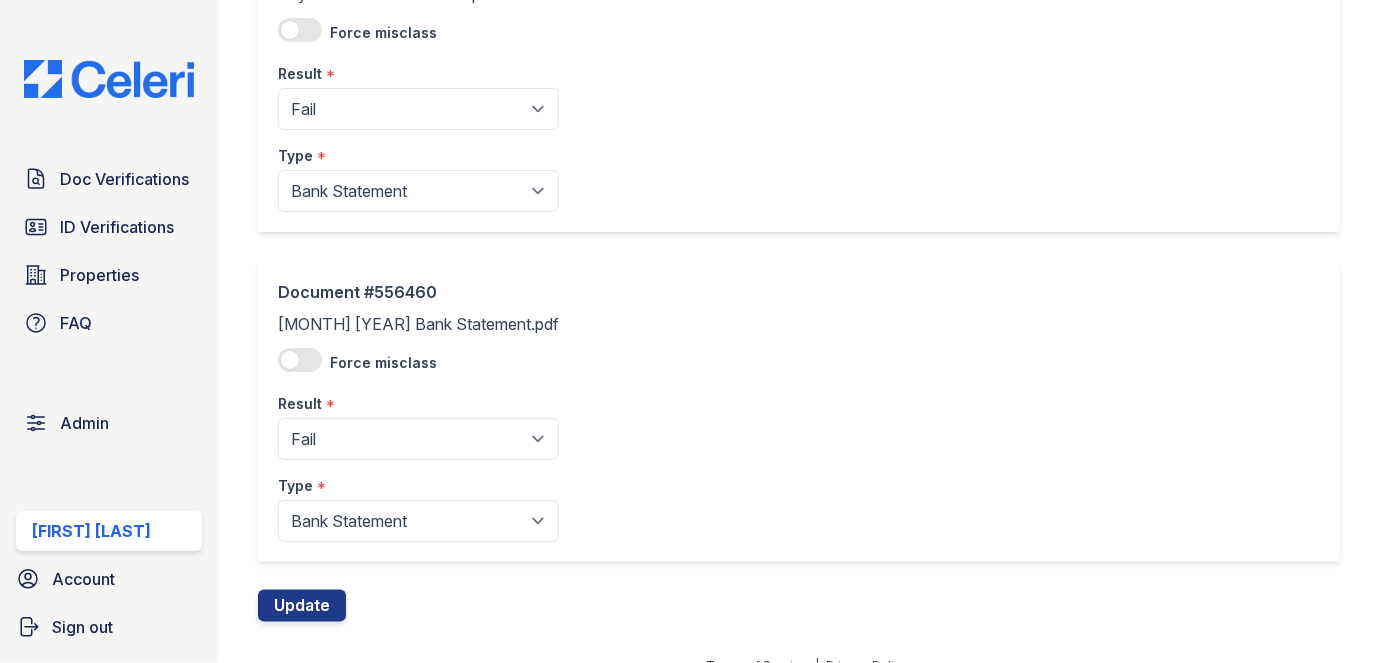 scroll, scrollTop: 1561, scrollLeft: 0, axis: vertical 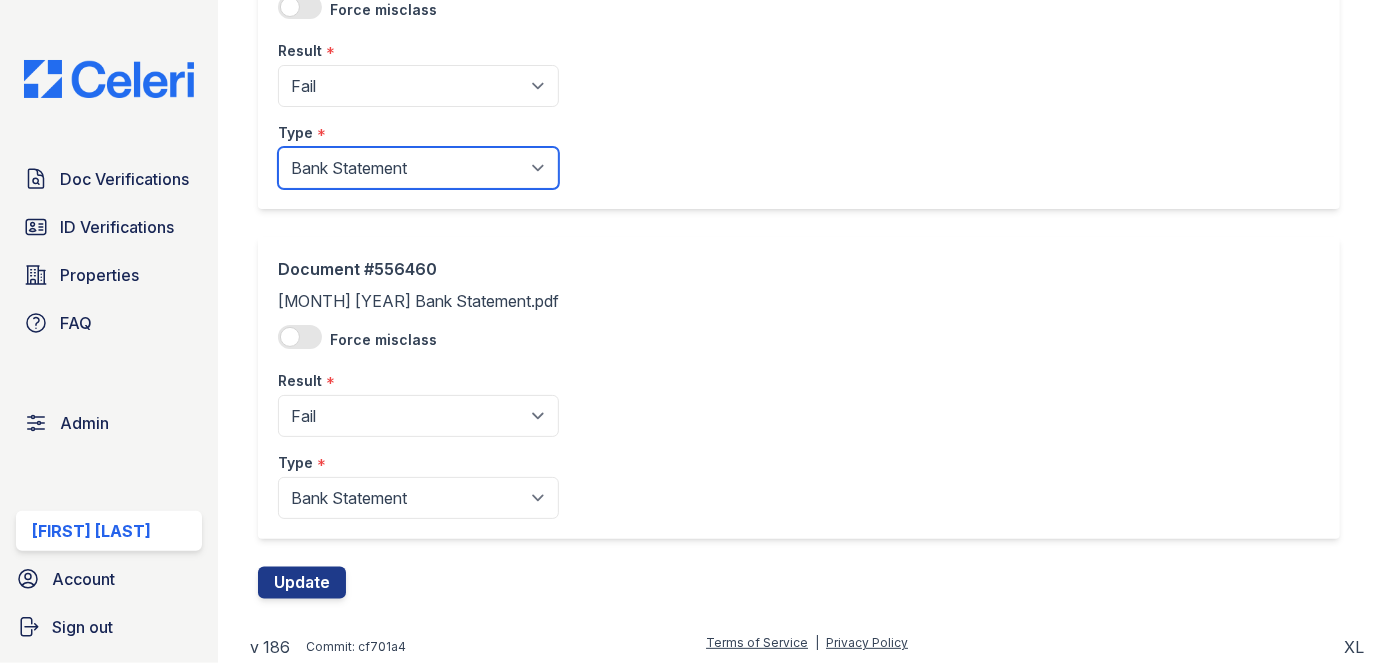 click on "Paystub
Bank Statement
Offer Letter
Tax Documents
Benefit Award Letter
Investment Account Statement
Other" at bounding box center [418, 168] 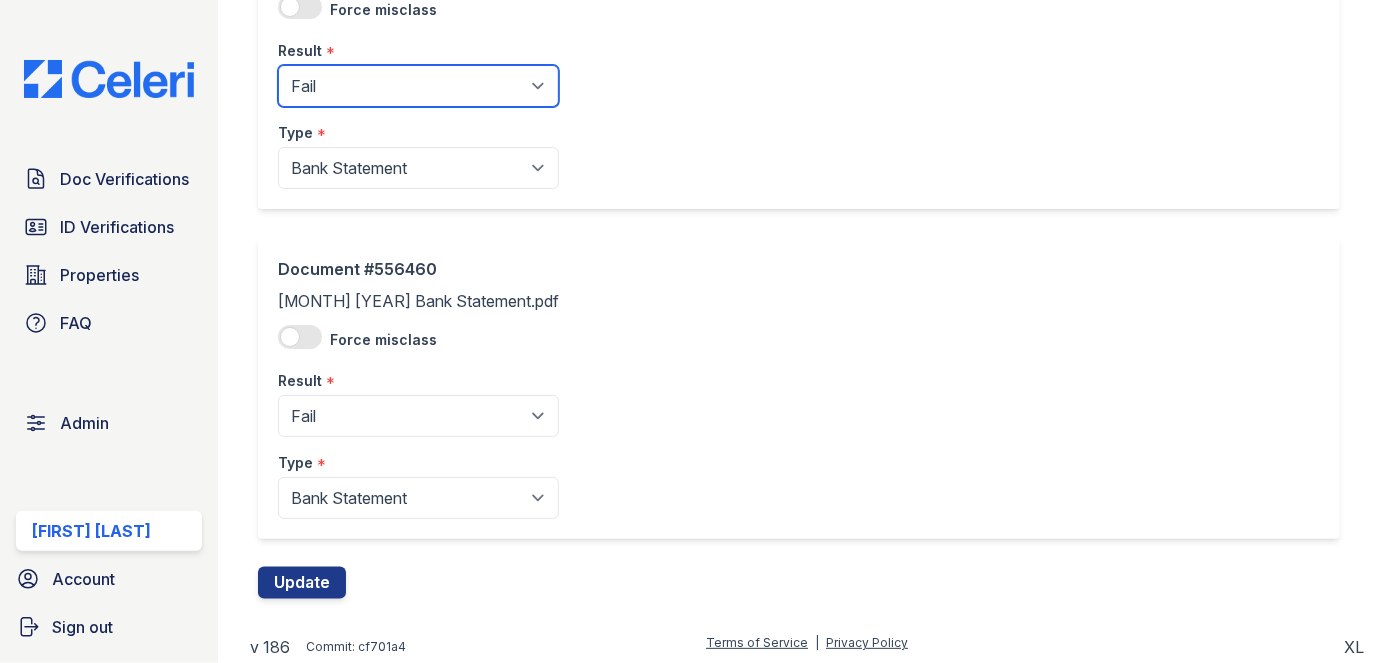 click on "Pending
Sent
Started
Processing
Pass
Fail
Caution
Error
N/A" at bounding box center (418, 86) 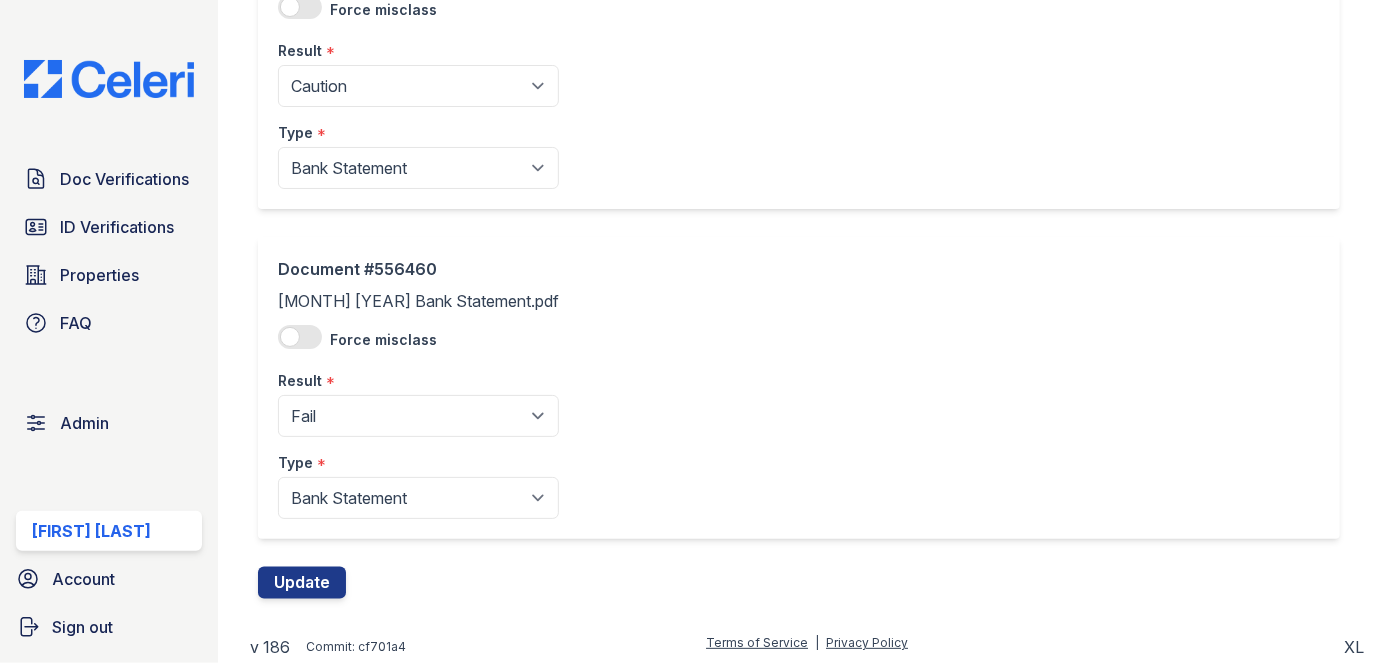 click on "Type
*" at bounding box center (456, -1193) 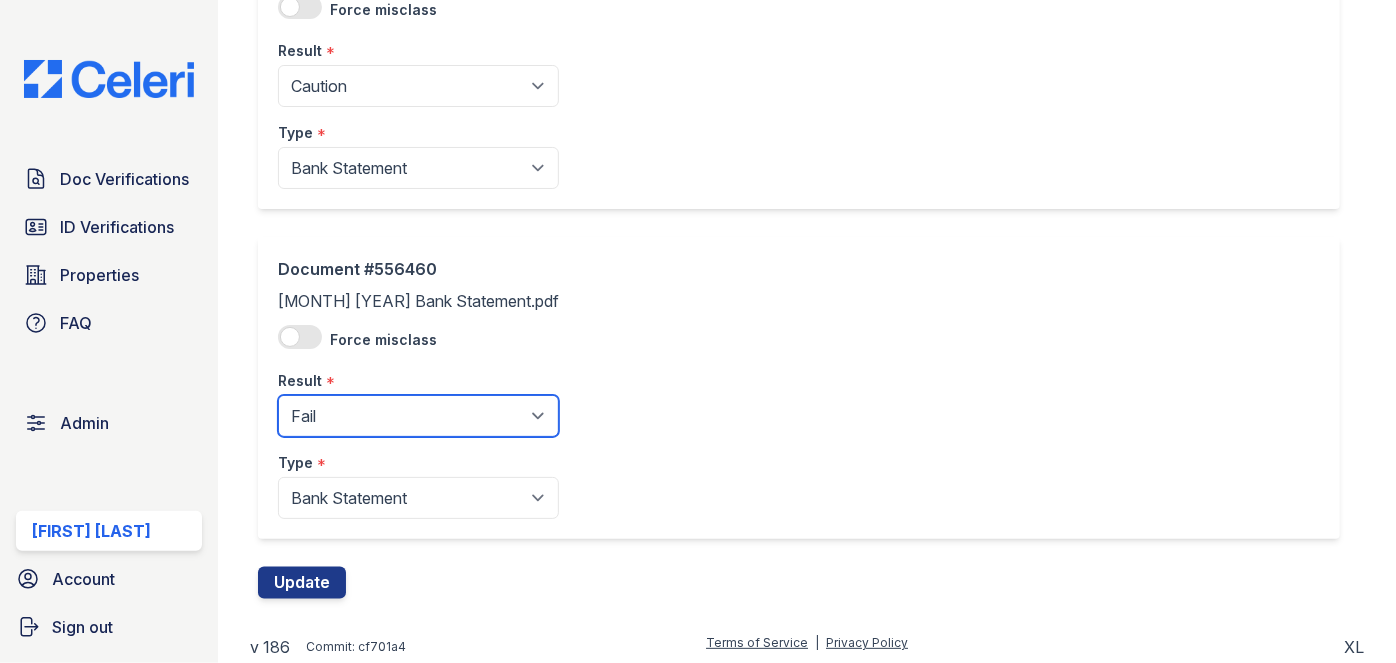 click on "Pending
Sent
Started
Processing
Pass
Fail
Caution
Error
N/A" at bounding box center (418, 416) 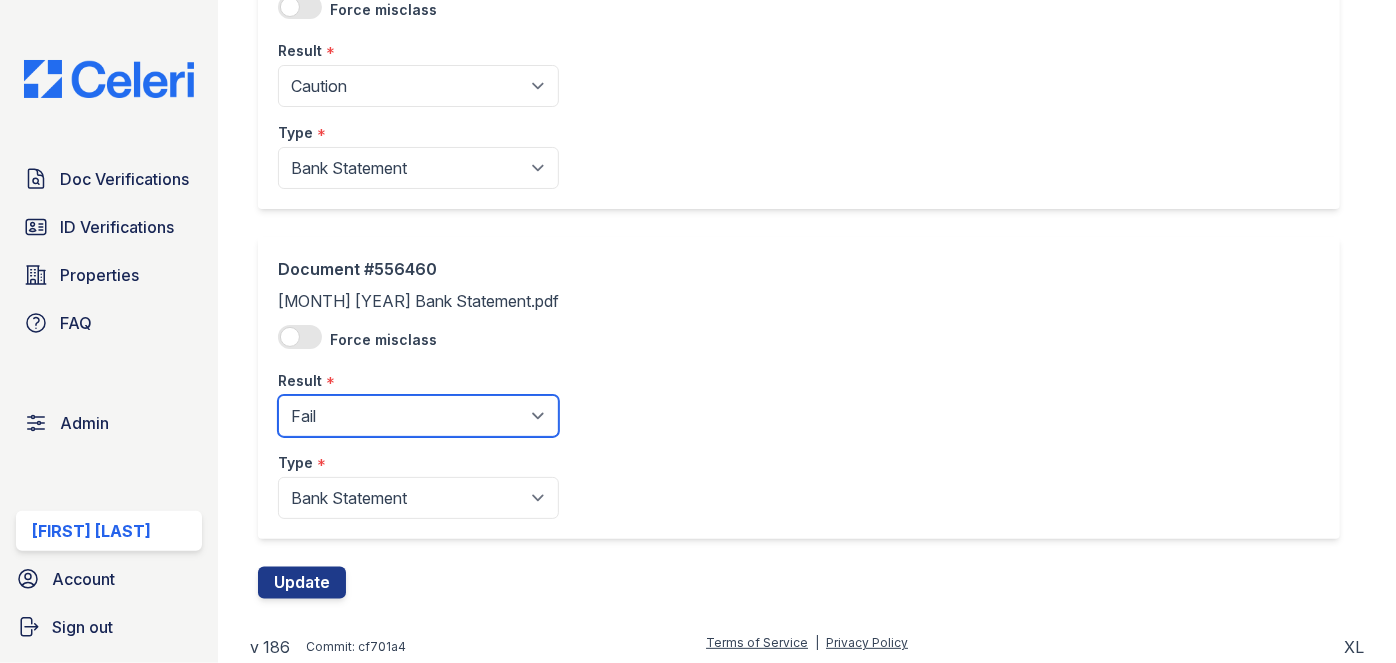 select on "caution" 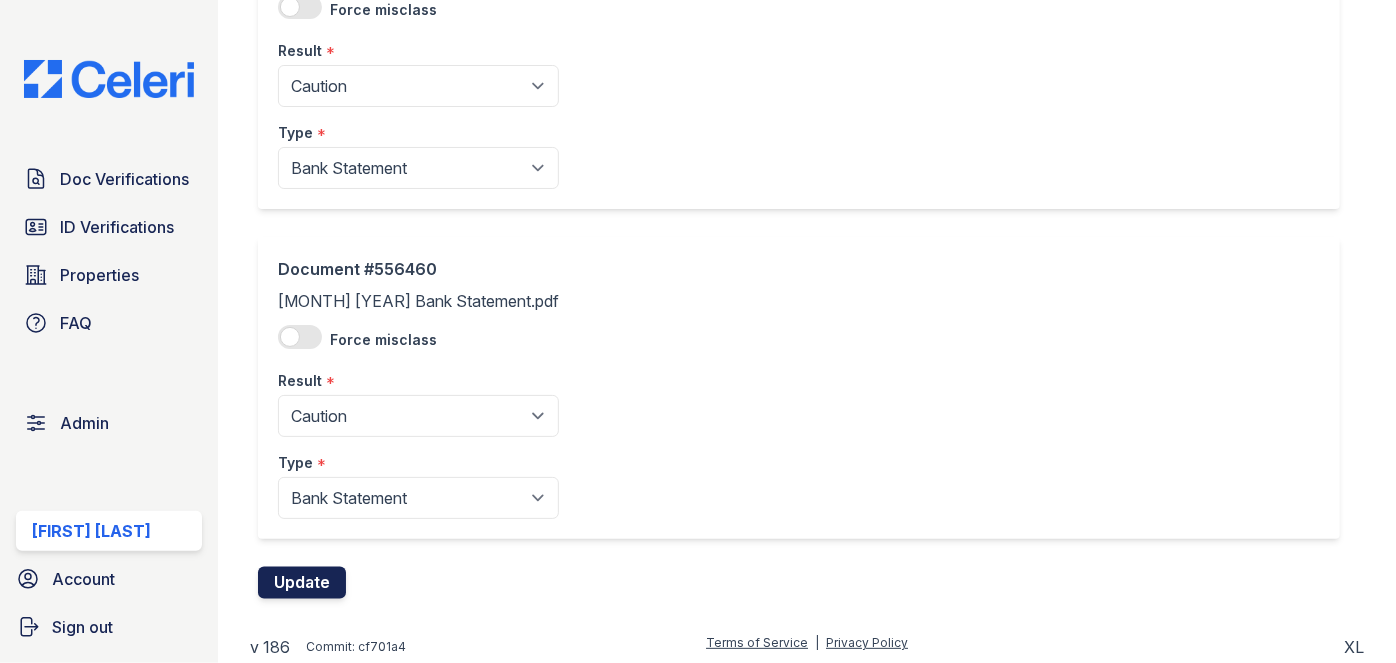 click on "Update" at bounding box center (302, 583) 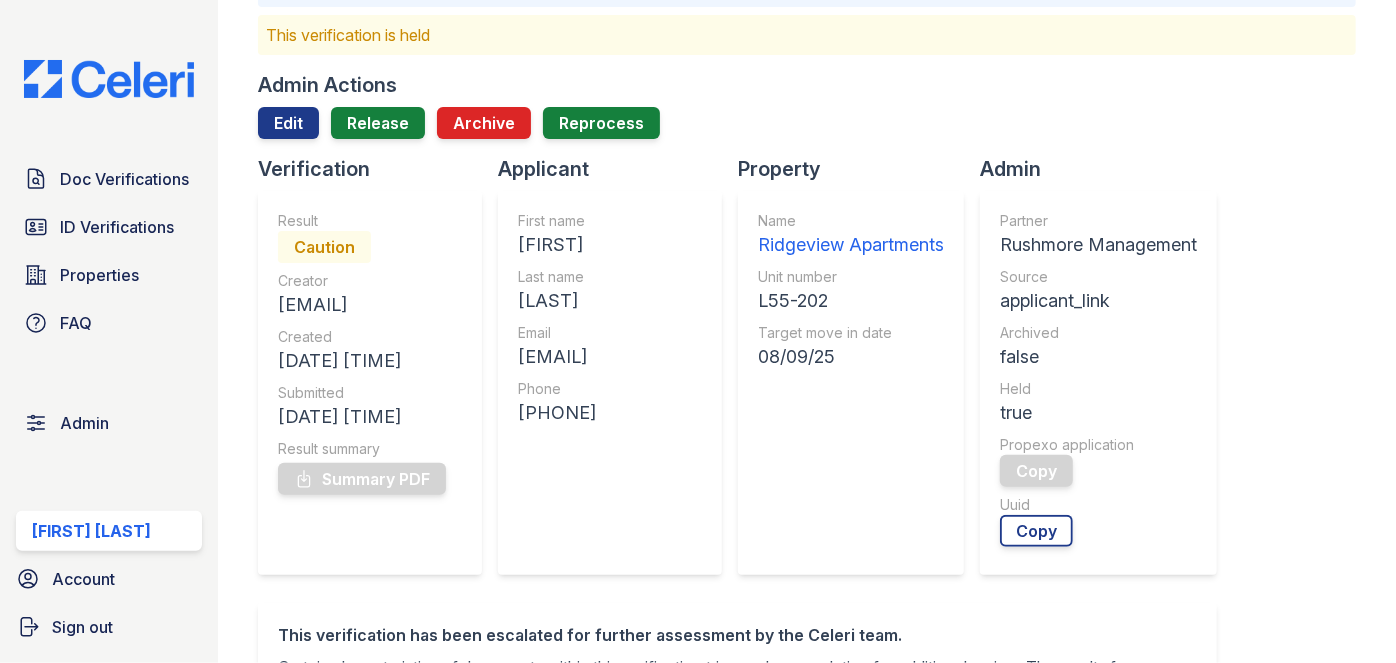 scroll, scrollTop: 0, scrollLeft: 0, axis: both 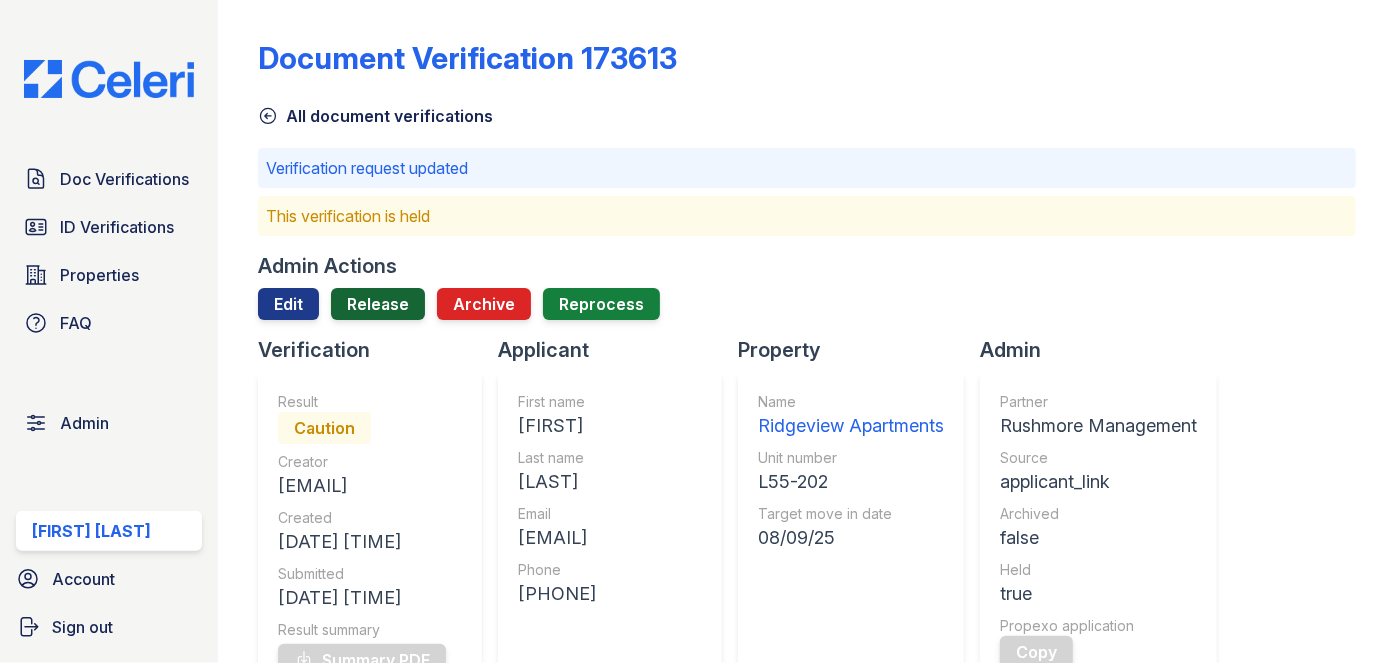 click on "Release" at bounding box center [378, 304] 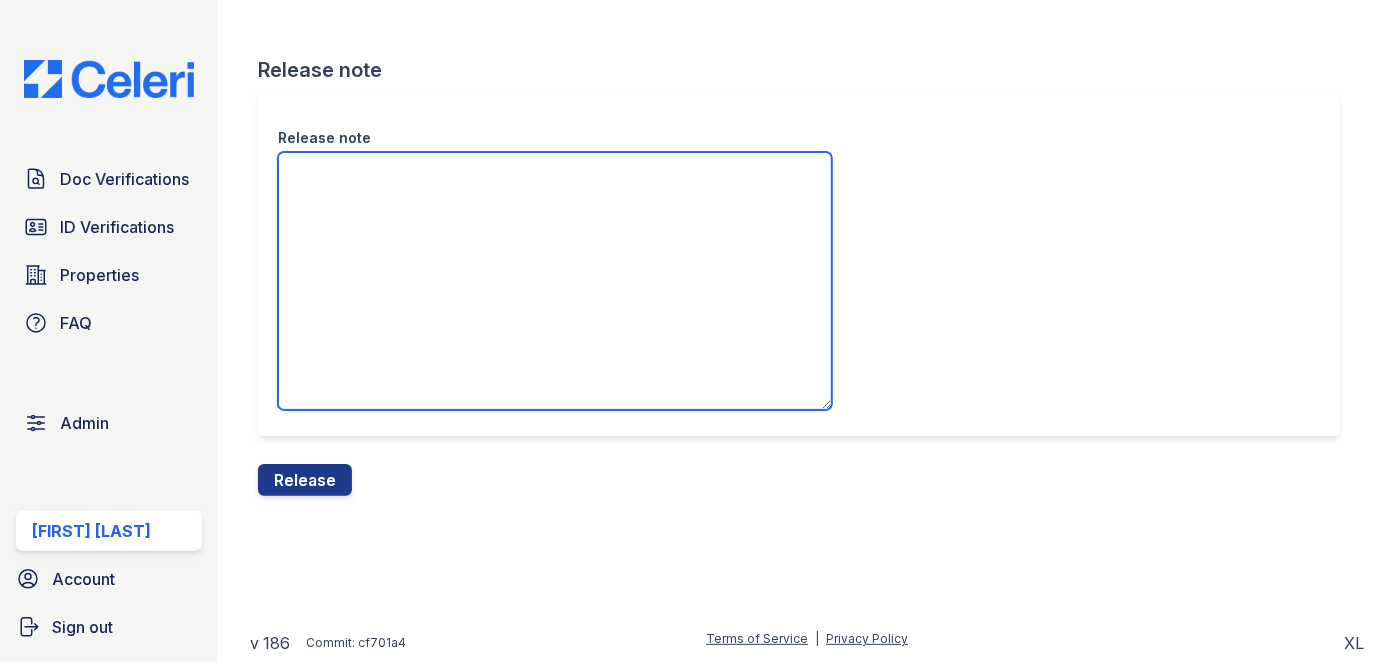 click on "Release note" at bounding box center (555, 281) 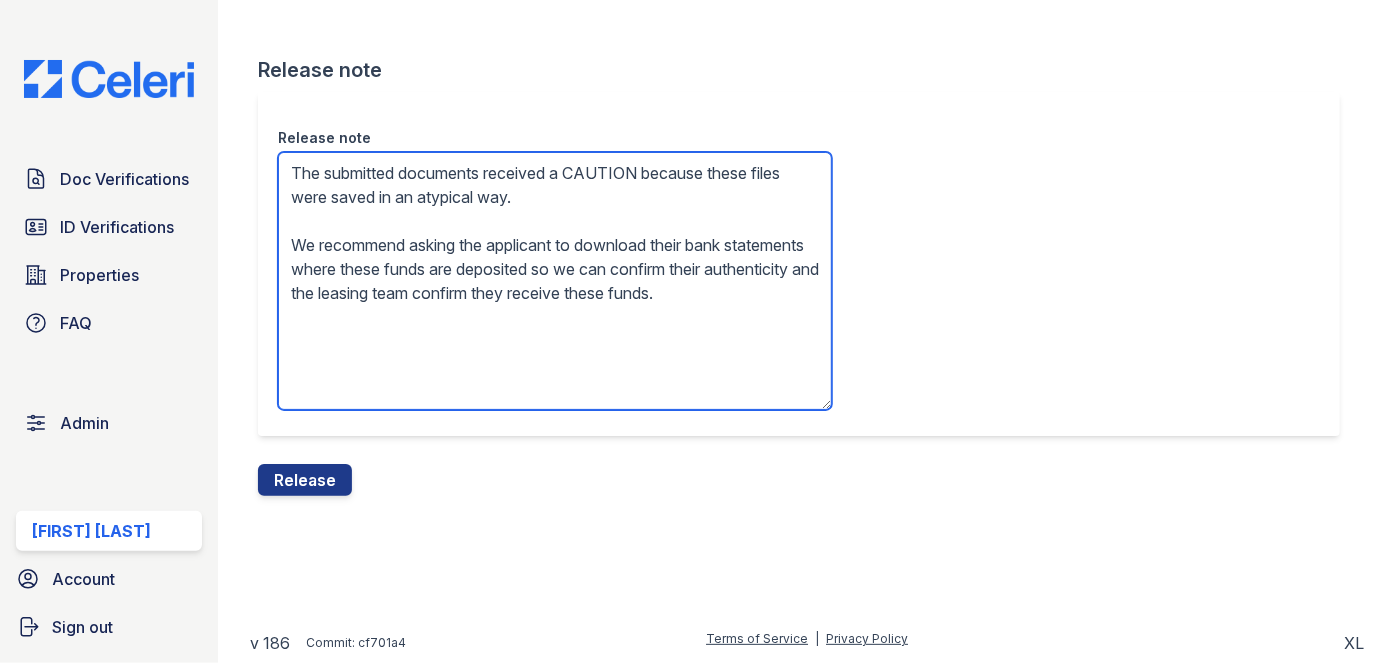click on "The submitted documents received a CAUTION because these files were saved in an atypical way.
We recommend asking the applicant to download their bank statements where these funds are deposited so we can confirm their authenticity and the leasing team confirm they receive these funds." at bounding box center [555, 281] 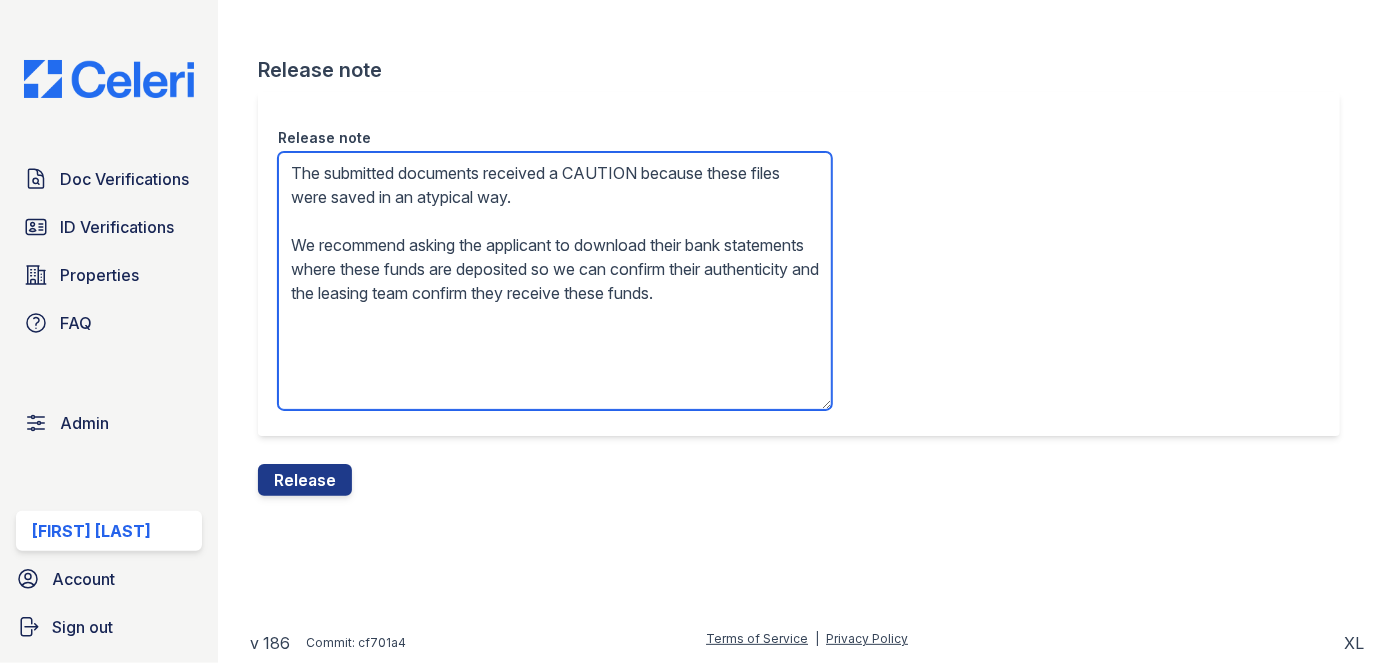 click on "The submitted documents received a CAUTION because these files were saved in an atypical way.
We recommend asking the applicant to download their bank statements where these funds are deposited so we can confirm their authenticity and the leasing team confirm they receive these funds." at bounding box center (555, 281) 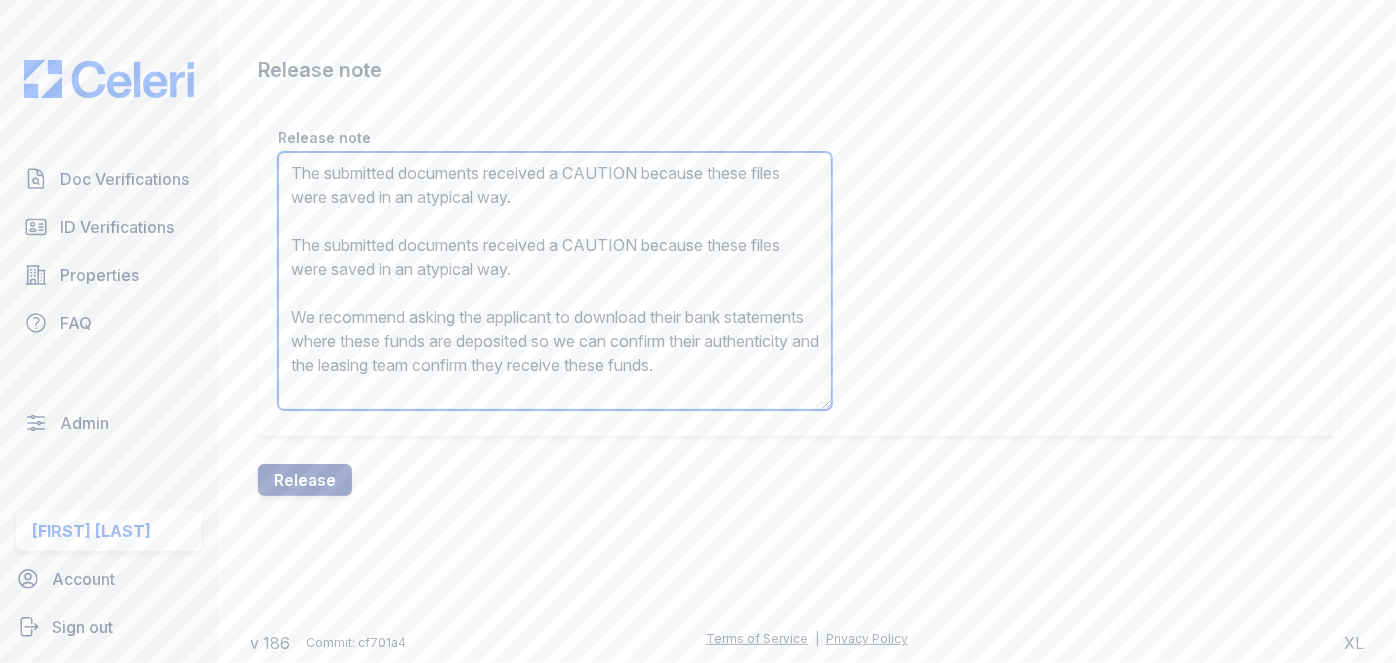 click on "The submitted documents received a CAUTION because these files were saved in an atypical way.
The submitted documents received a CAUTION because these files were saved in an atypical way.
We recommend asking the applicant to download their bank statements where these funds are deposited so we can confirm their authenticity and the leasing team confirm they receive these funds." at bounding box center [555, 281] 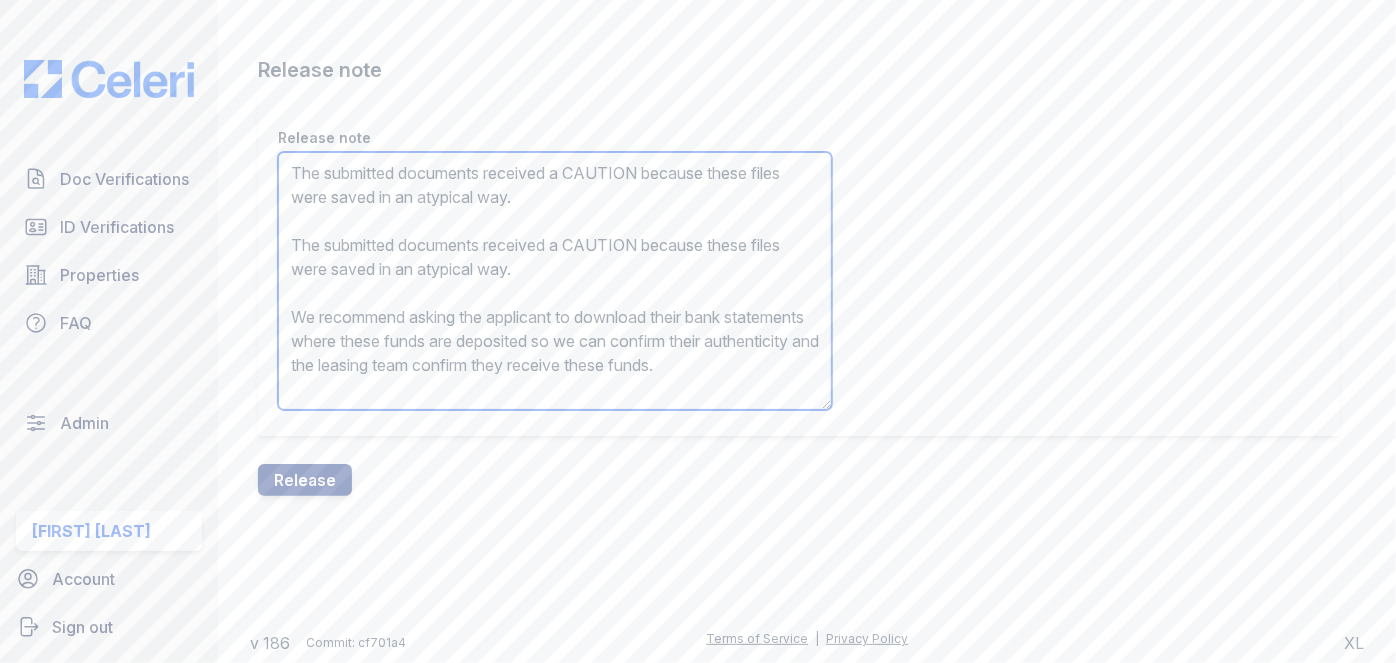 click on "The submitted documents received a CAUTION because these files were saved in an atypical way.
The submitted documents received a CAUTION because these files were saved in an atypical way.
We recommend asking the applicant to download their bank statements where these funds are deposited so we can confirm their authenticity and the leasing team confirm they receive these funds." at bounding box center [555, 281] 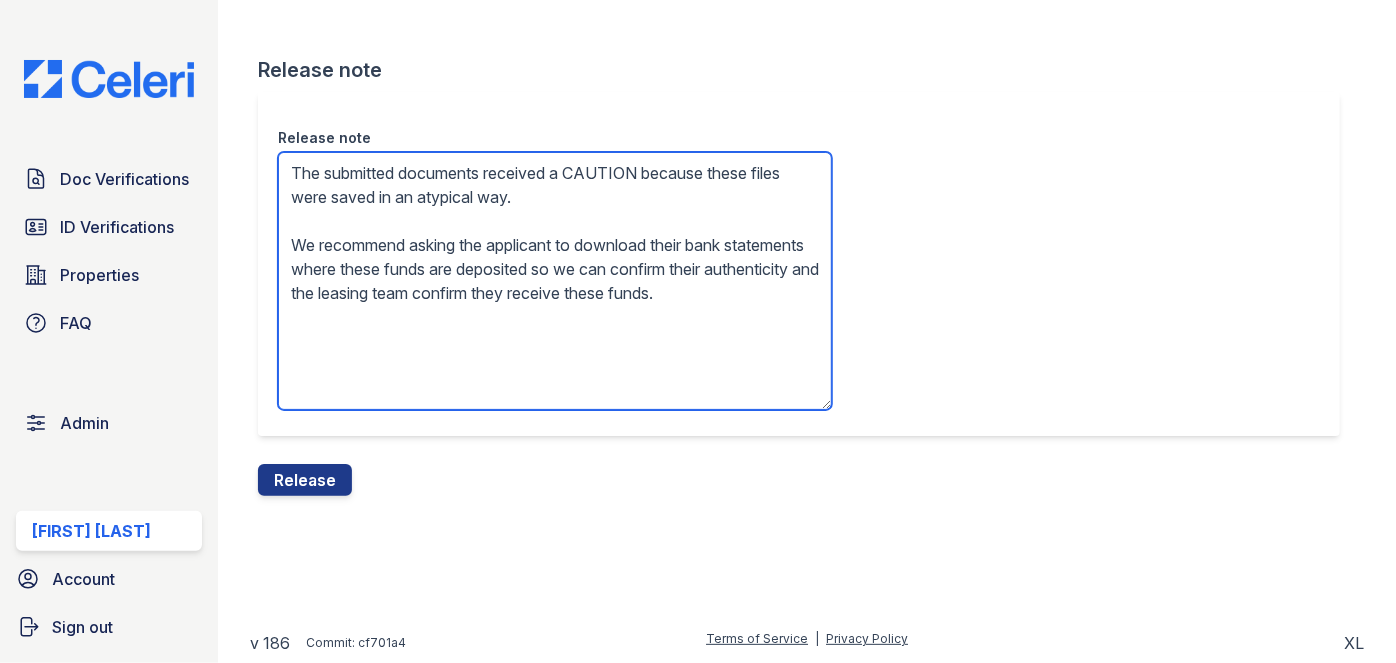 click on "The submitted documents received a CAUTION because these files were saved in an atypical way.
We recommend asking the applicant to download their bank statements where these funds are deposited so we can confirm their authenticity and the leasing team confirm they receive these funds." at bounding box center [555, 281] 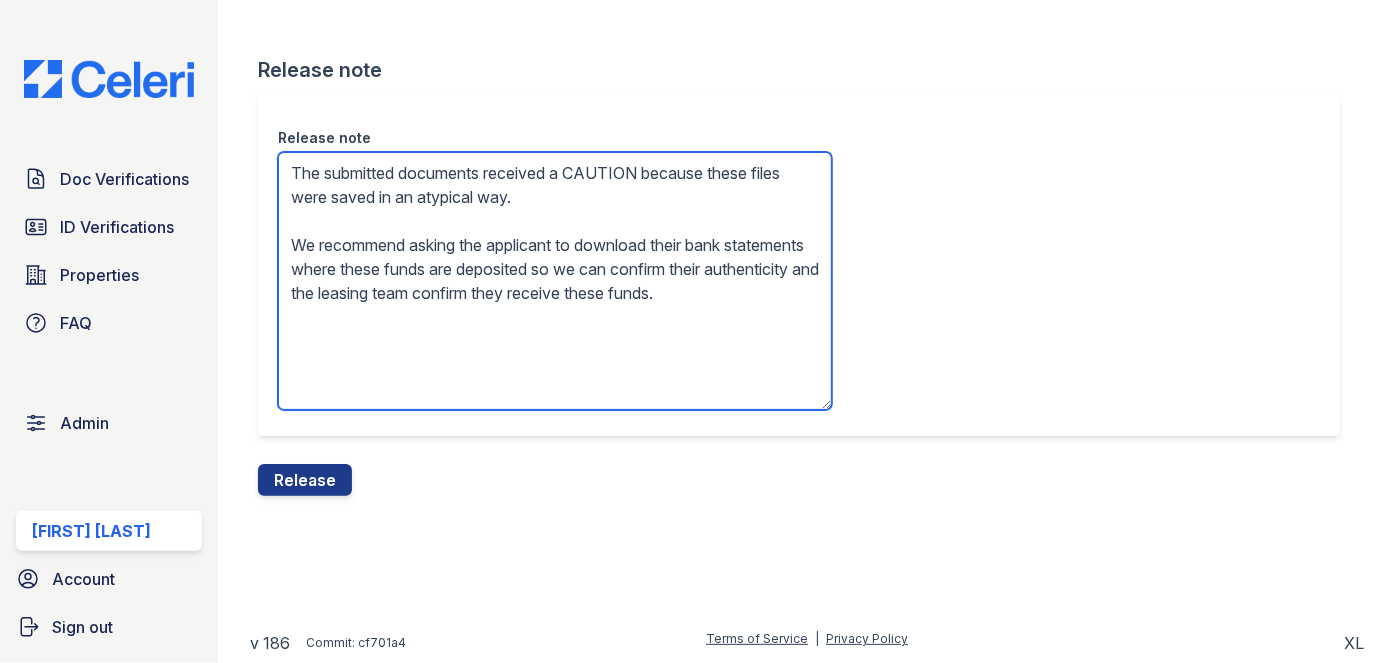 click on "The submitted documents received a CAUTION because these files were saved in an atypical way.
We recommend asking the applicant to download their bank statements where these funds are deposited so we can confirm their authenticity and the leasing team confirm they receive these funds." at bounding box center (555, 281) 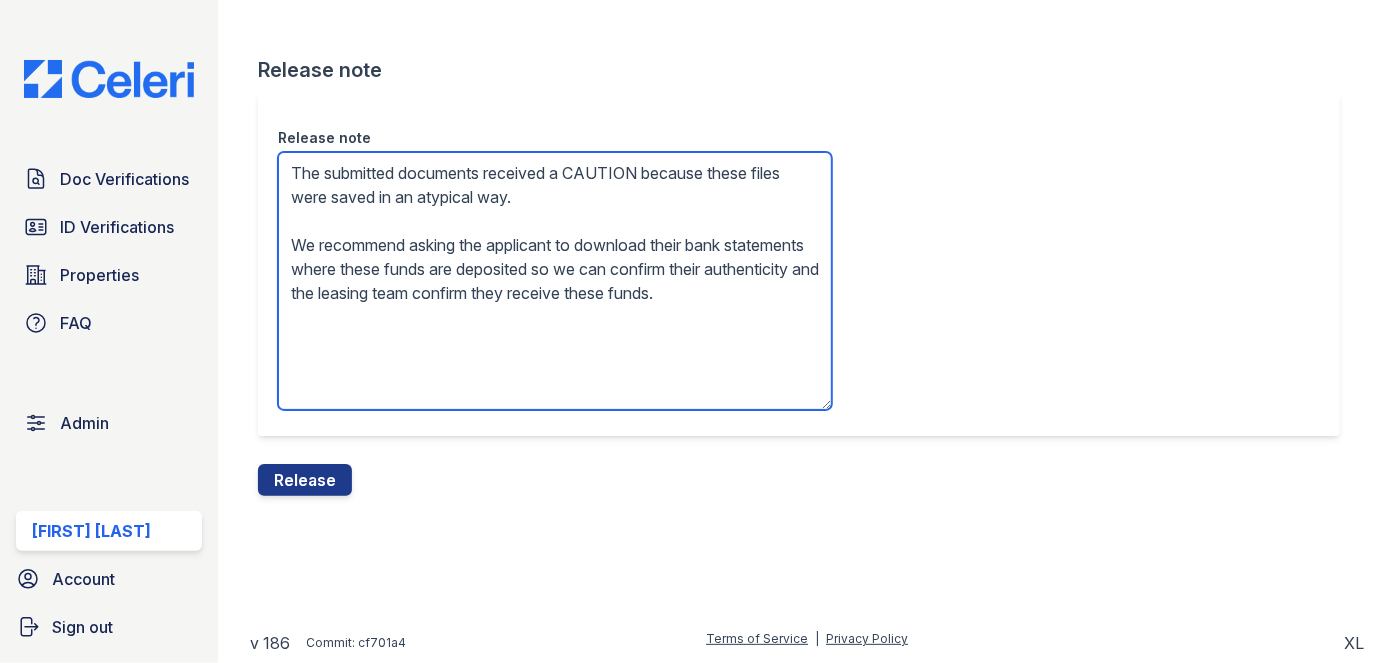 click on "The submitted documents received a CAUTION because these files were saved in an atypical way.
We recommend asking the applicant to download their bank statements where these funds are deposited so we can confirm their authenticity and the leasing team confirm they receive these funds." at bounding box center (555, 281) 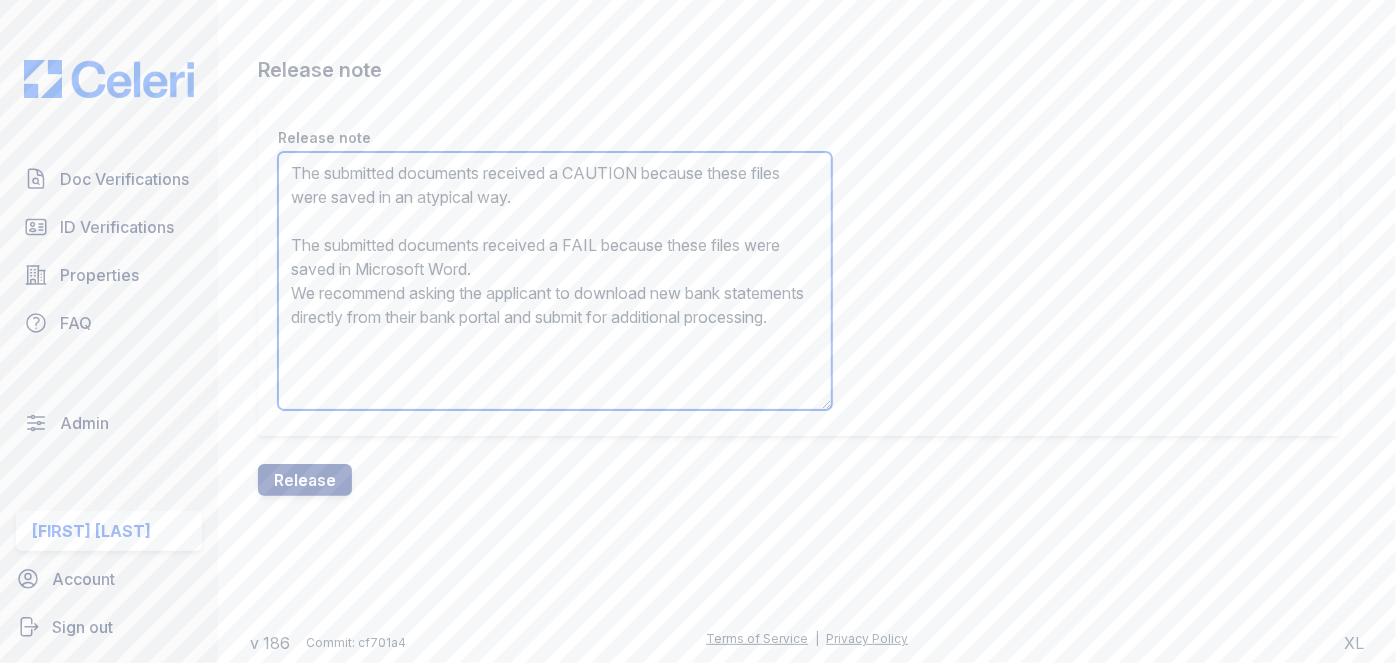 click on "The submitted documents received a CAUTION because these files were saved in an atypical way.
The submitted documents received a FAIL because these files were saved in Microsoft Word.
We recommend asking the applicant to download new bank statements directly from their bank portal and submit for additional processing." at bounding box center (555, 281) 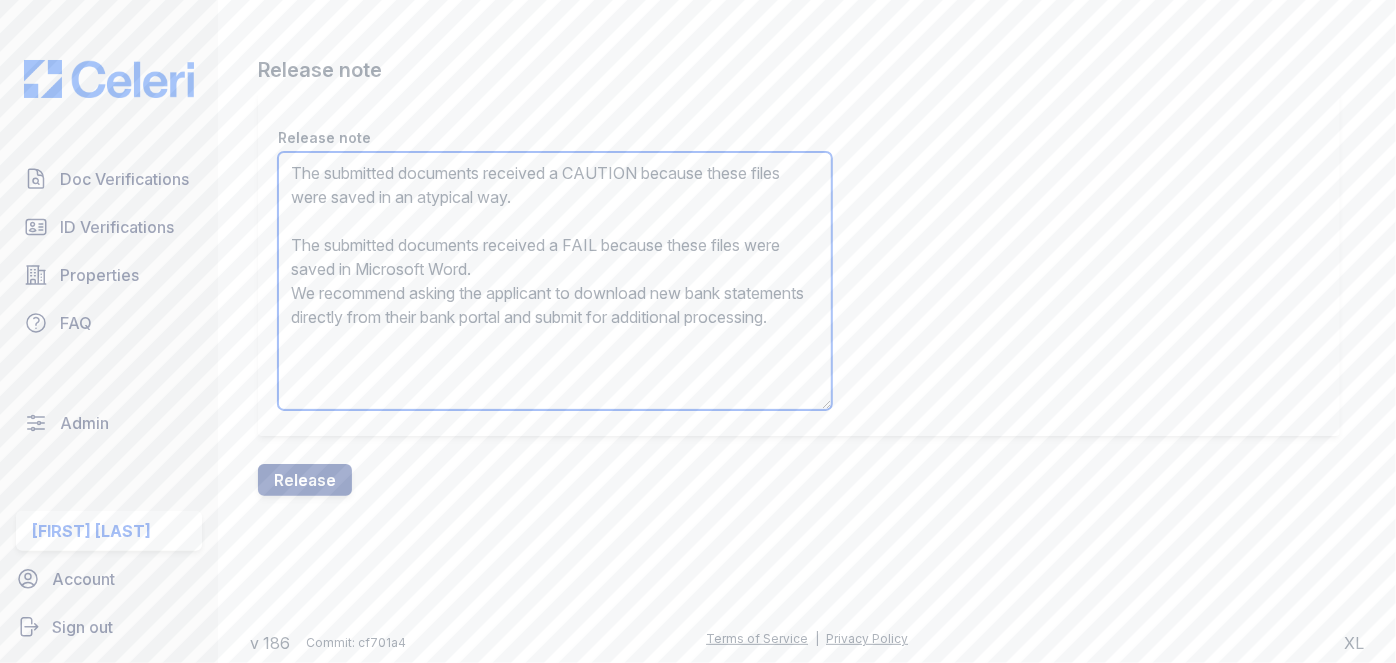 click on "The submitted documents received a CAUTION because these files were saved in an atypical way.
The submitted documents received a FAIL because these files were saved in Microsoft Word.
We recommend asking the applicant to download new bank statements directly from their bank portal and submit for additional processing." at bounding box center (555, 281) 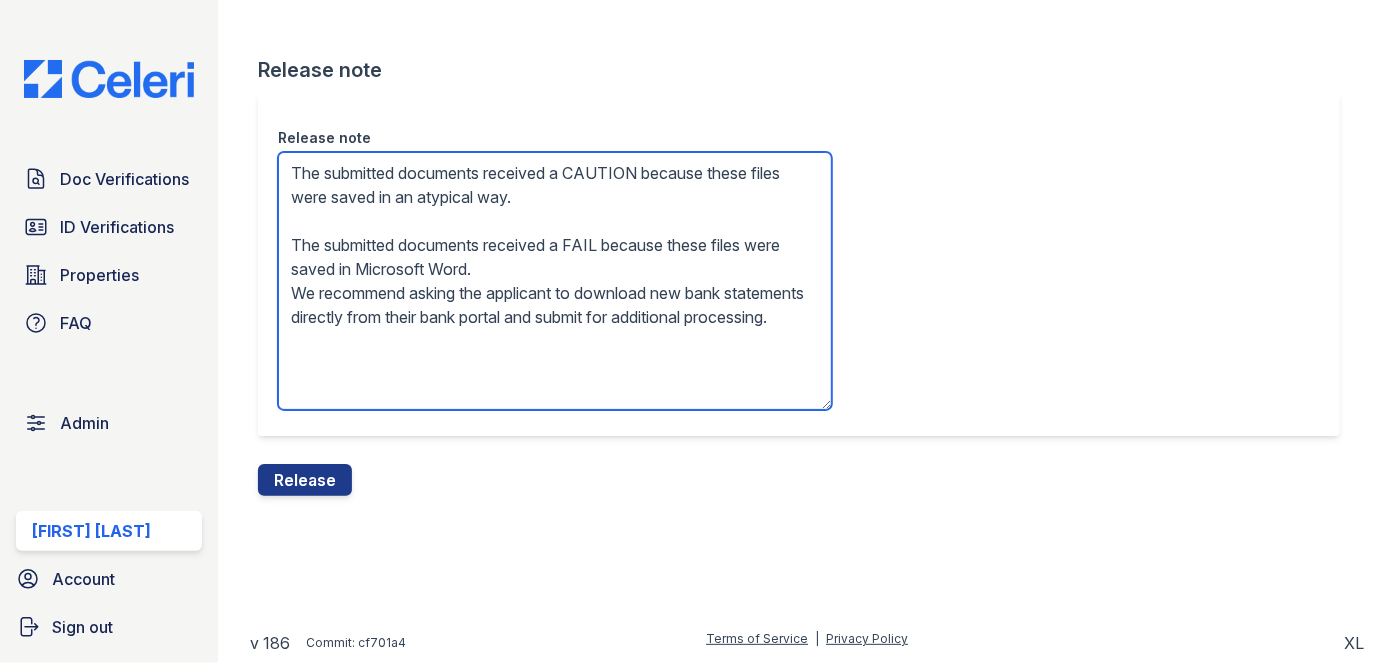 click on "The submitted documents received a CAUTION because these files were saved in an atypical way.
The submitted documents received a FAIL because these files were saved in Microsoft Word.
We recommend asking the applicant to download new bank statements directly from their bank portal and submit for additional processing." at bounding box center [555, 281] 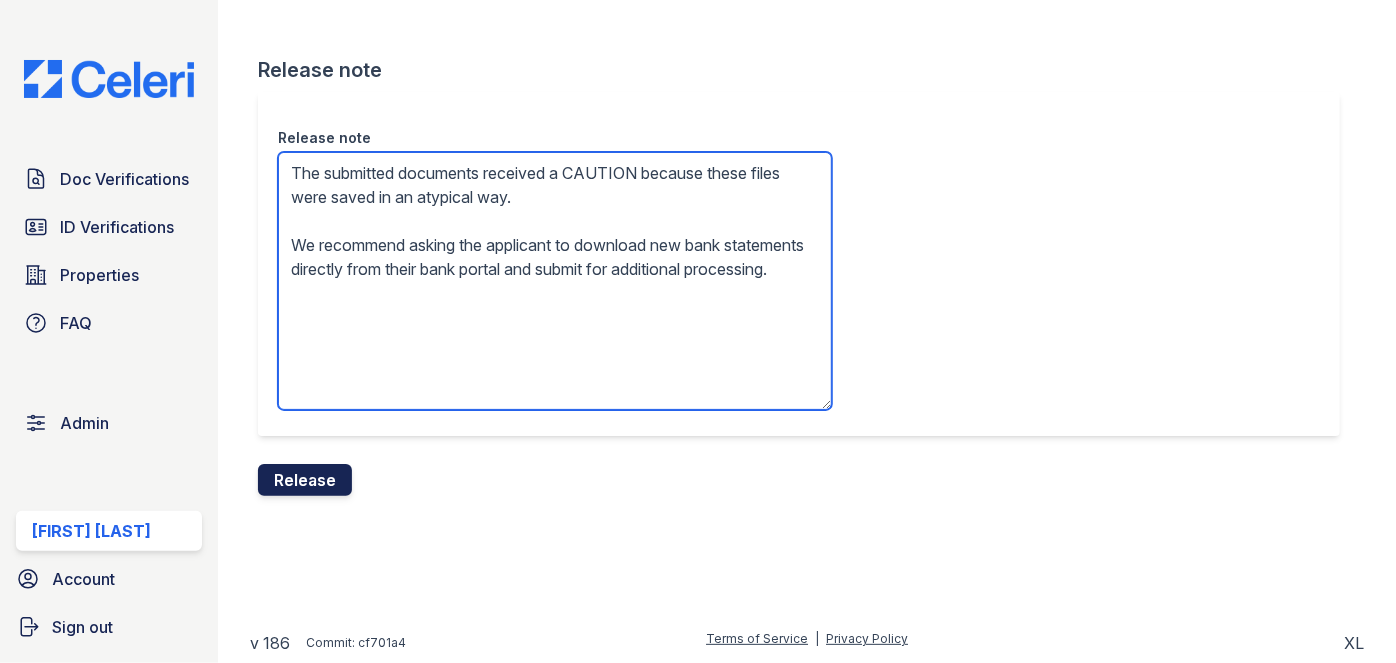 type on "The submitted documents received a CAUTION because these files were saved in an atypical way.
We recommend asking the applicant to download new bank statements directly from their bank portal and submit for additional processing." 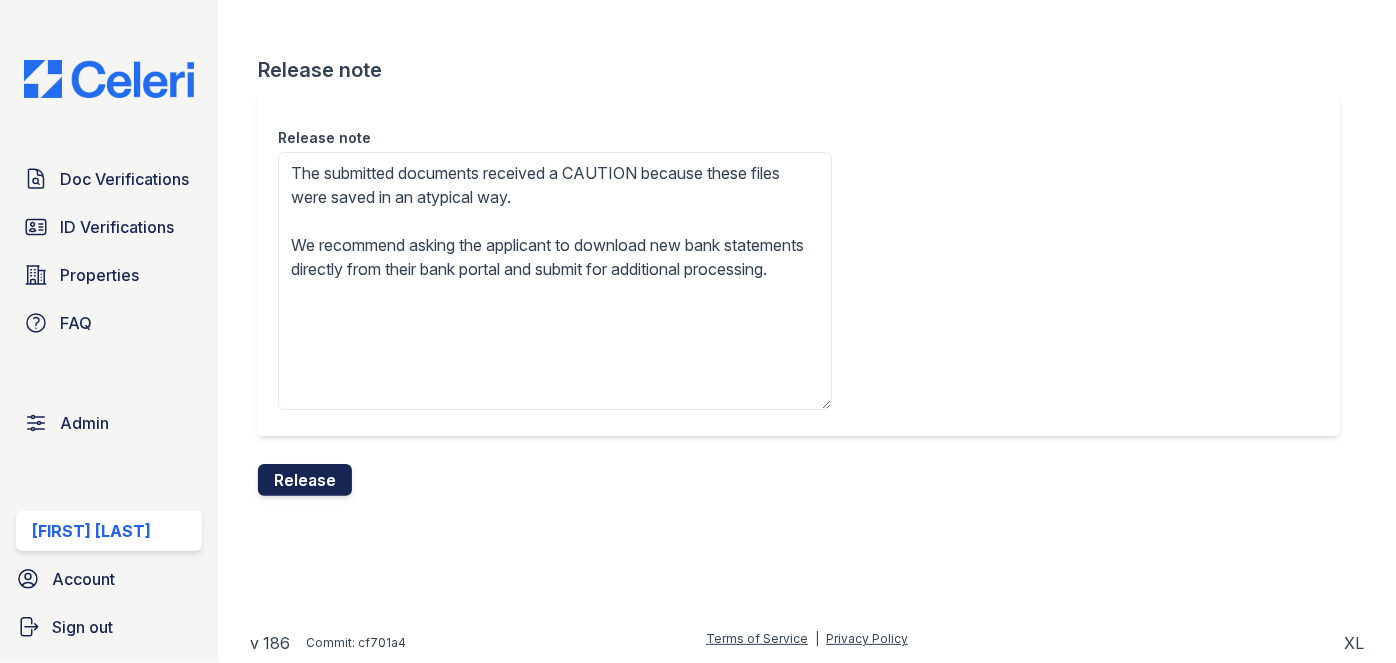 click on "Release" at bounding box center [305, 480] 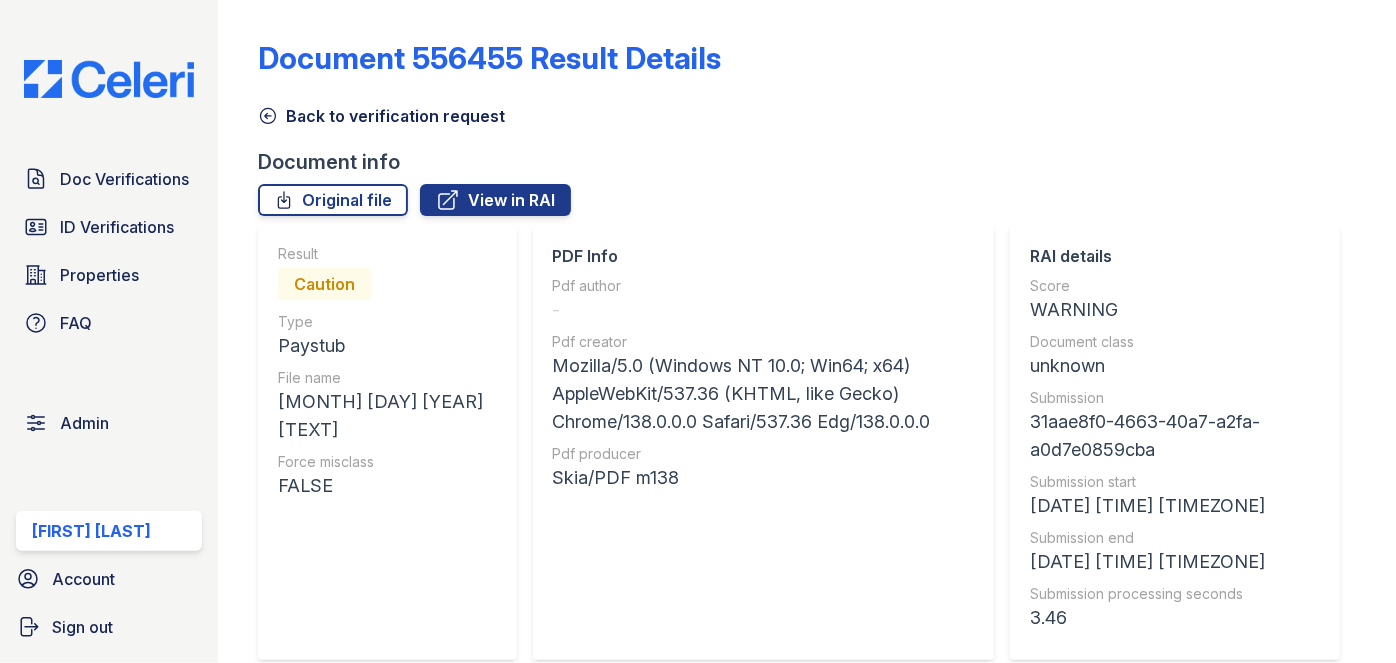 scroll, scrollTop: 0, scrollLeft: 0, axis: both 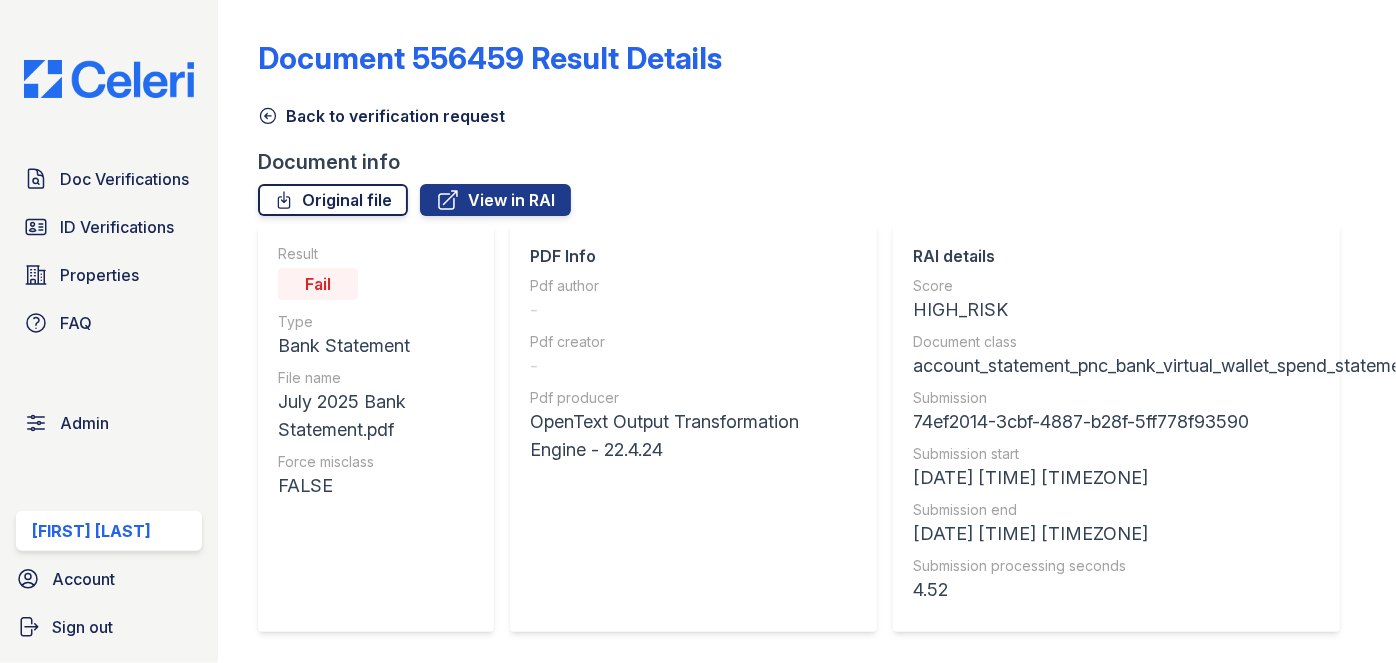 click on "Original file" at bounding box center (333, 200) 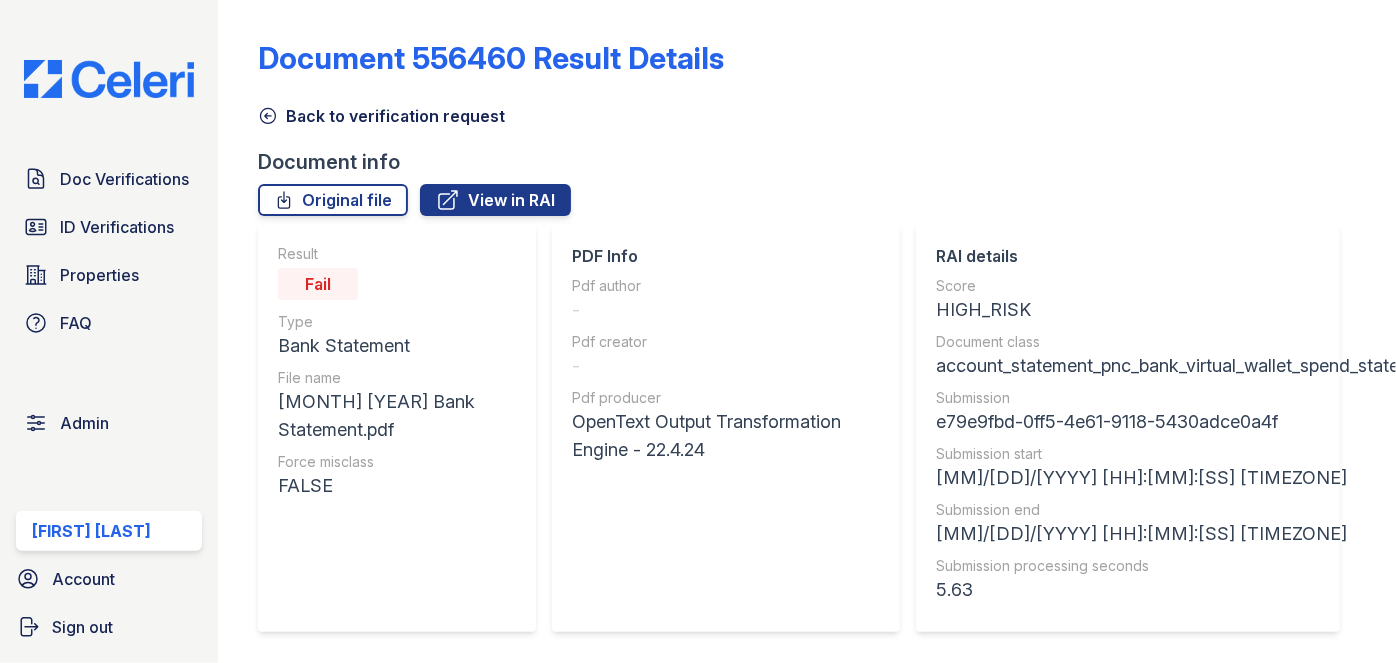 scroll, scrollTop: 0, scrollLeft: 0, axis: both 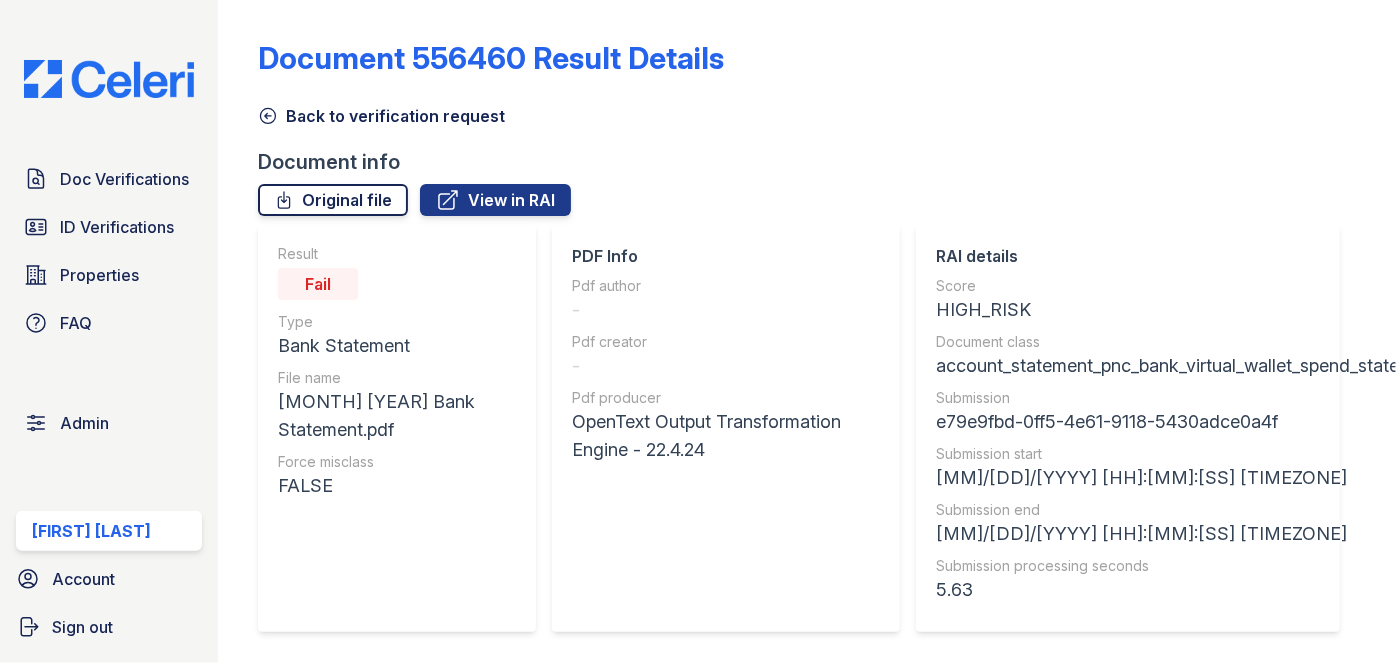 click on "Original file" at bounding box center (333, 200) 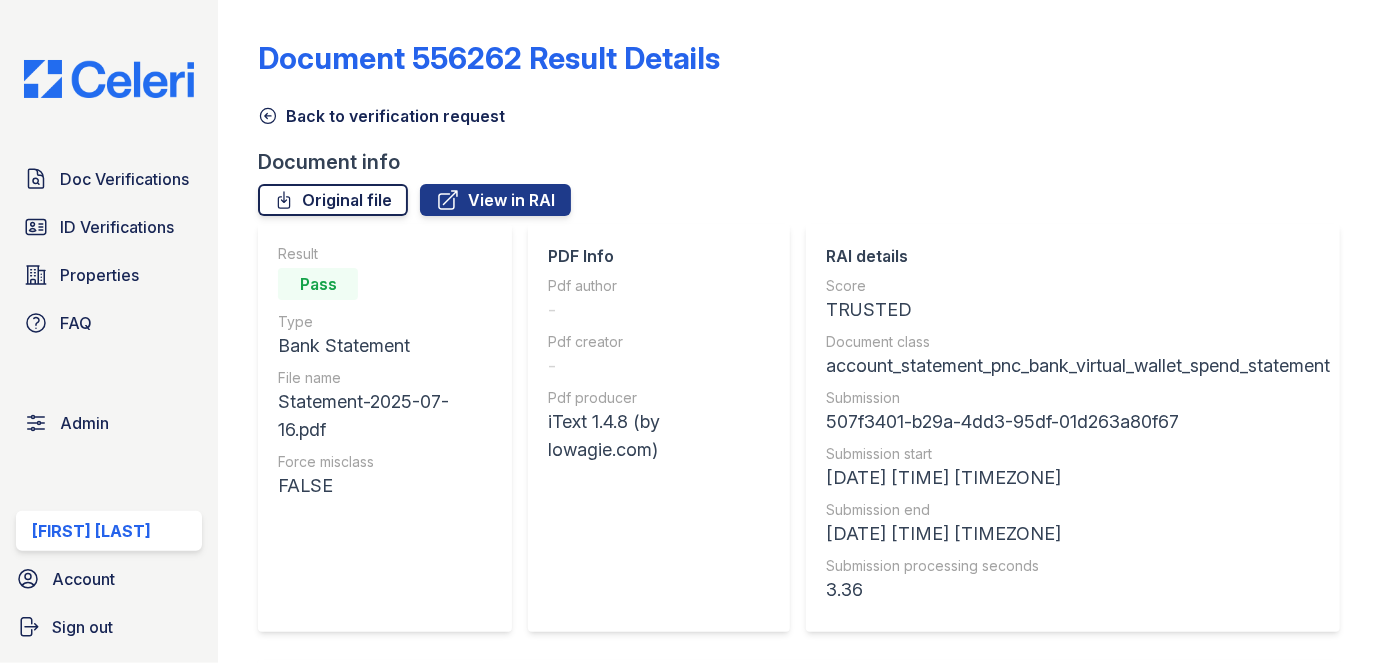 scroll, scrollTop: 0, scrollLeft: 0, axis: both 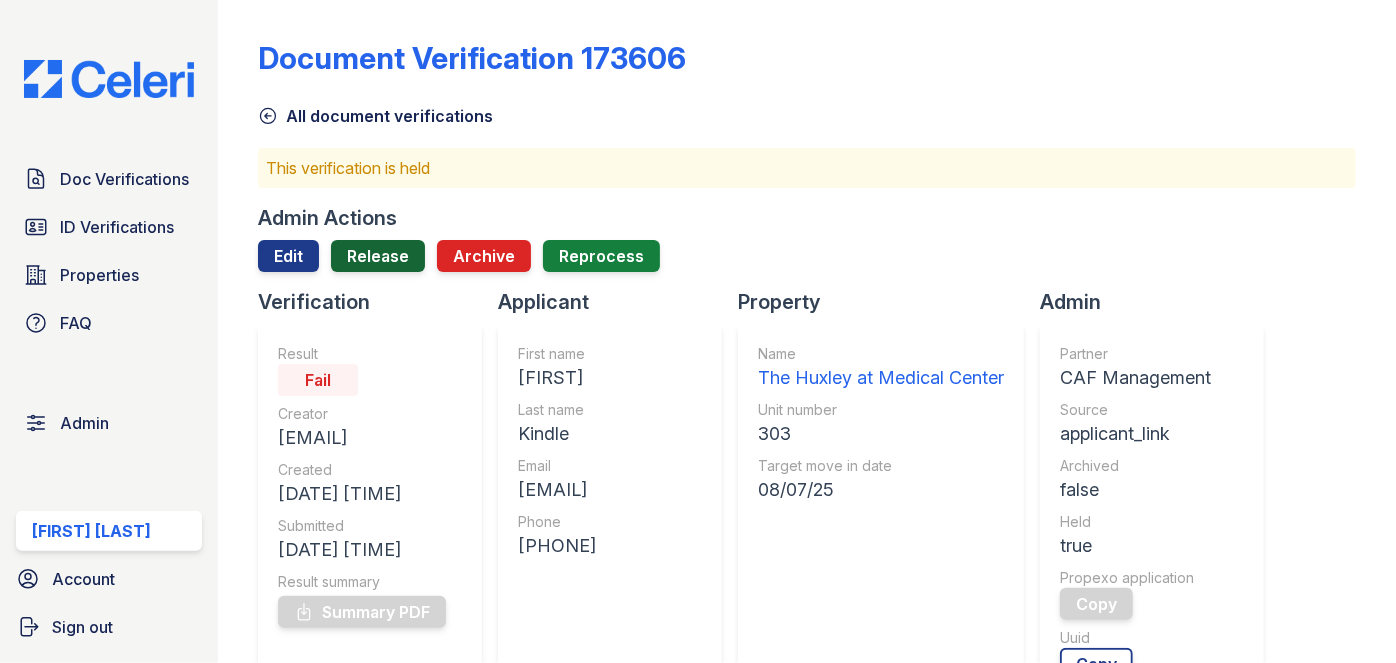 click on "Release" at bounding box center [378, 256] 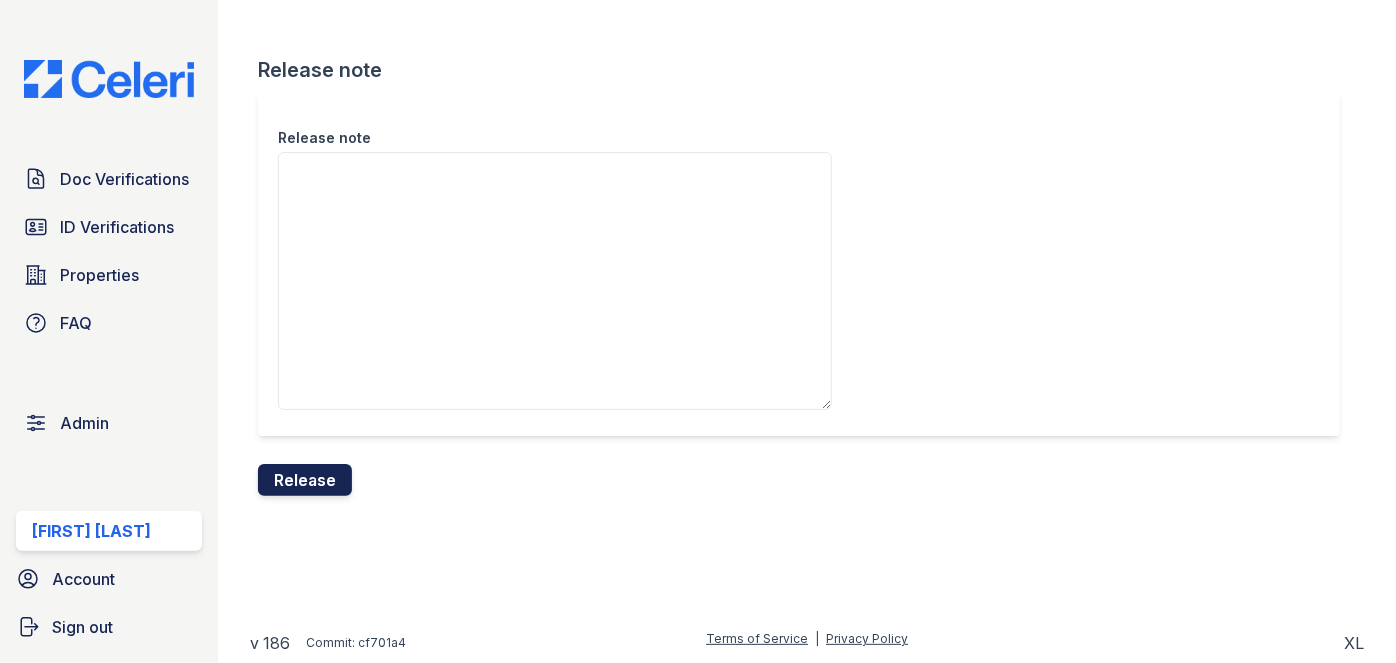 click on "Release" at bounding box center (305, 480) 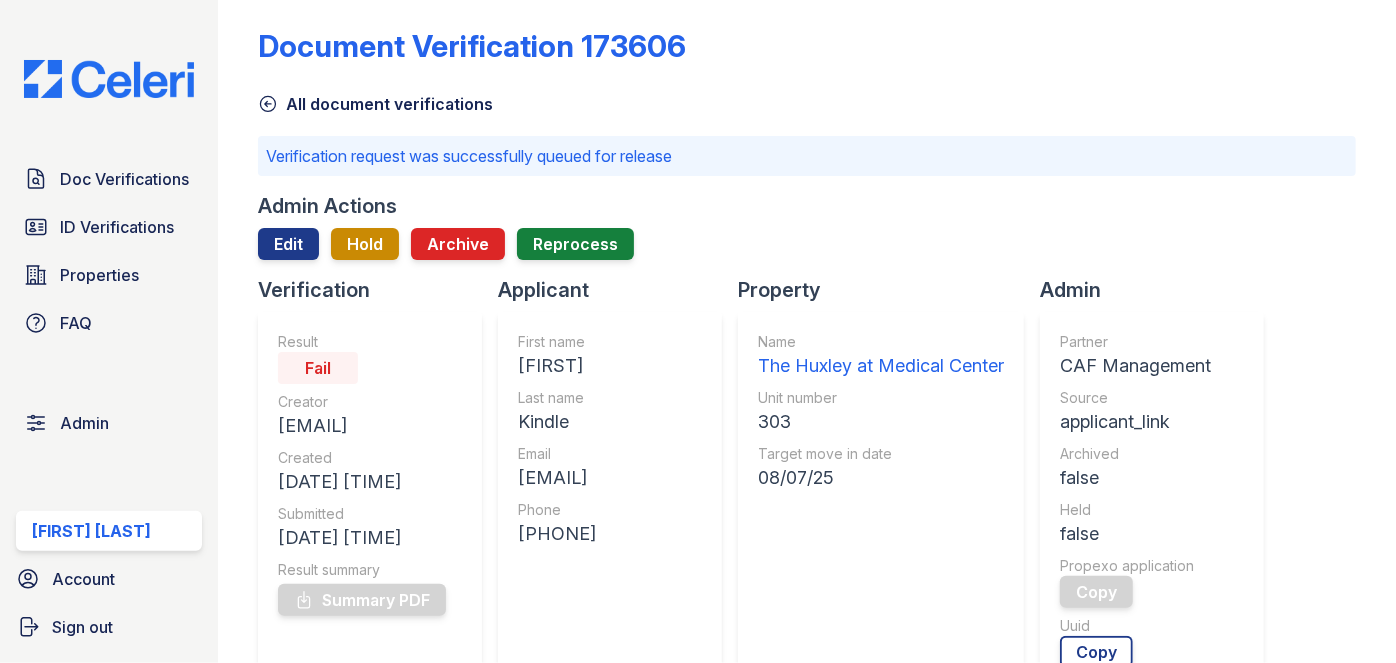 scroll, scrollTop: 0, scrollLeft: 0, axis: both 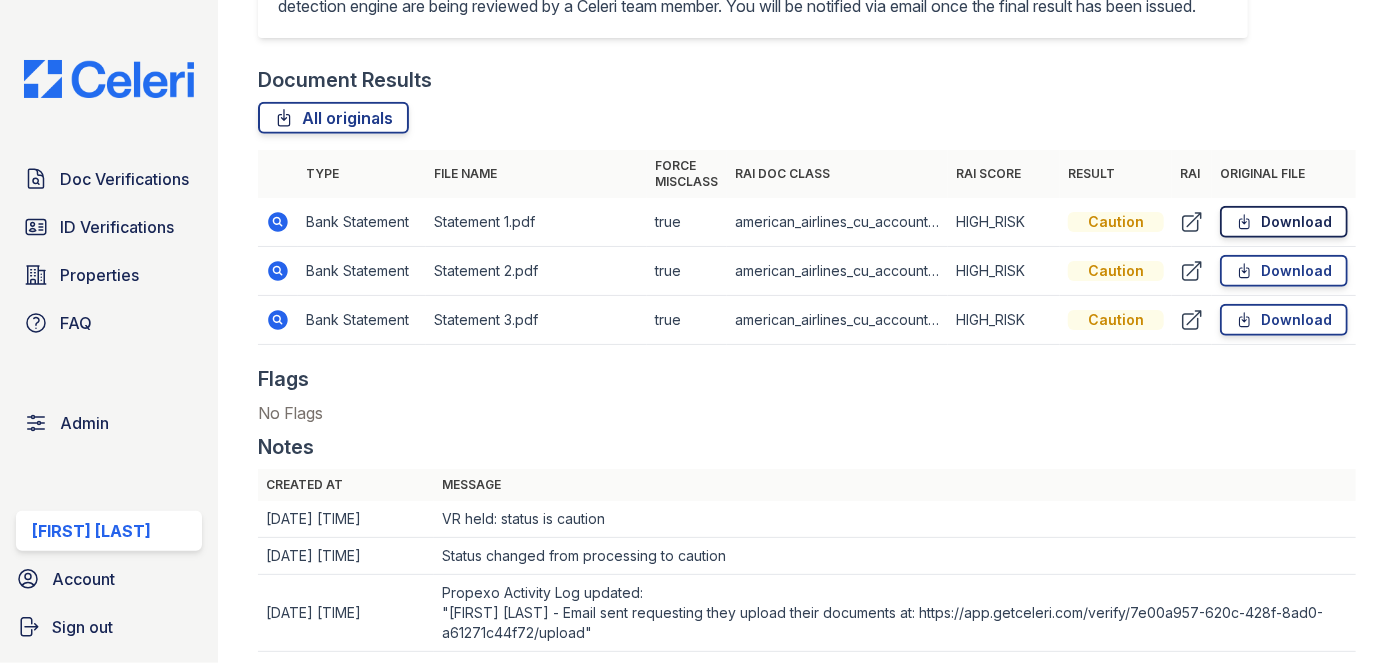 click on "Download" at bounding box center (1284, 222) 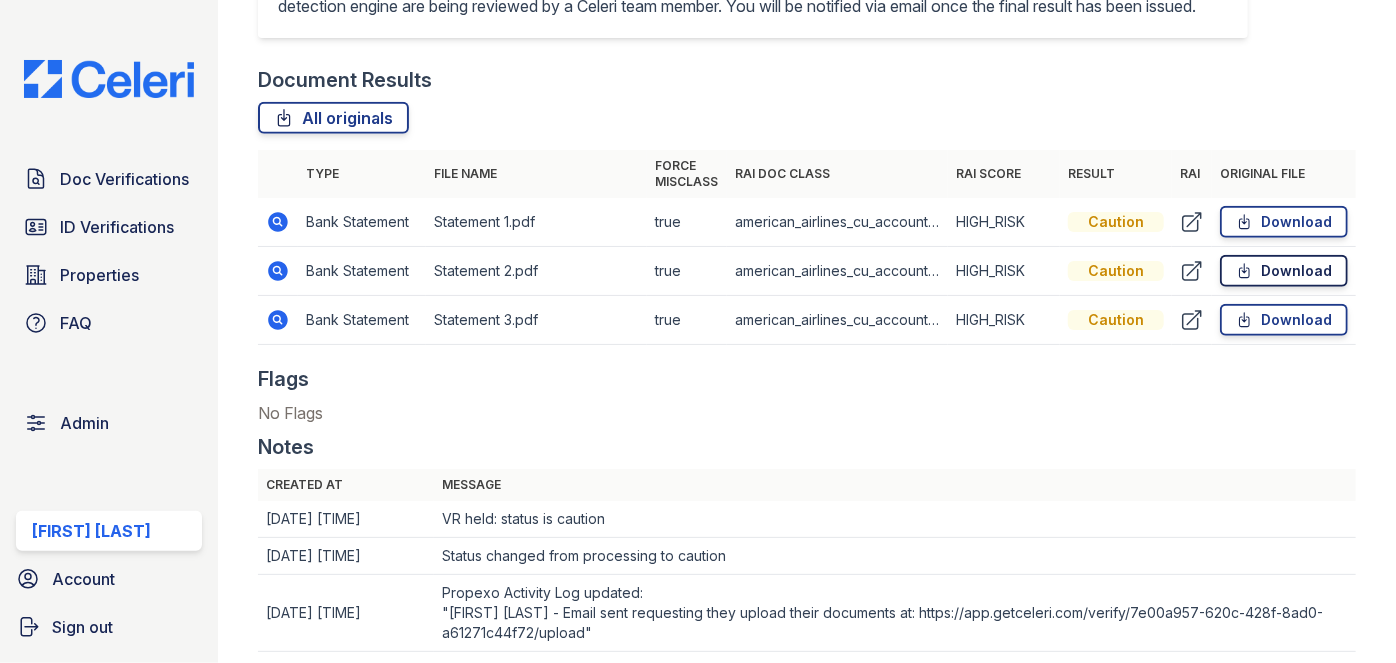 click on "Download" at bounding box center (1284, 271) 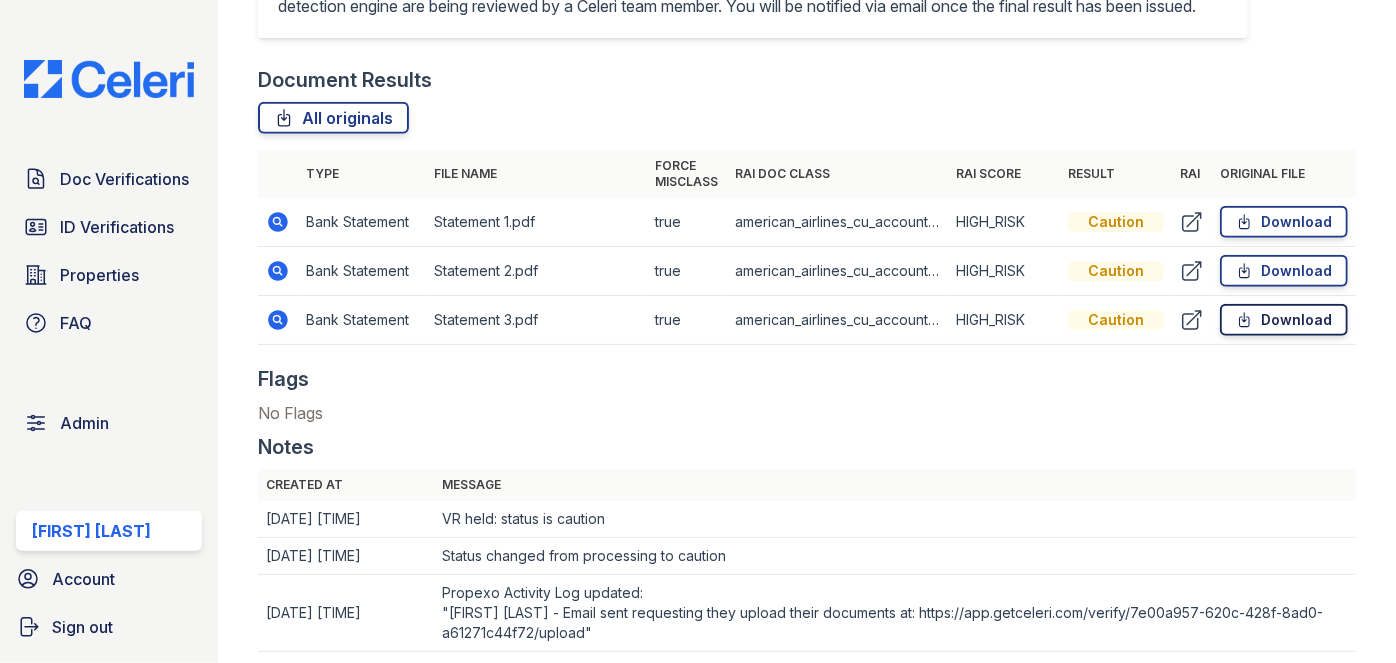click on "Download" at bounding box center (1284, 320) 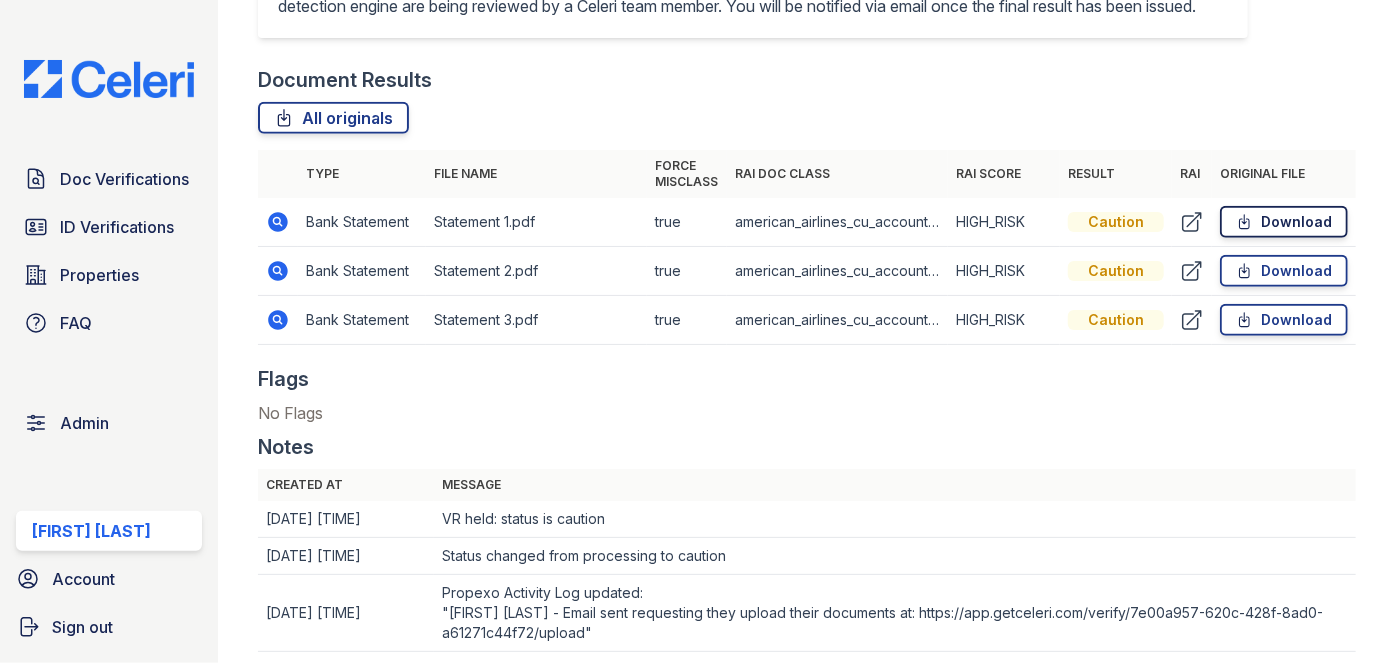 click on "Download" at bounding box center (1284, 222) 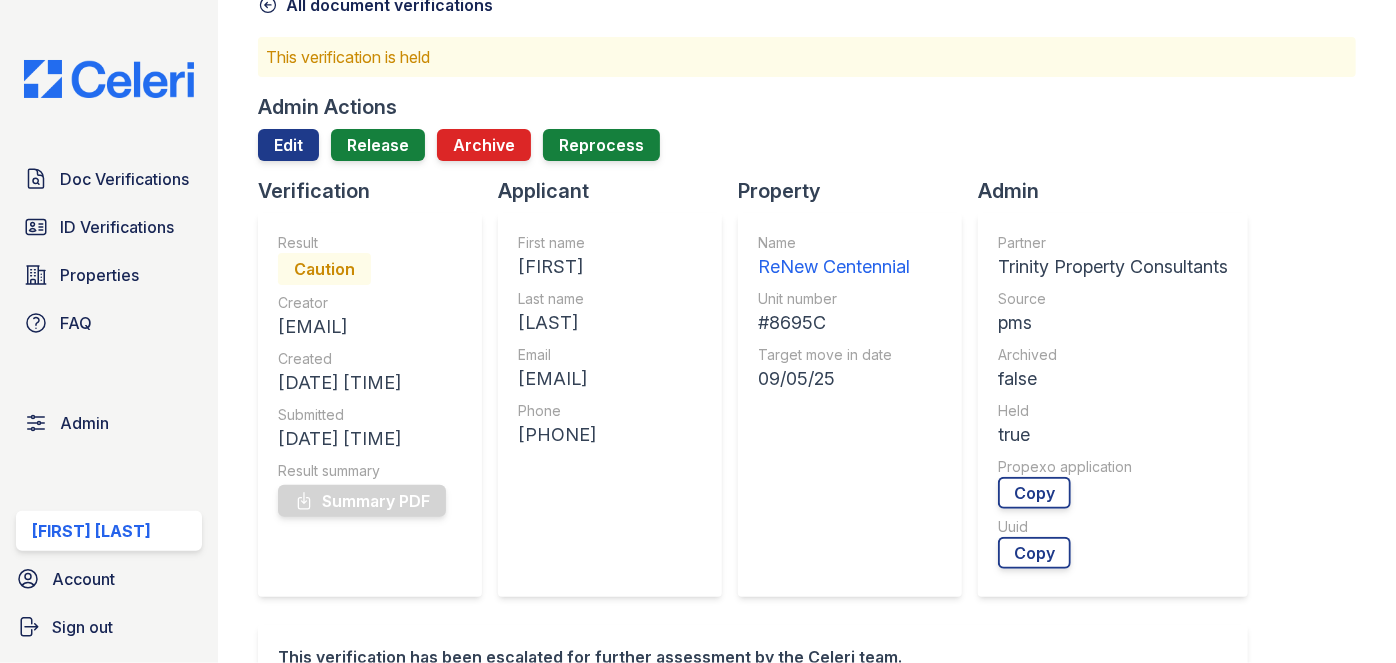 scroll, scrollTop: 0, scrollLeft: 0, axis: both 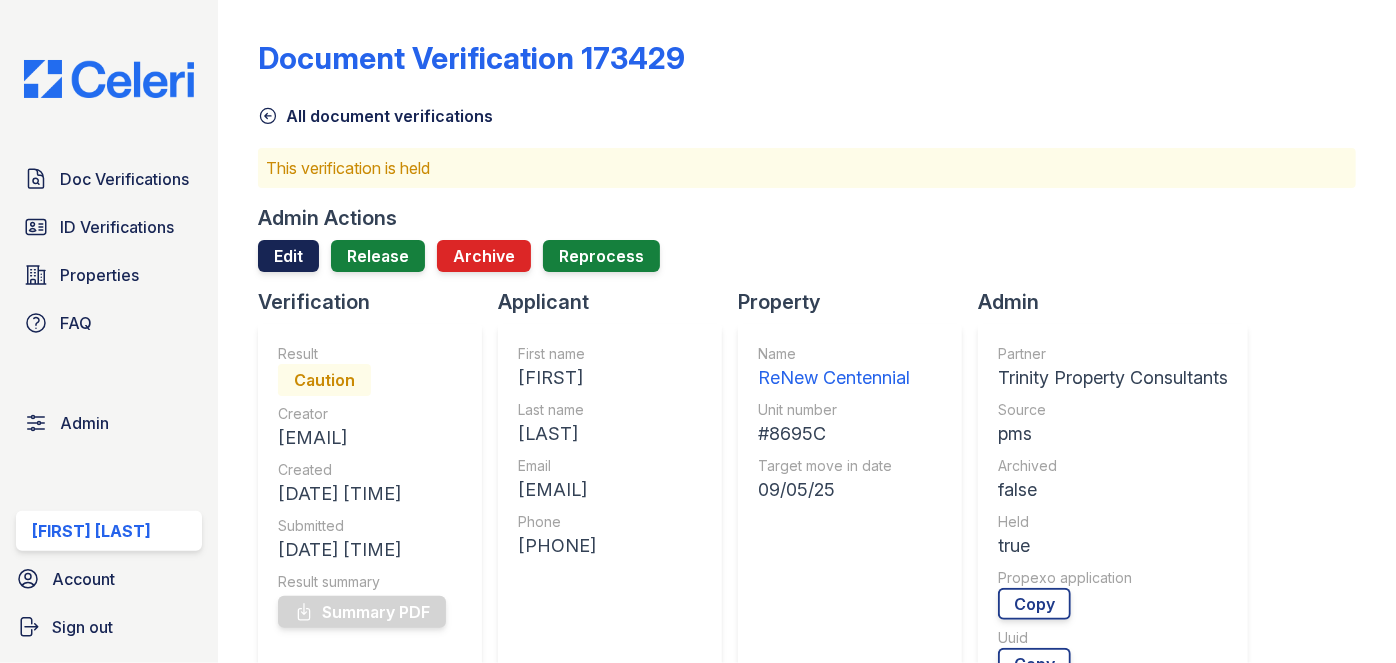 click on "Edit" at bounding box center [288, 256] 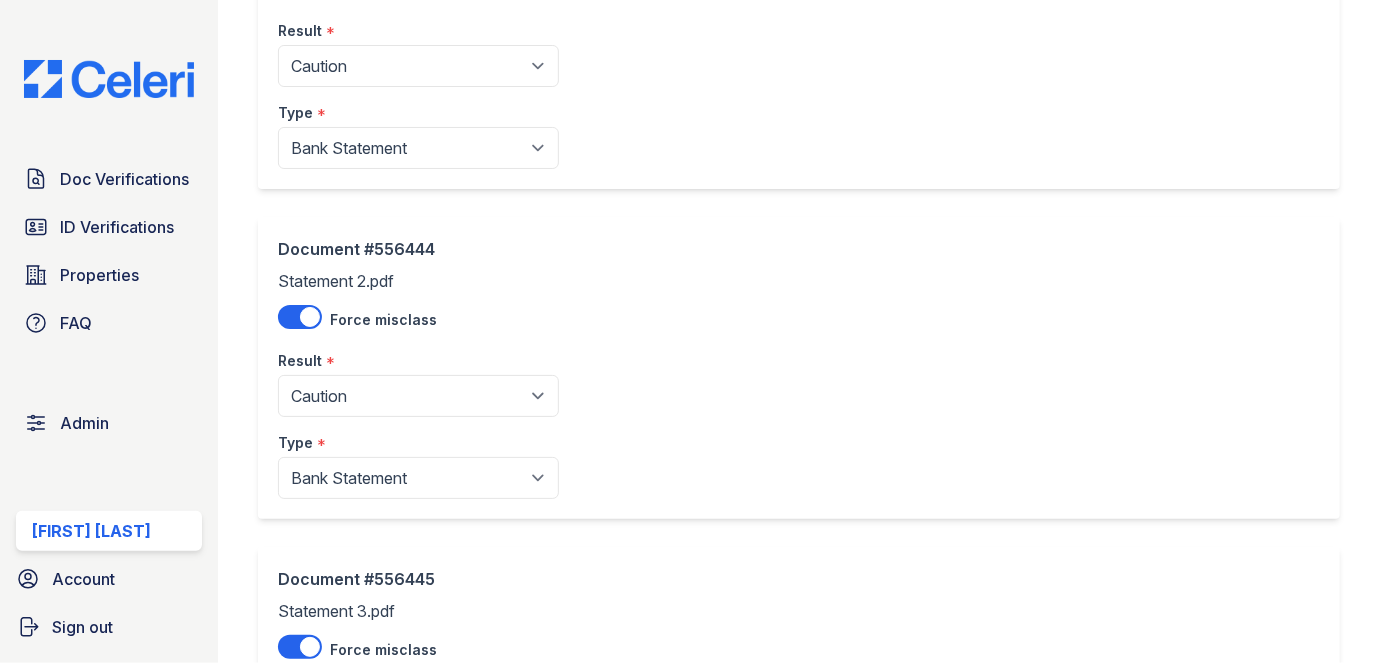 scroll, scrollTop: 272, scrollLeft: 0, axis: vertical 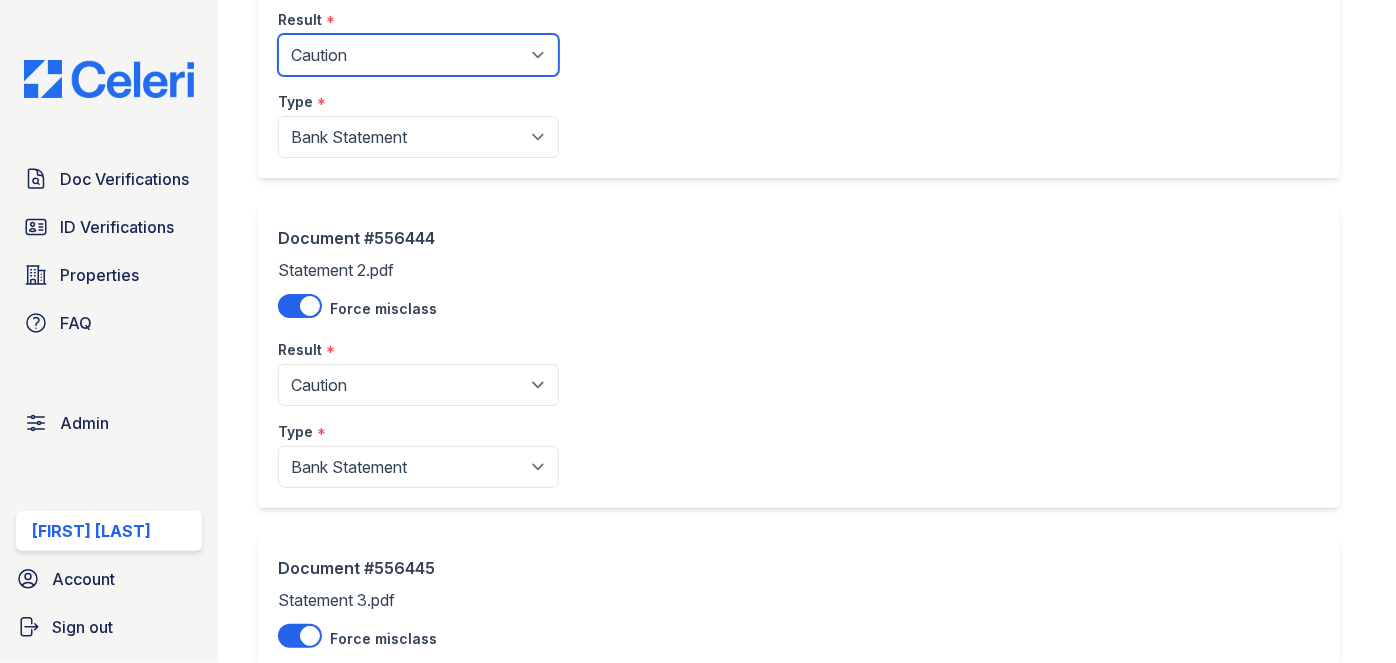 click on "Pending
Sent
Started
Processing
Pass
Fail
Caution
Error
N/A" at bounding box center [418, 55] 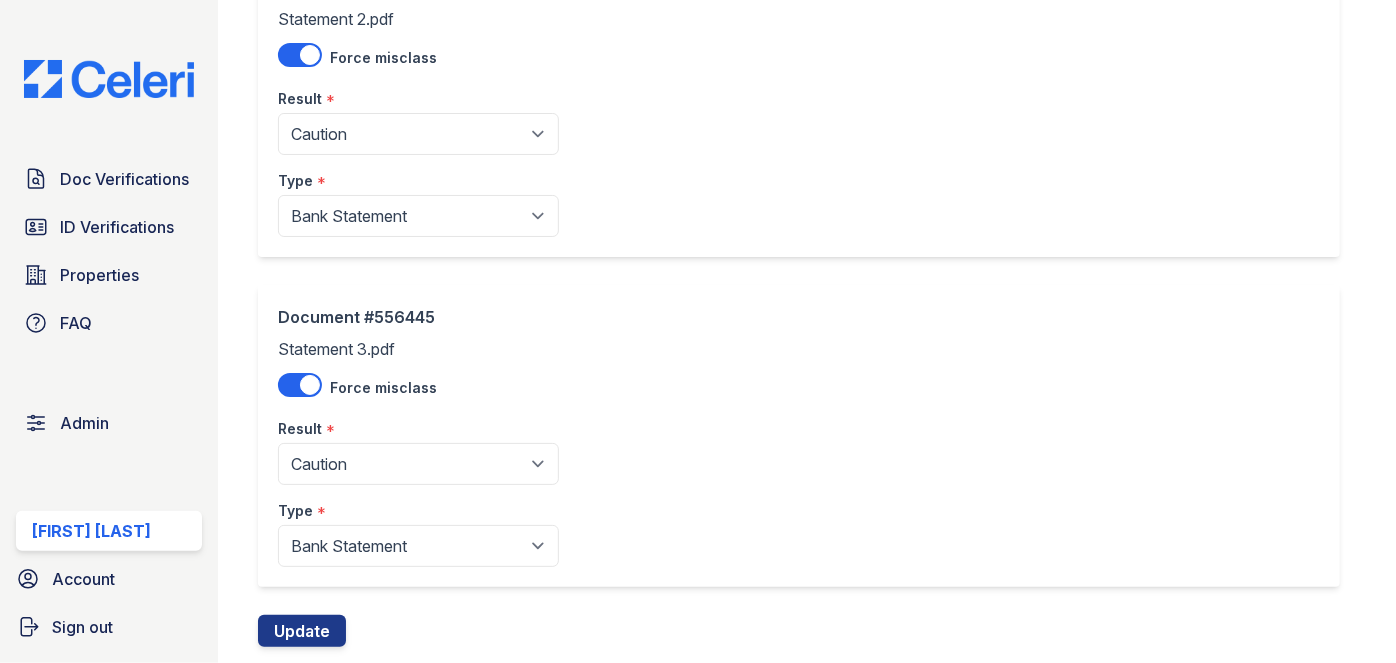 scroll, scrollTop: 545, scrollLeft: 0, axis: vertical 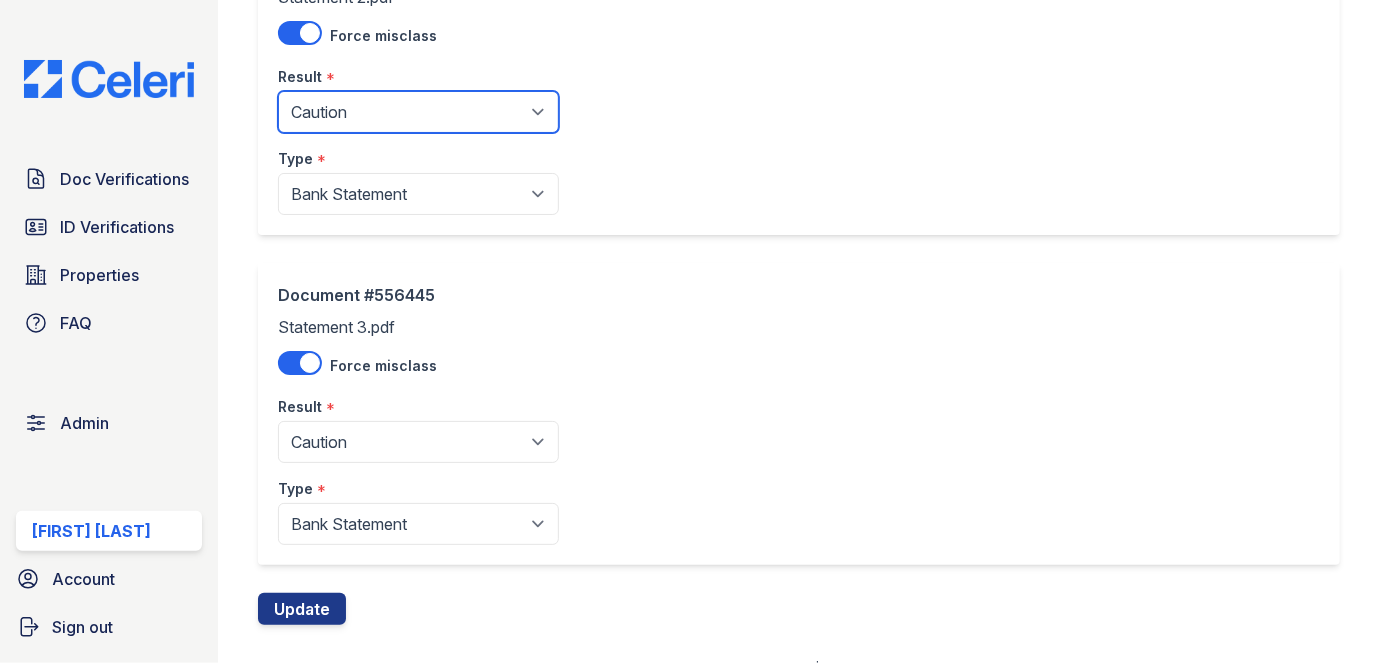 click on "Pending
Sent
Started
Processing
Pass
Fail
Caution
Error
N/A" at bounding box center [418, 112] 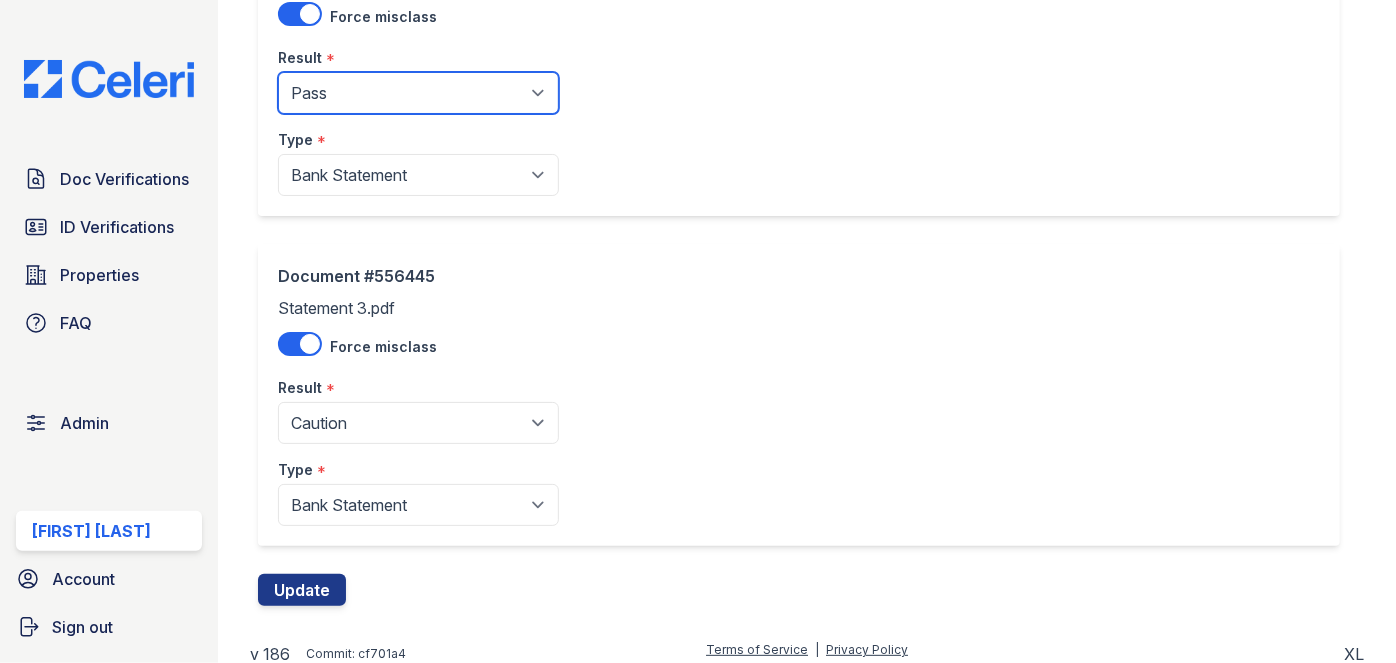 scroll, scrollTop: 573, scrollLeft: 0, axis: vertical 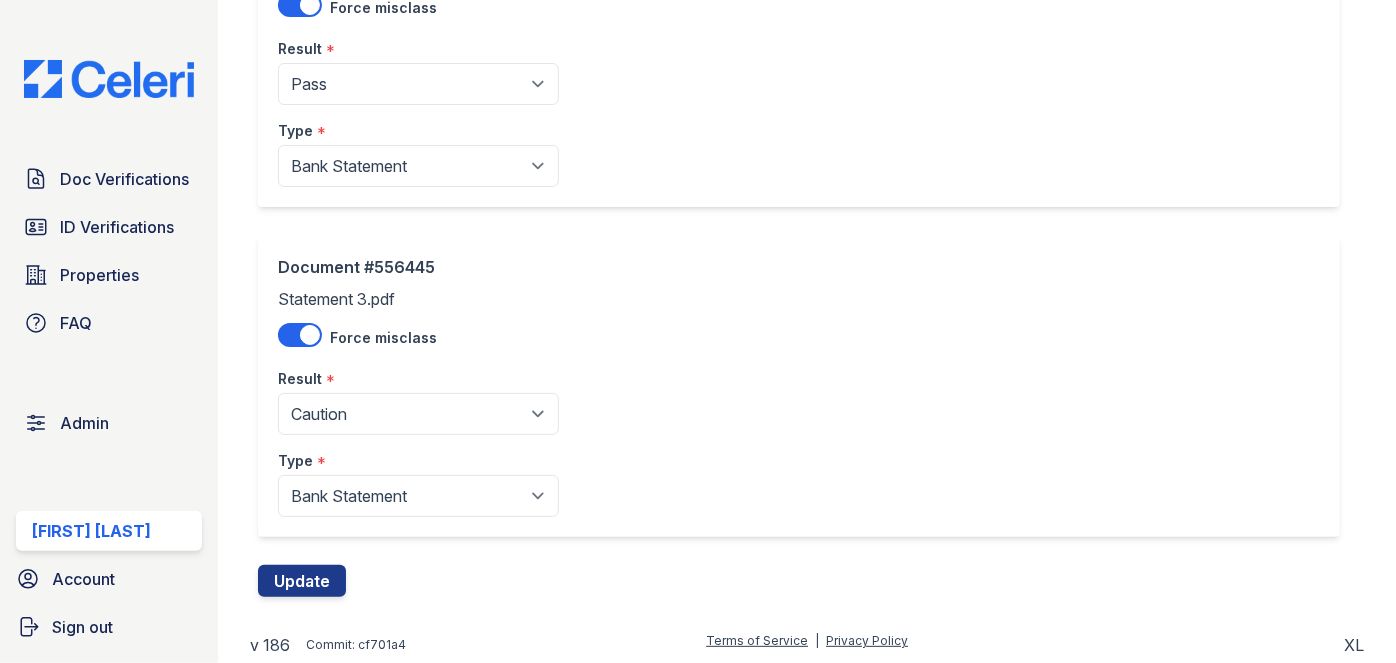 drag, startPoint x: 365, startPoint y: 385, endPoint x: 365, endPoint y: 409, distance: 24 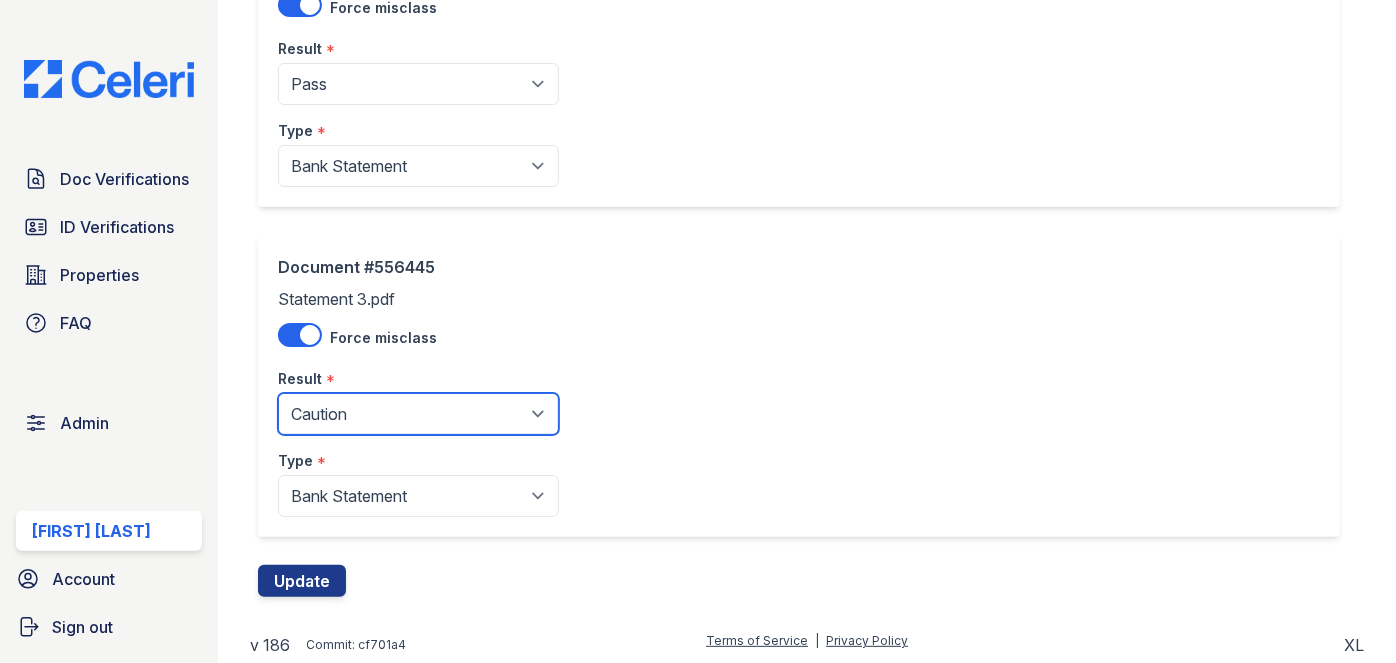 click on "Pending
Sent
Started
Processing
Pass
Fail
Caution
Error
N/A" at bounding box center [418, 414] 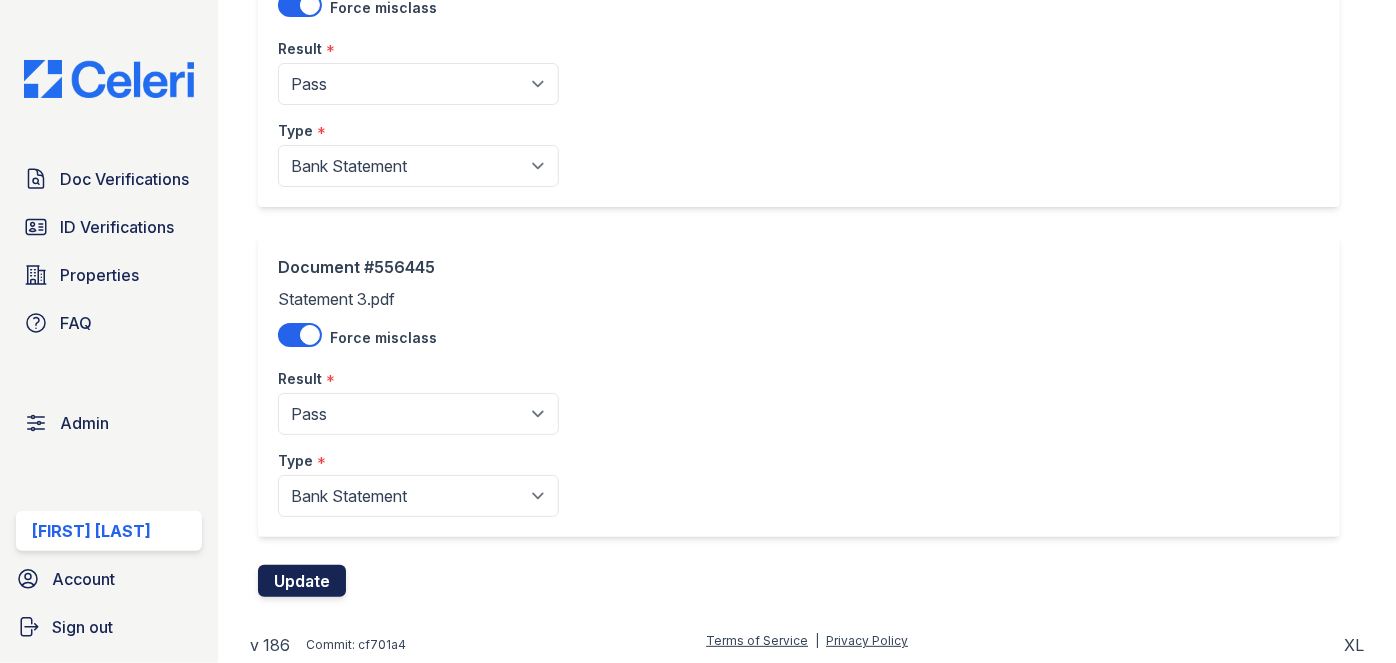 click on "Update" at bounding box center [302, 581] 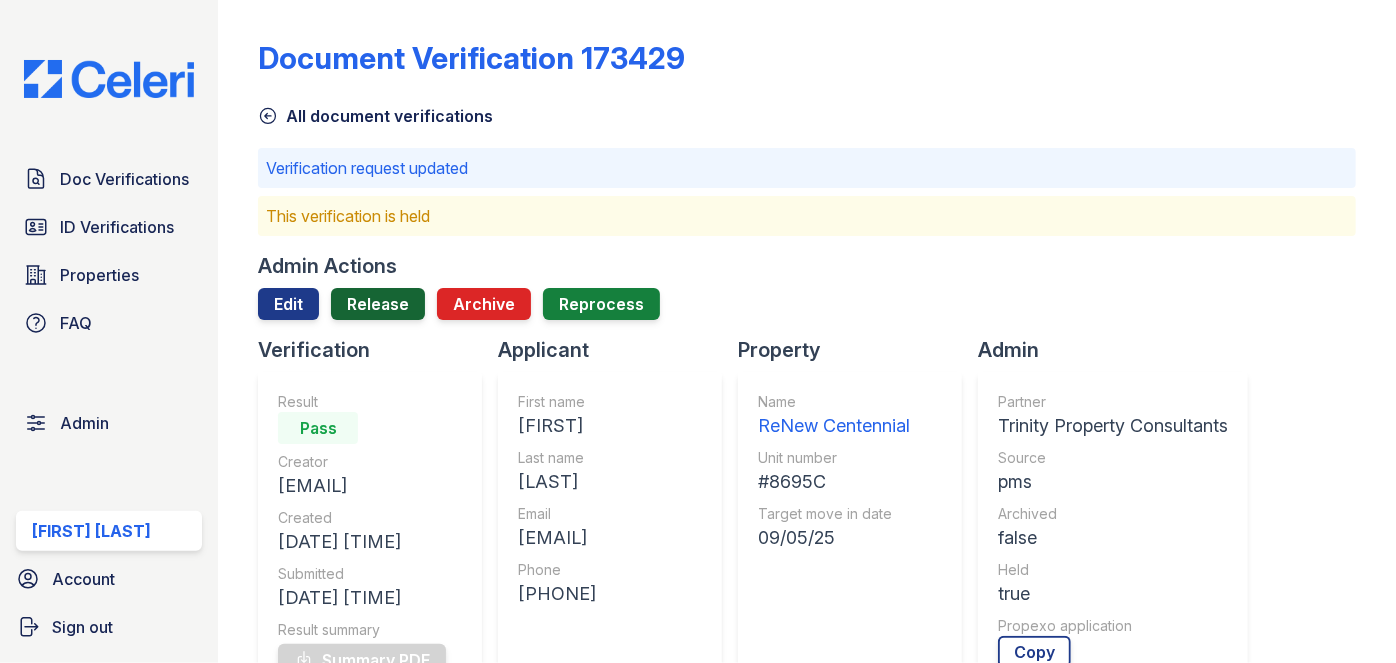click on "Release" at bounding box center (378, 304) 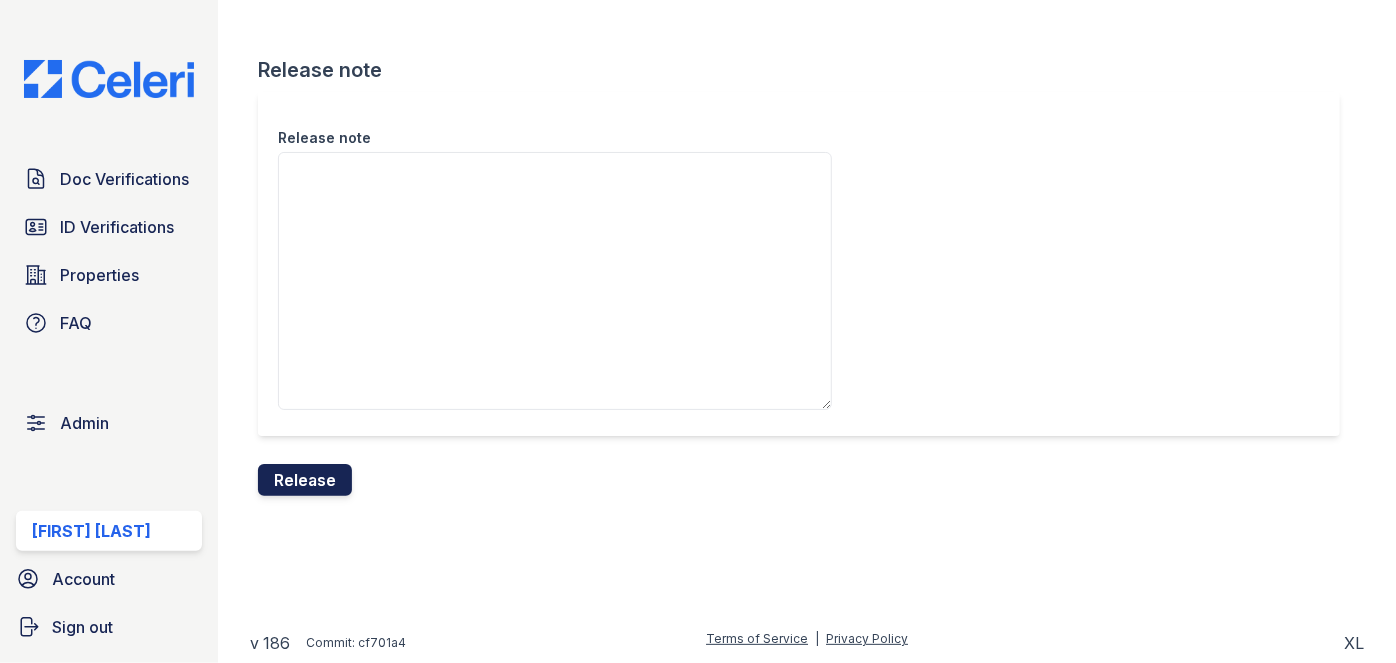click on "Release" at bounding box center [305, 480] 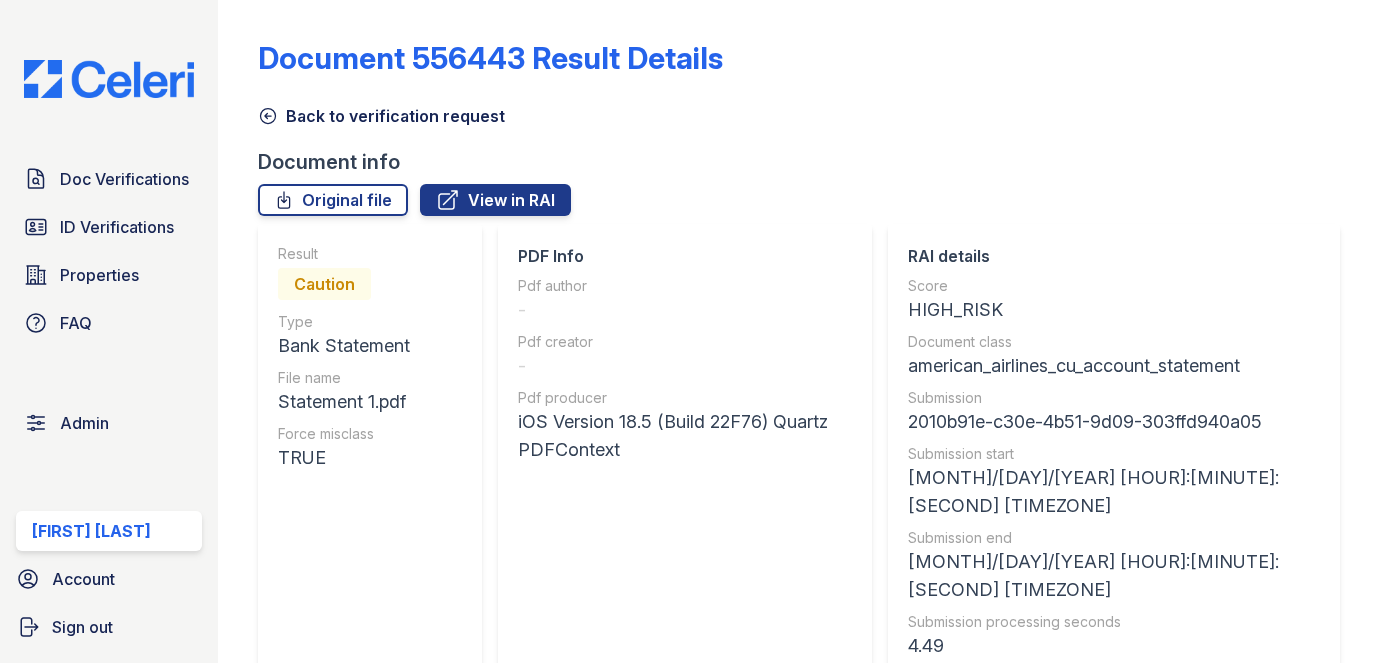scroll, scrollTop: 0, scrollLeft: 0, axis: both 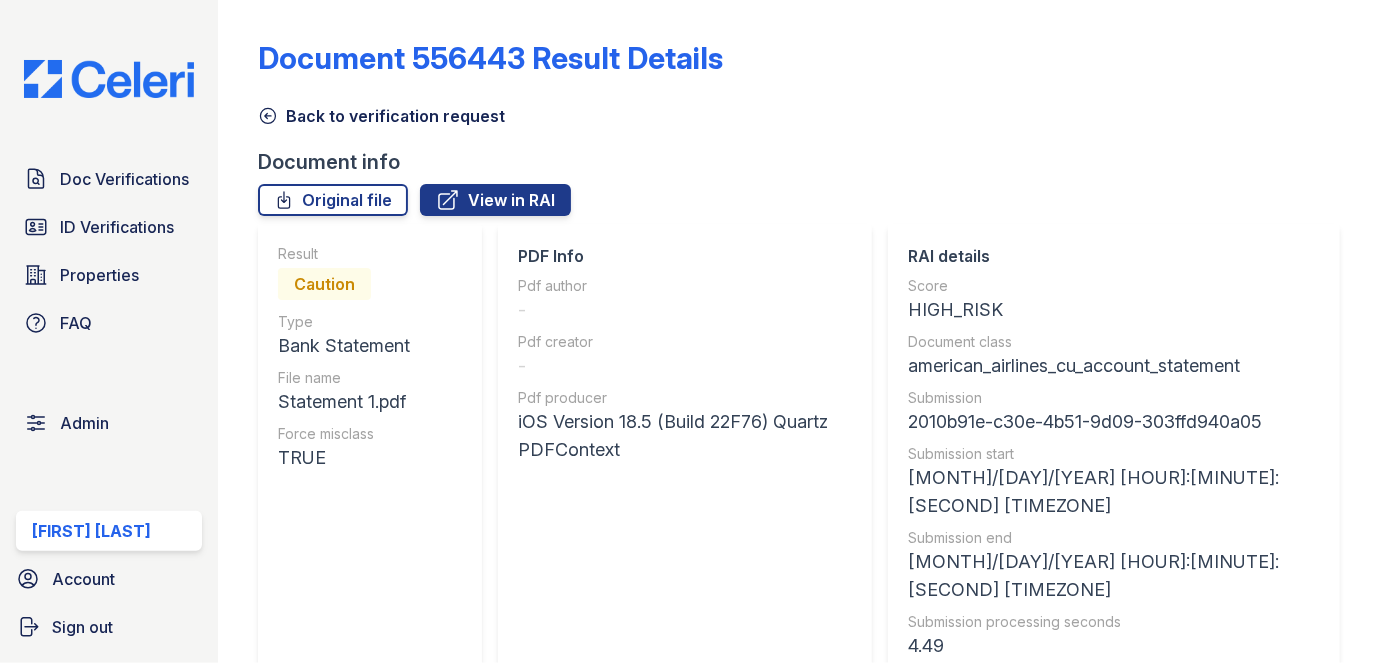 click 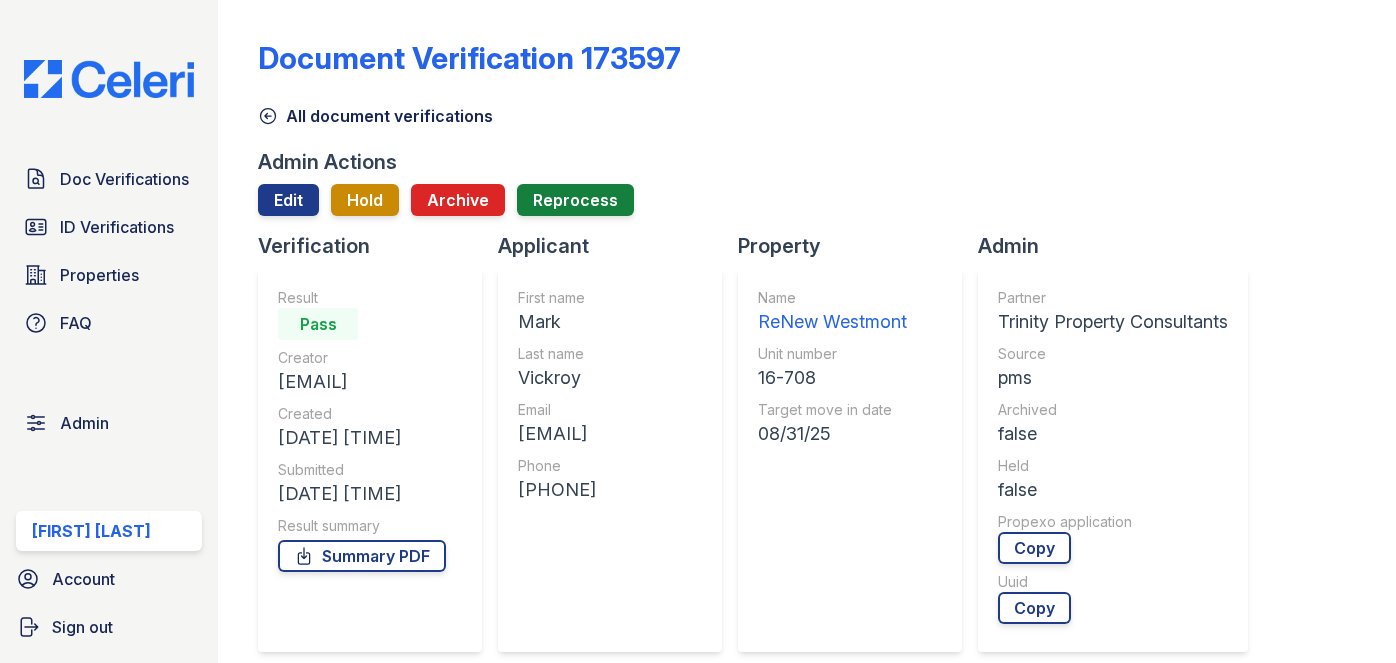 scroll, scrollTop: 0, scrollLeft: 0, axis: both 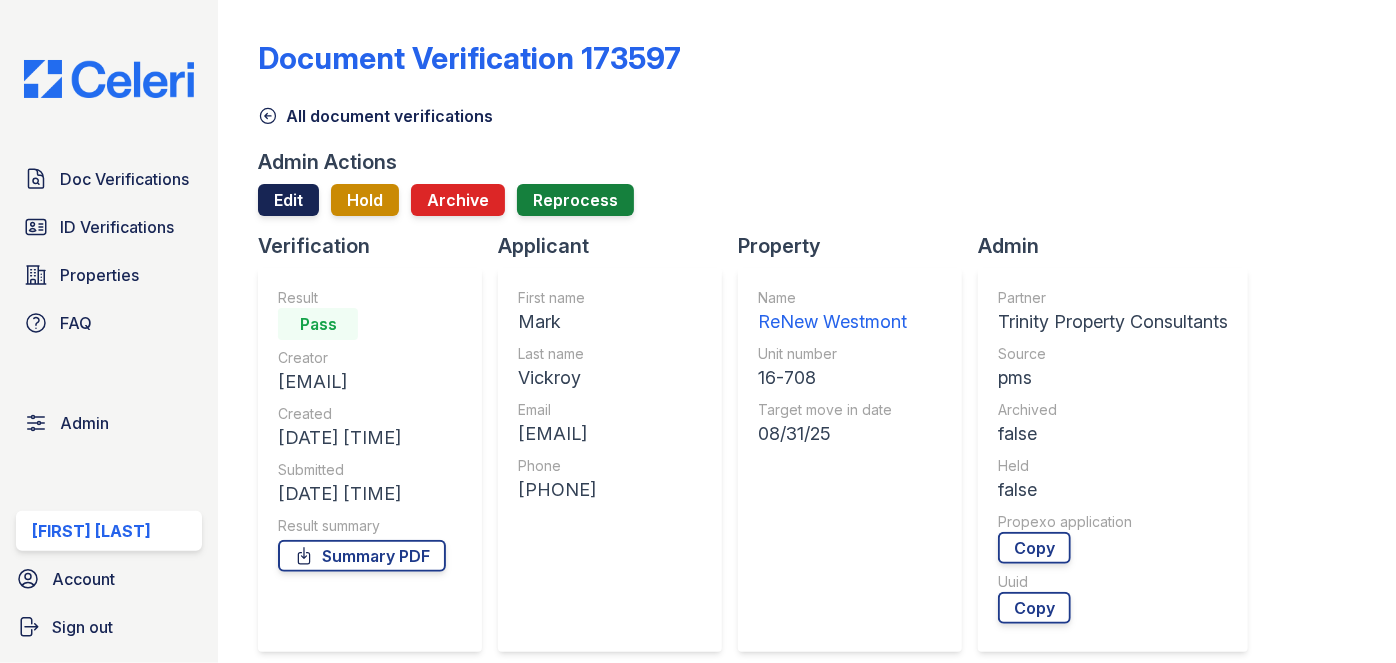 click on "Edit" at bounding box center [288, 200] 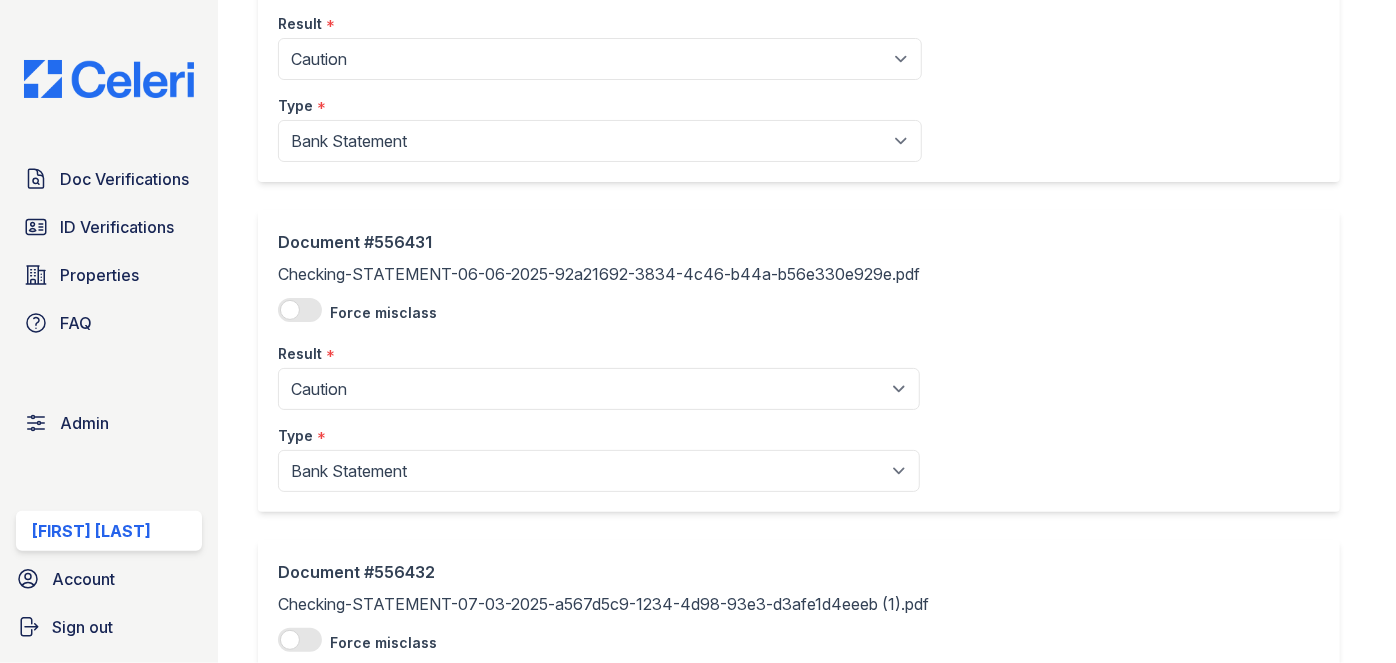 scroll, scrollTop: 909, scrollLeft: 0, axis: vertical 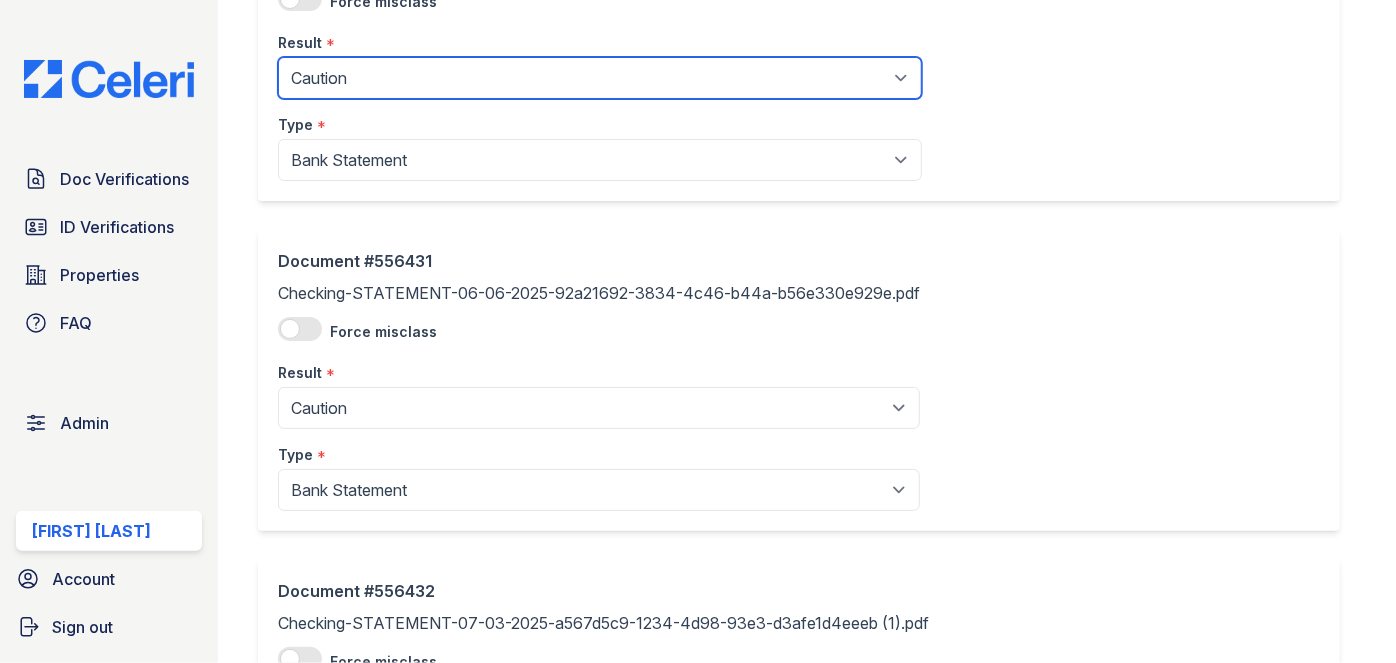 click on "Pending
Sent
Started
Processing
Pass
Fail
Caution
Error
N/A" at bounding box center [600, 78] 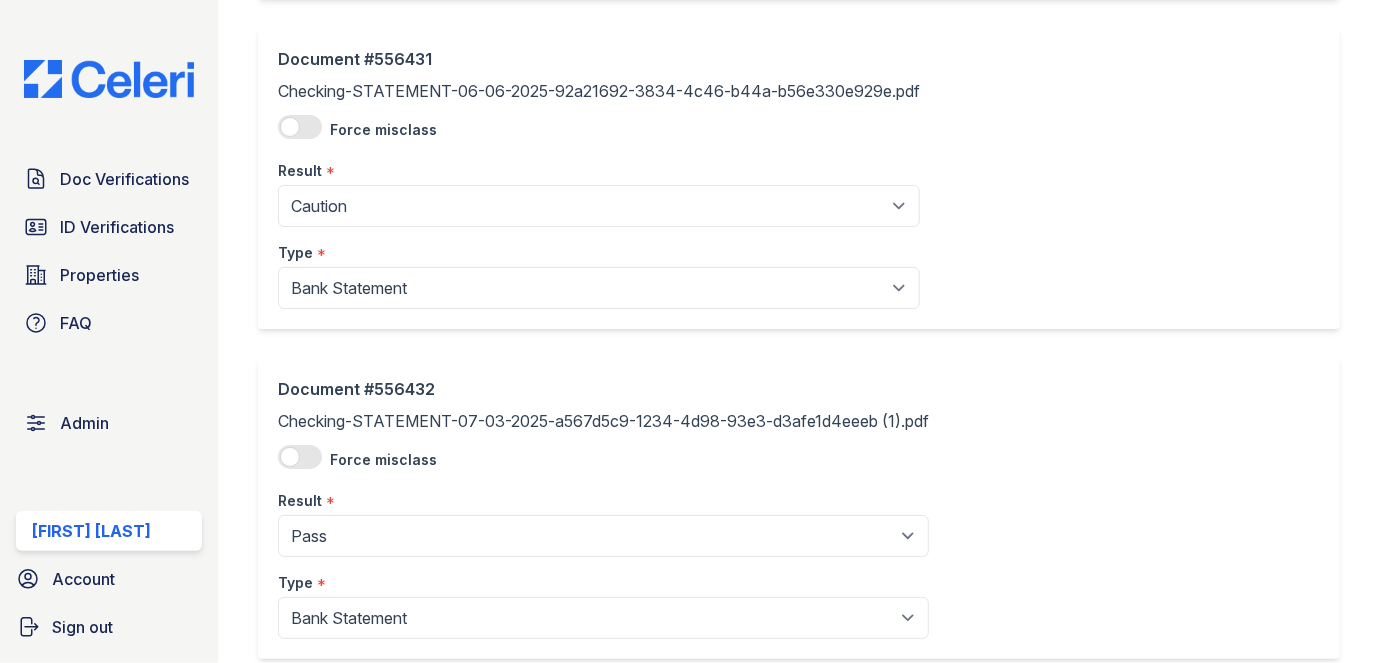 scroll, scrollTop: 1181, scrollLeft: 0, axis: vertical 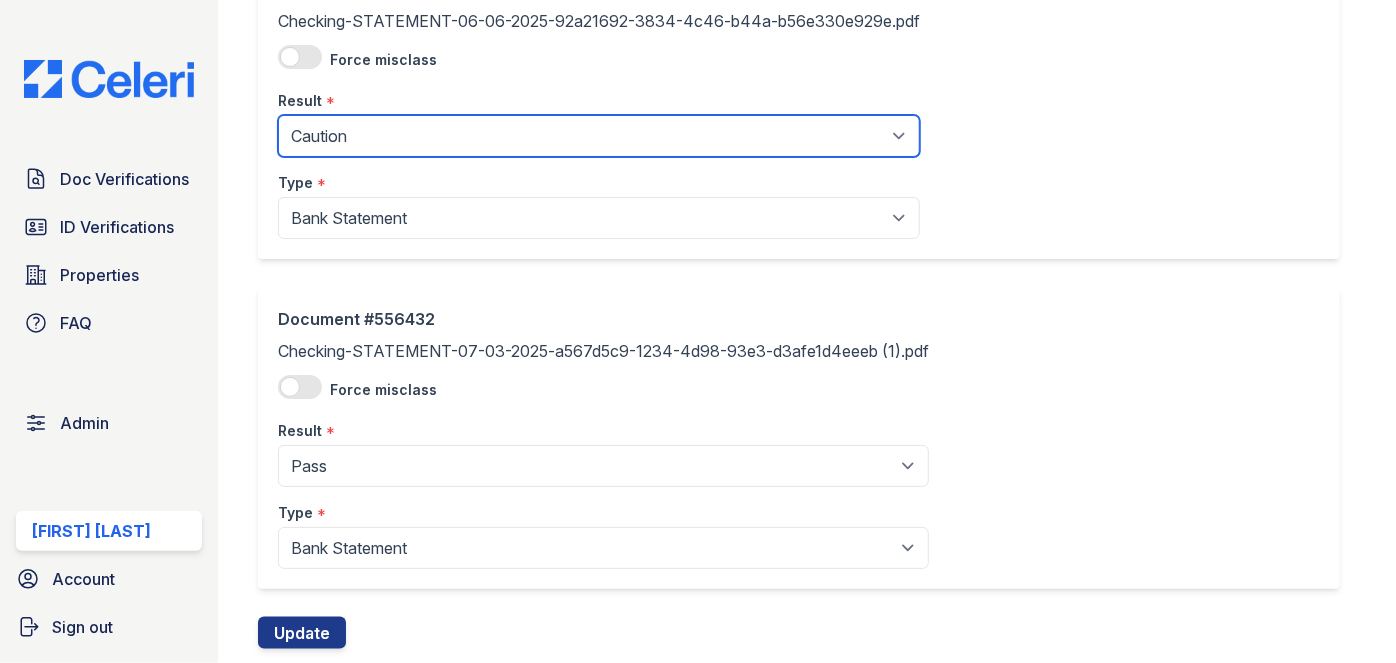 click on "Pending
Sent
Started
Processing
Pass
Fail
Caution
Error
N/A" at bounding box center (599, 136) 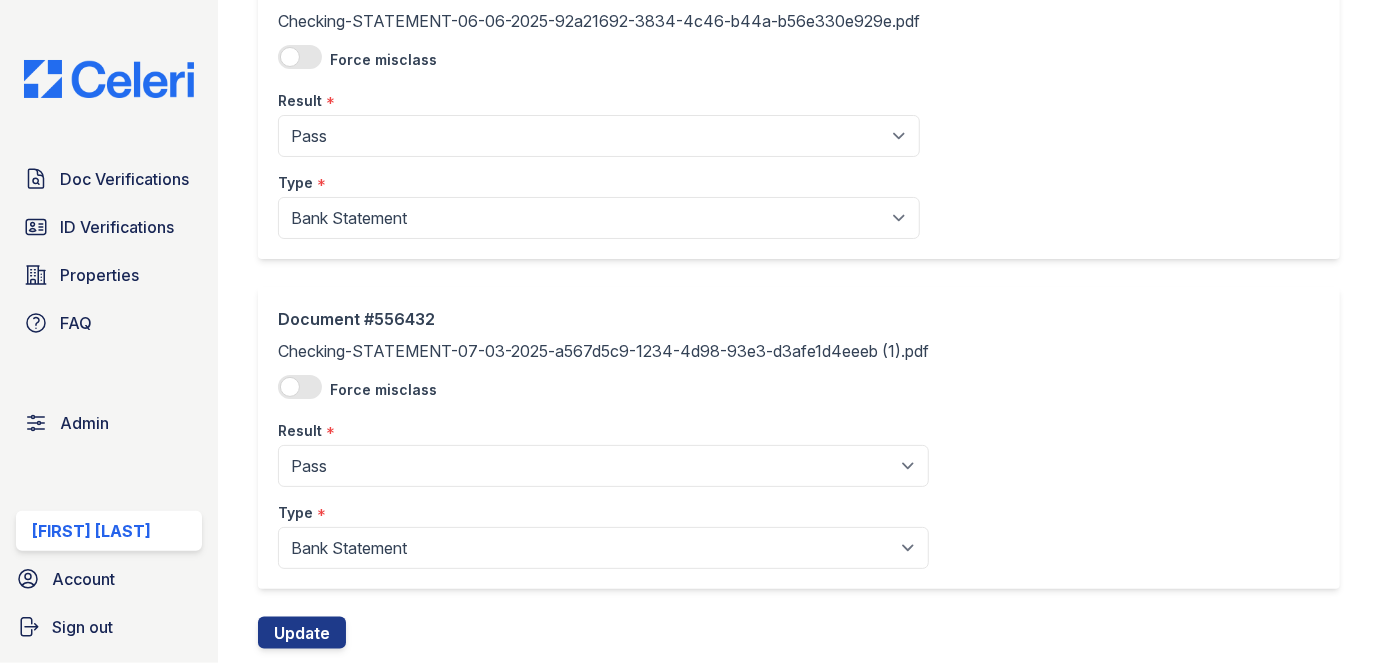 click on "Edit Verification Request 173597
Cancel
Document #556428
social-security-statement.pdf
Force misclass
Result
*
Pending
Sent
Started
Processing
Pass
Fail
Caution
Error
N/A
Type
*
Paystub
Bank Statement
Offer Letter
Tax Documents
Benefit Award Letter
Investment Account Statement
Other
Document #556429
2024 1099 for Retirement Fund Payouts Starting August 2024.pdf
Force misclass
Result
*
Pending
Sent
Started
Processing
Pass
Fail
Caution
Error
N/A
Type
*
Paystub
Bank Statement
Offer Letter
Tax Documents
Benefit Award Letter
Investment Account Statement
Other
Document #556430
Checking-STATEMENT-05-06-2025-a98ea5c8-6858-4246-830d-09e49008ec99.pdf
Force misclass
Result
*
Pending
Sent
Started
Processing
Pass" at bounding box center (807, -250) 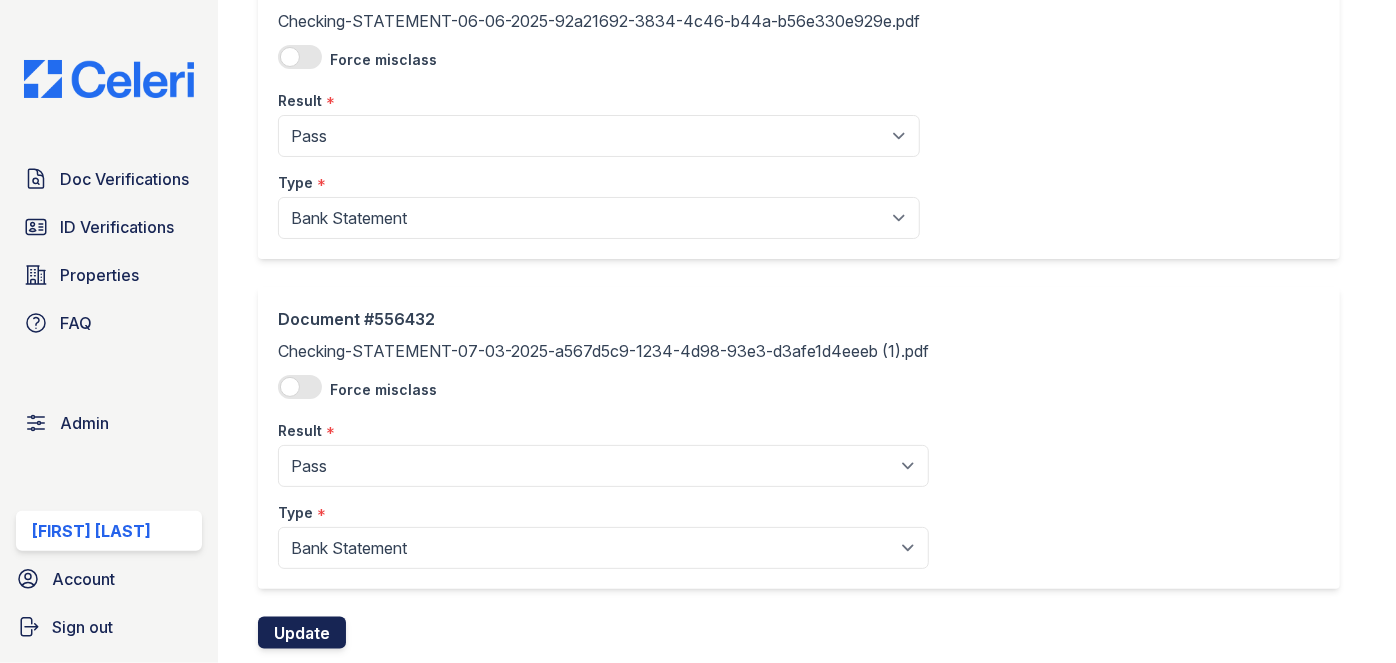 click on "Update" at bounding box center (302, 633) 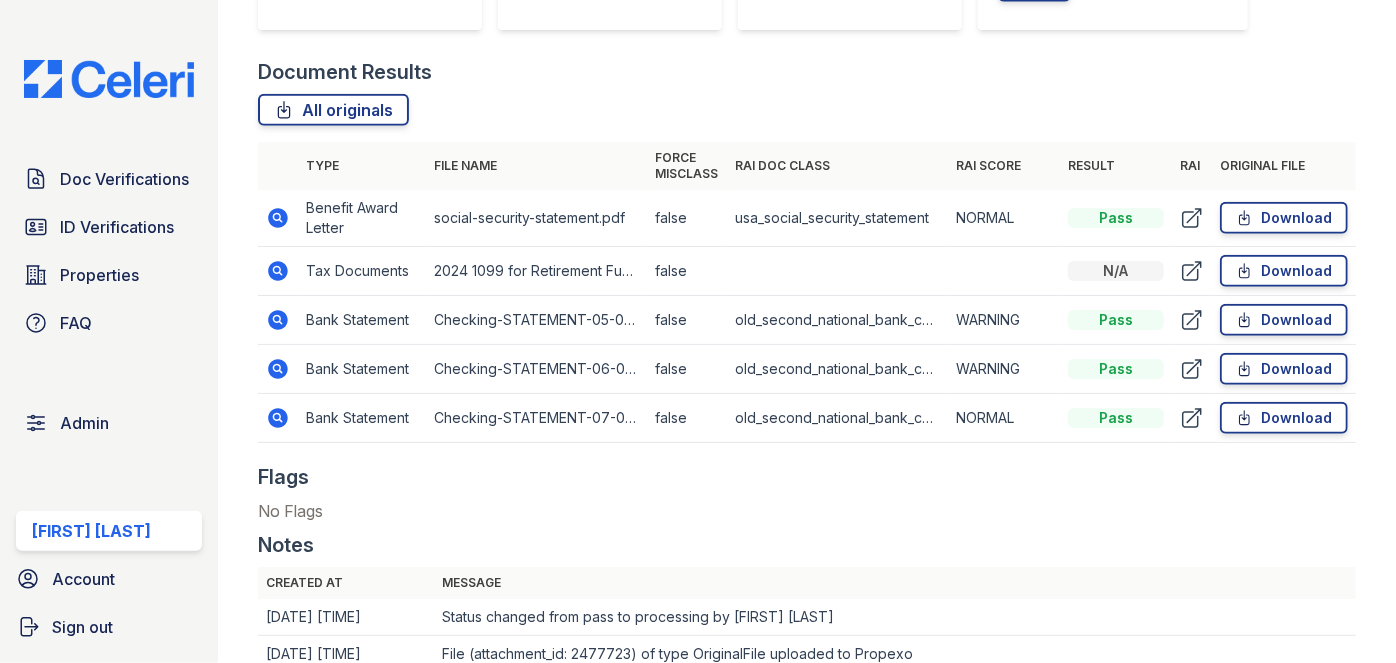 scroll, scrollTop: 818, scrollLeft: 0, axis: vertical 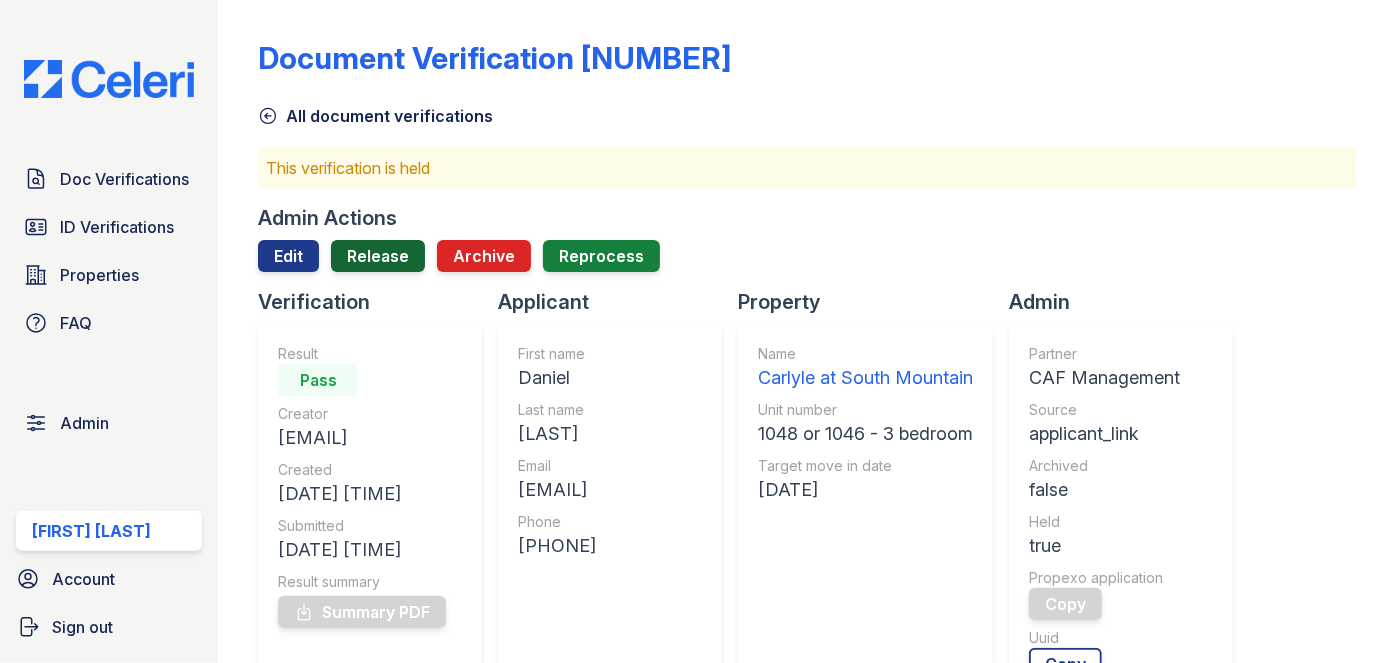 click on "Release" at bounding box center [378, 256] 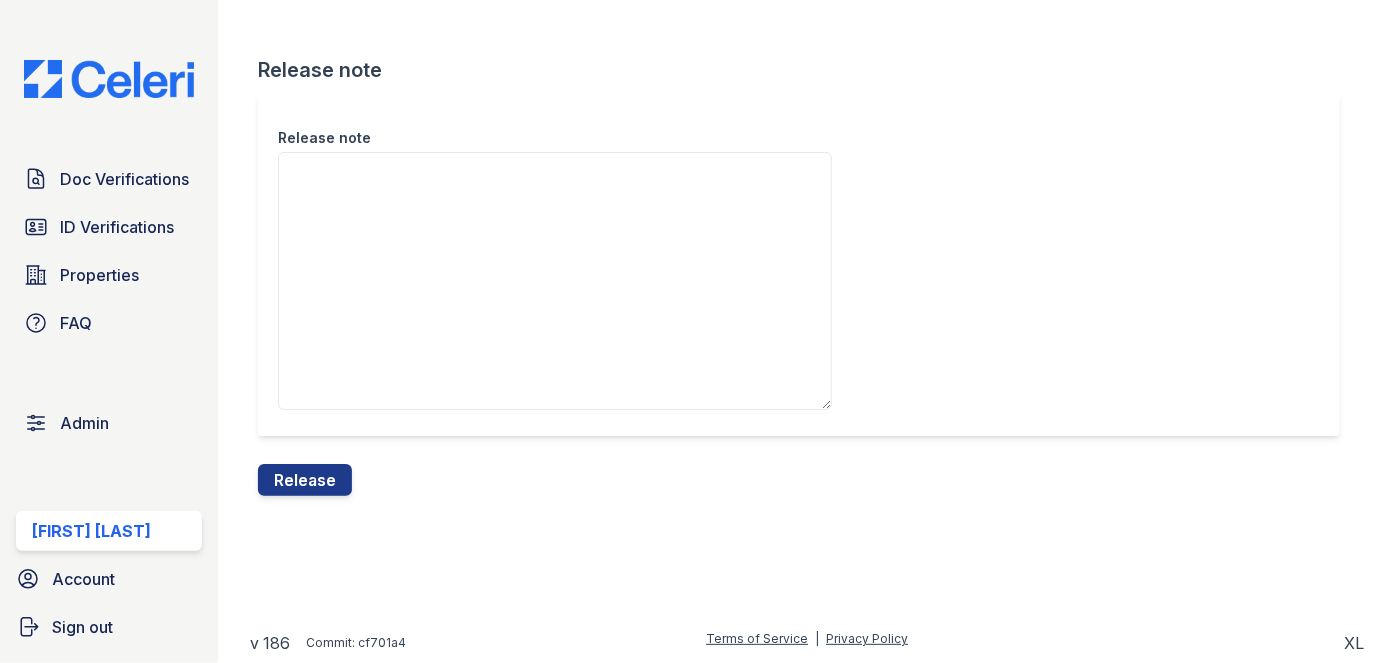 click on "Release" at bounding box center [305, 480] 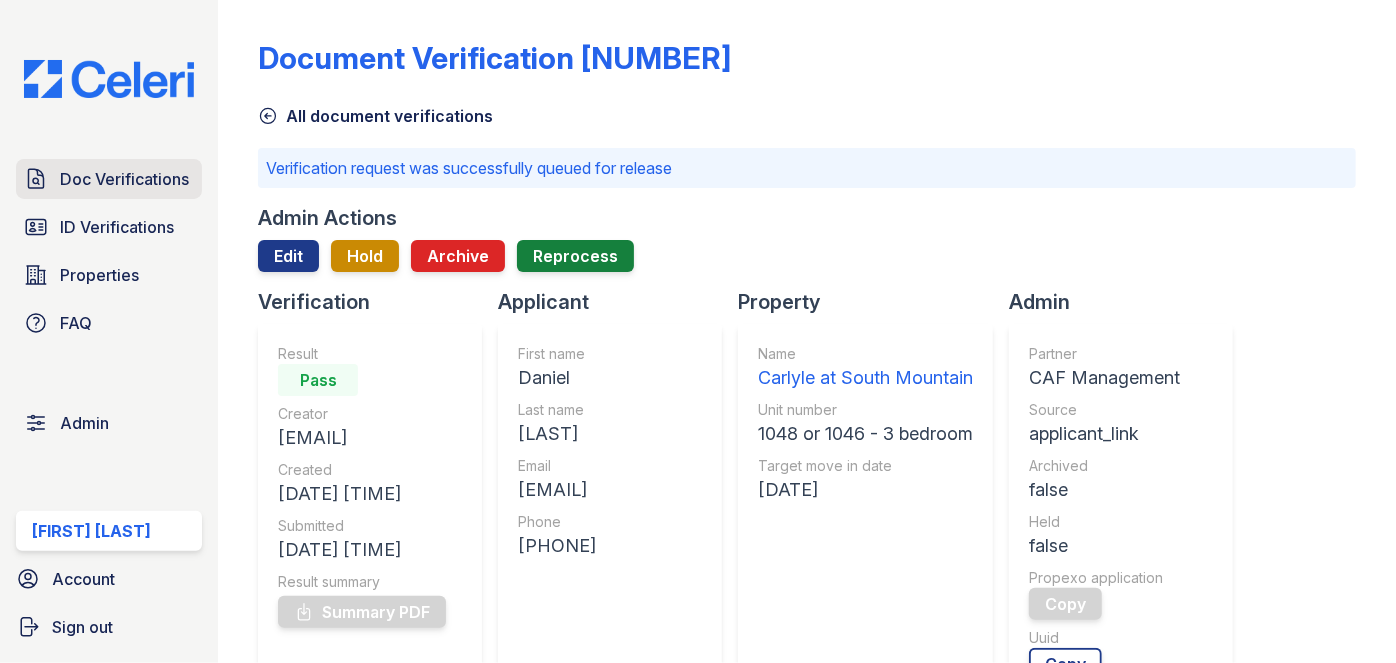 click on "Doc Verifications" at bounding box center (124, 179) 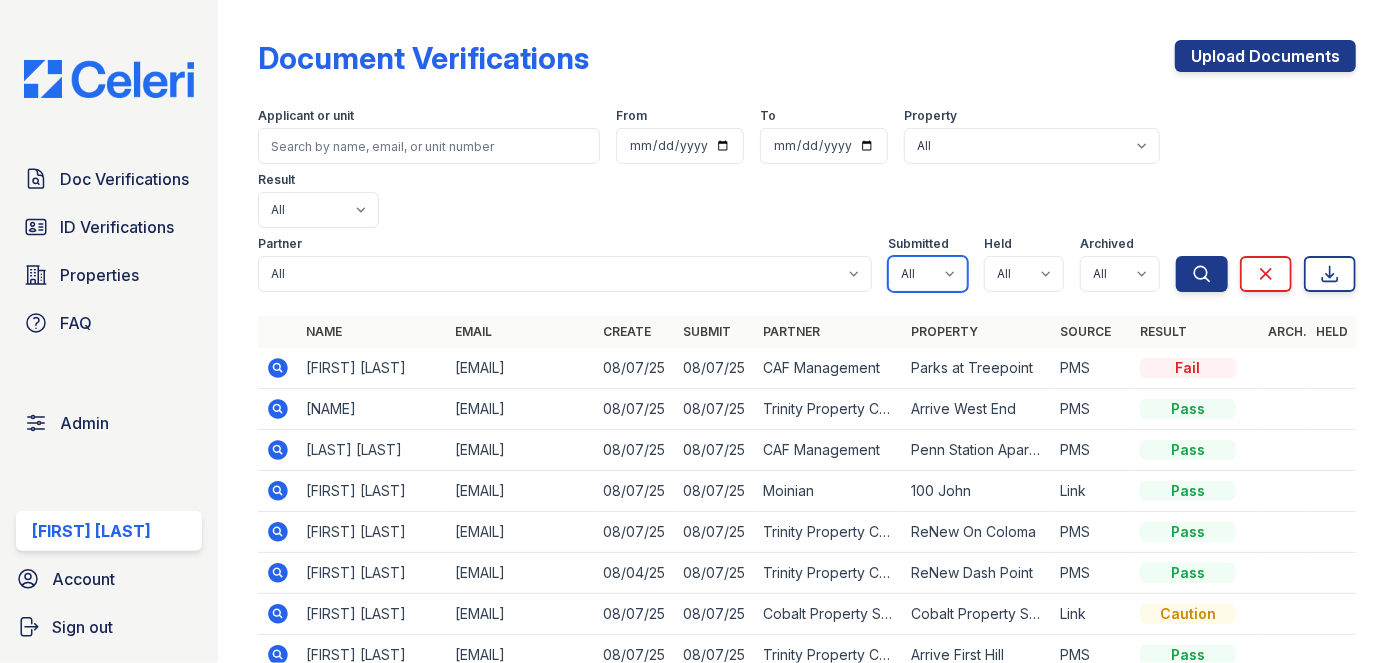 click on "All
true
false" at bounding box center [928, 274] 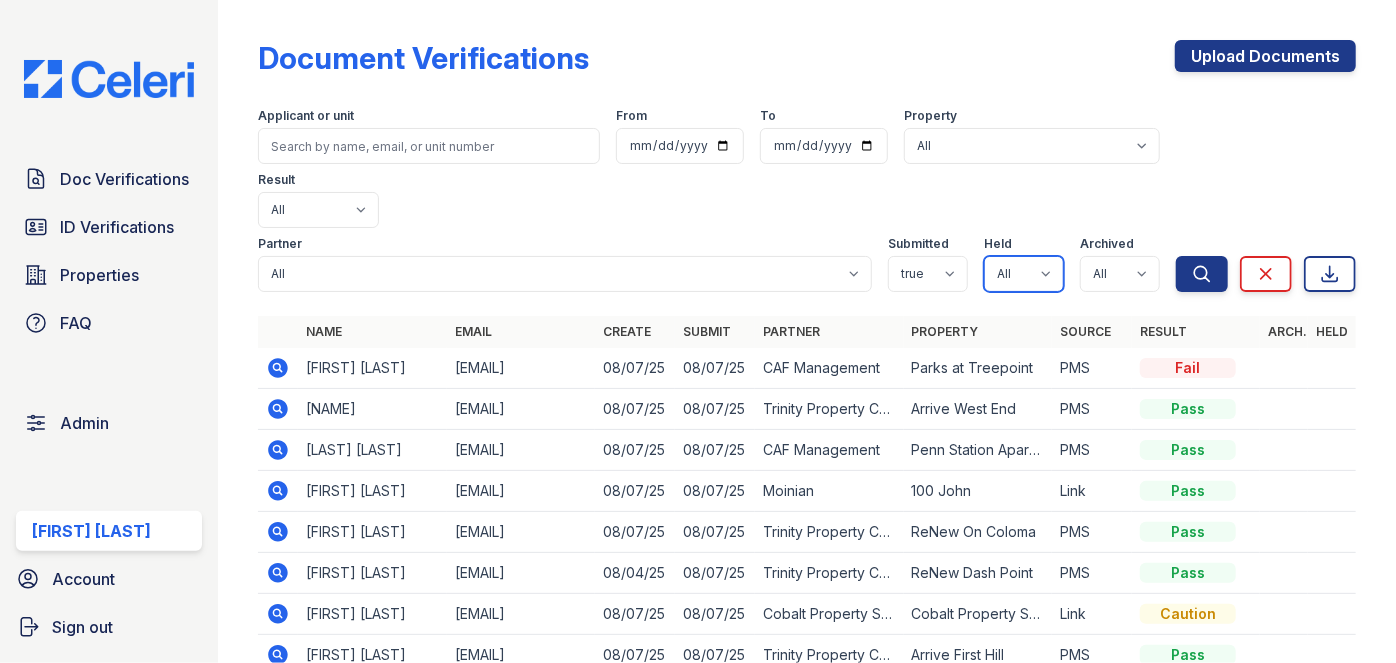 click on "All
true
false" at bounding box center [1024, 274] 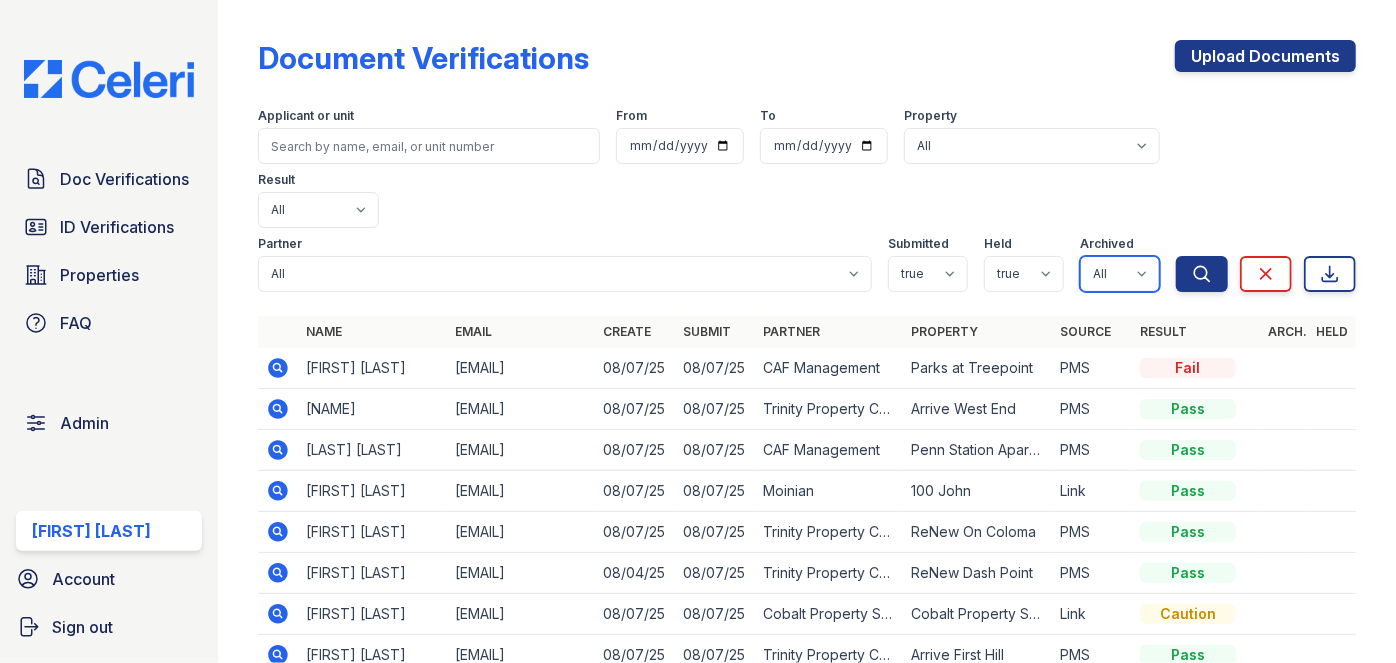 click on "All
true
false" at bounding box center [1120, 274] 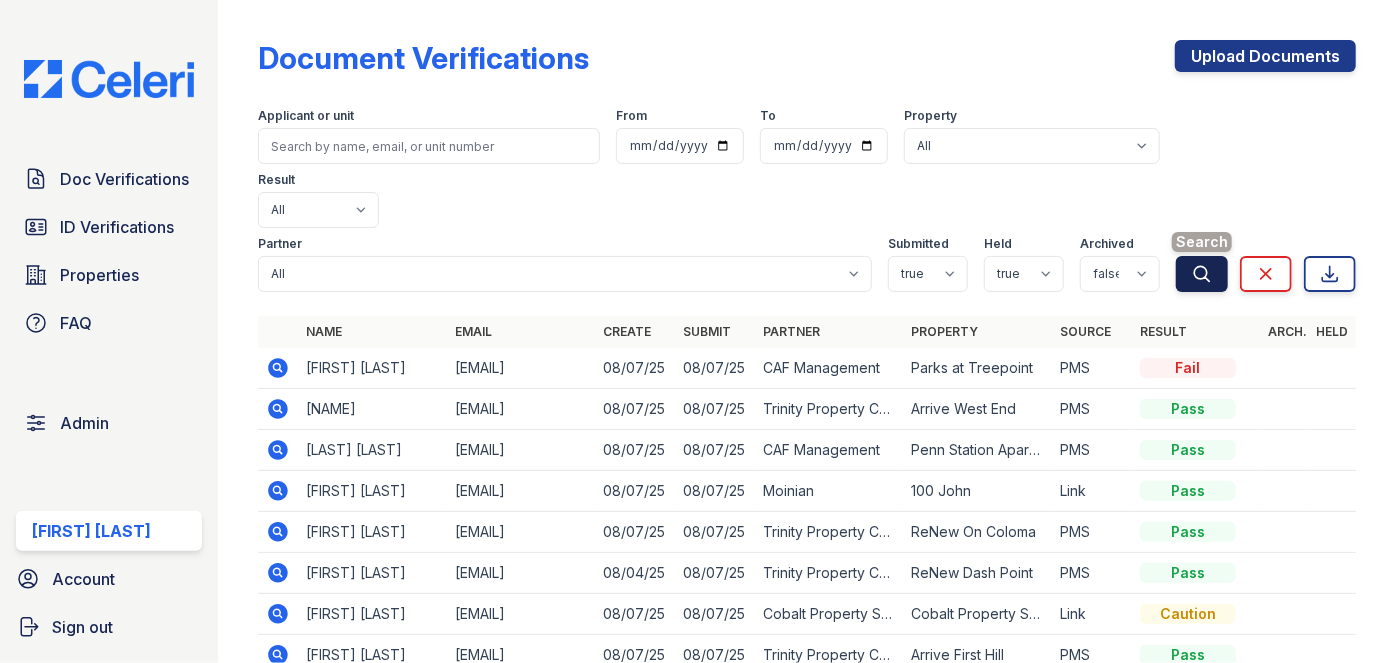 click 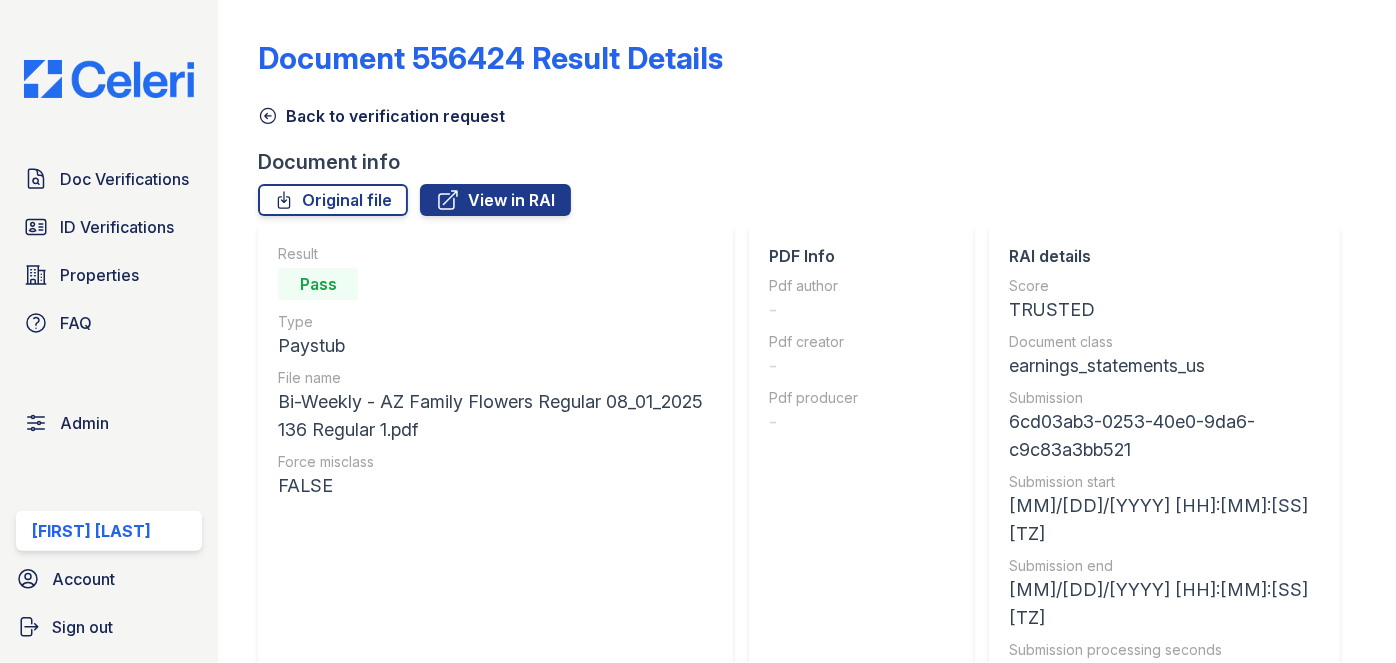 scroll, scrollTop: 0, scrollLeft: 0, axis: both 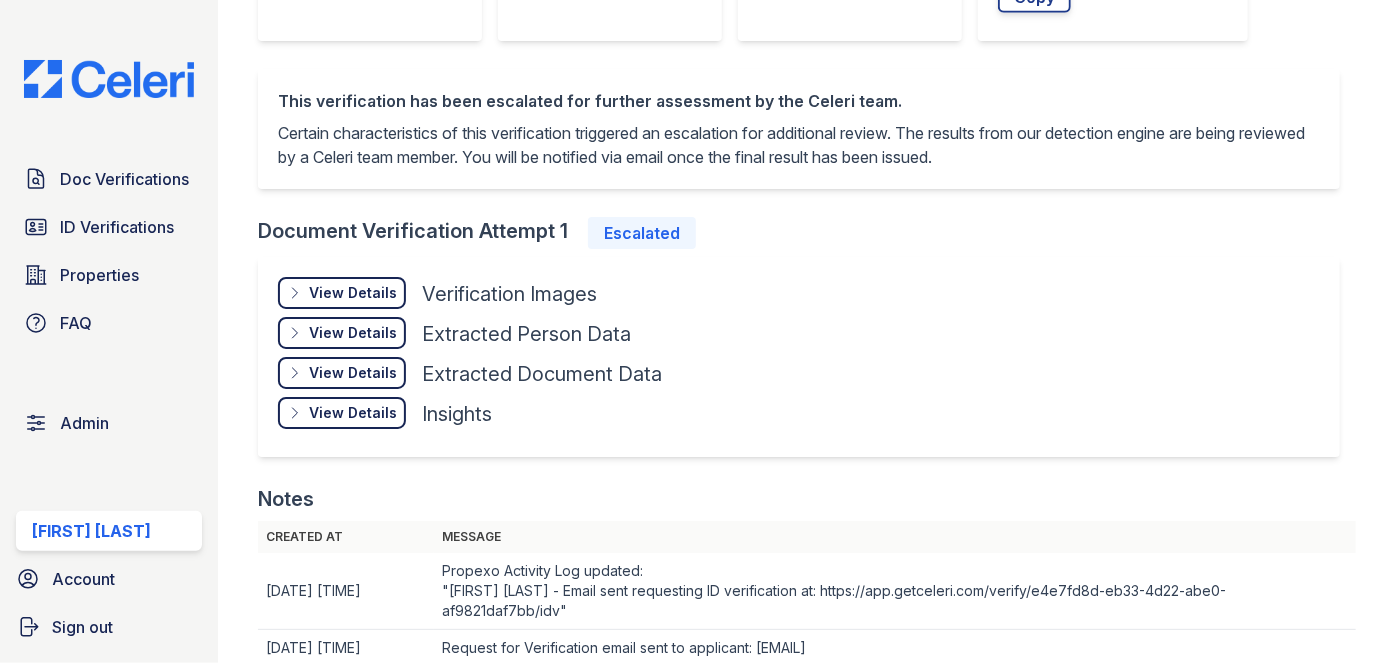 click on "View Details" at bounding box center (353, 293) 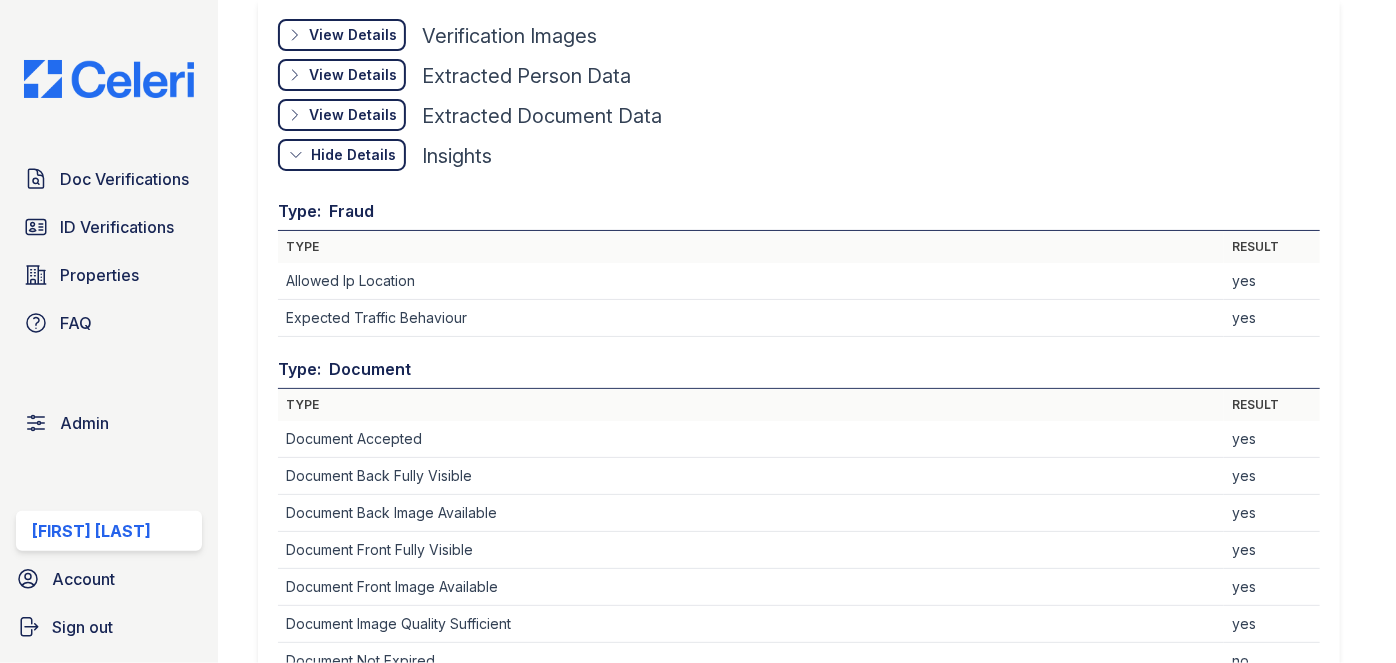 scroll, scrollTop: 909, scrollLeft: 0, axis: vertical 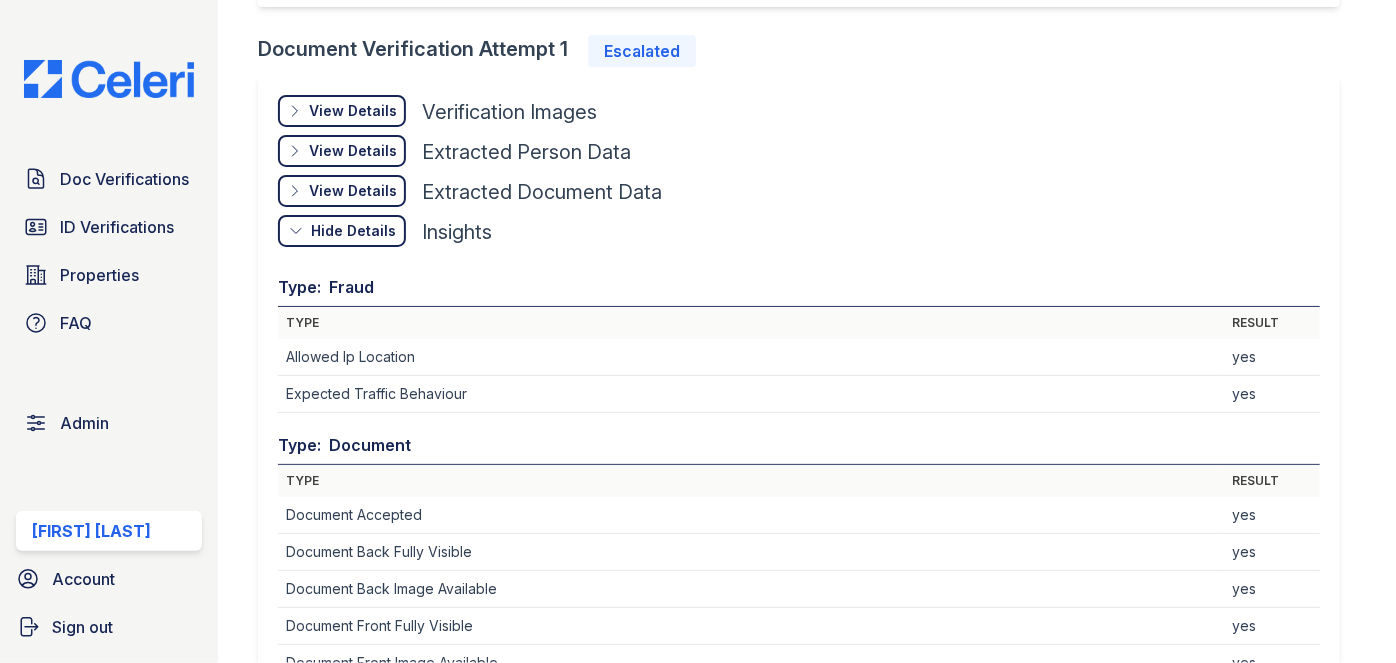 click on "View Details
Details" at bounding box center [342, 111] 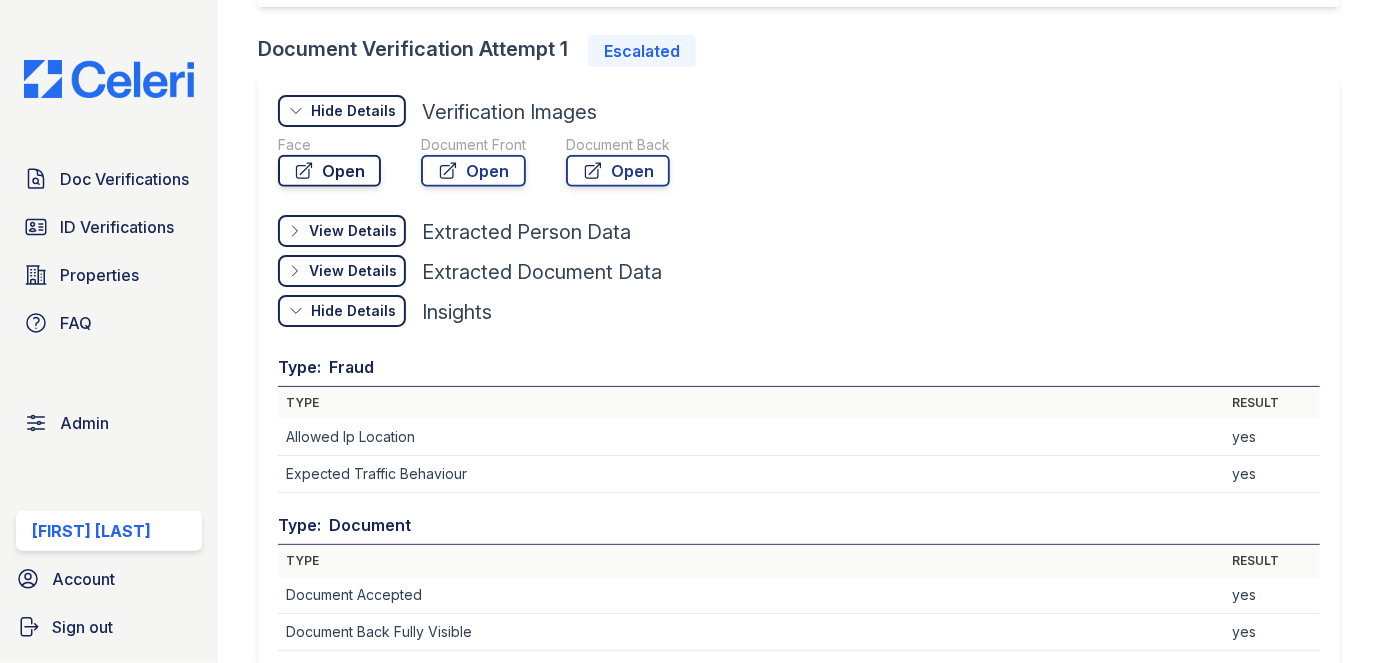 click on "Open" at bounding box center [329, 171] 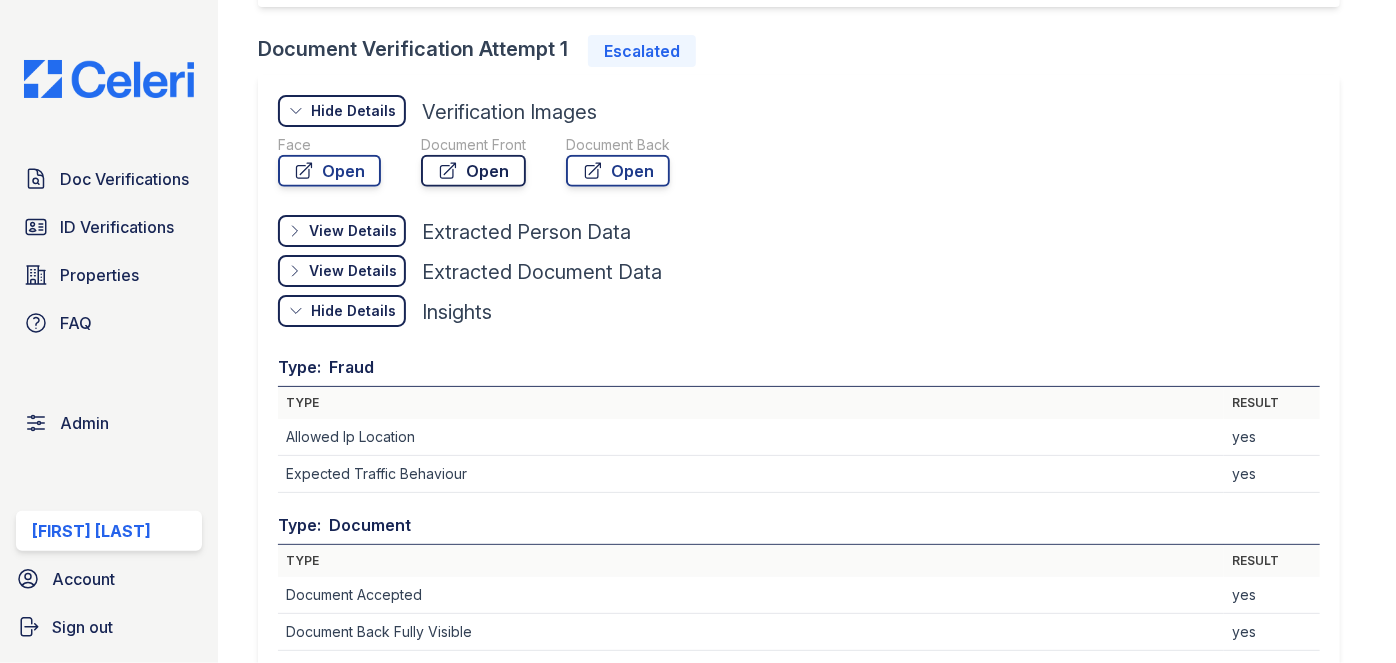click on "Open" at bounding box center [473, 171] 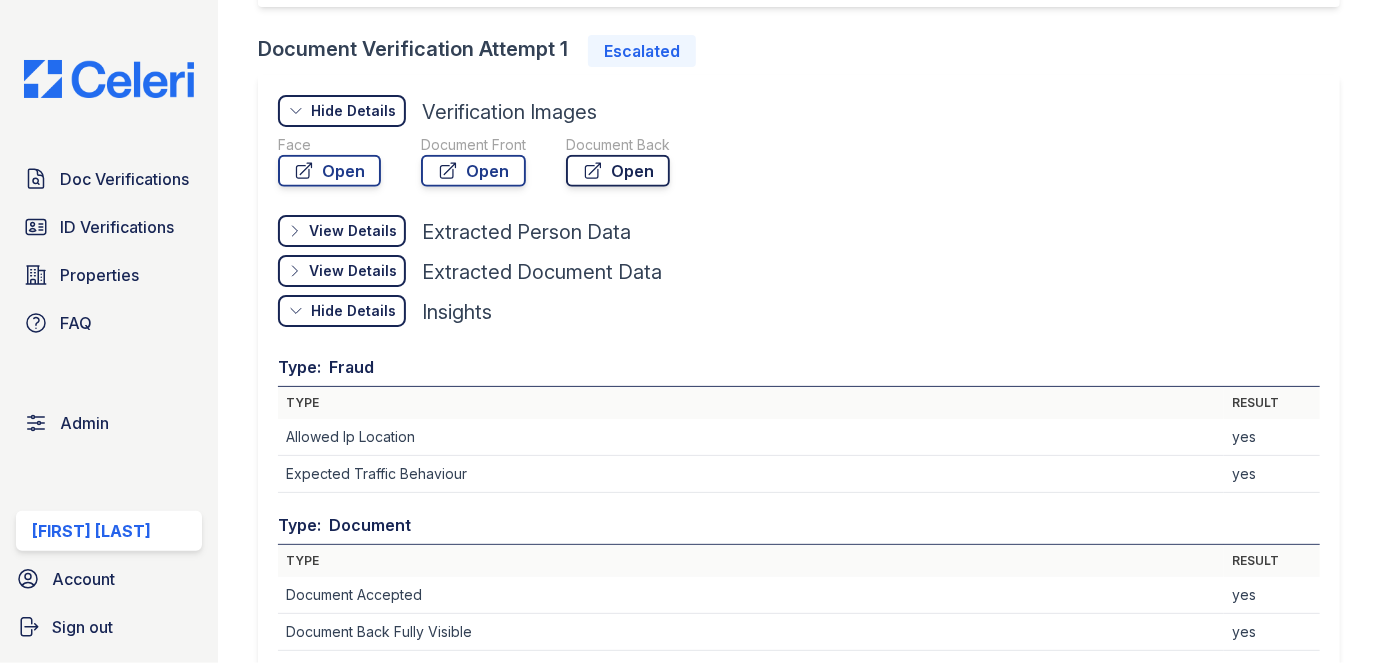 click on "Open" at bounding box center (618, 171) 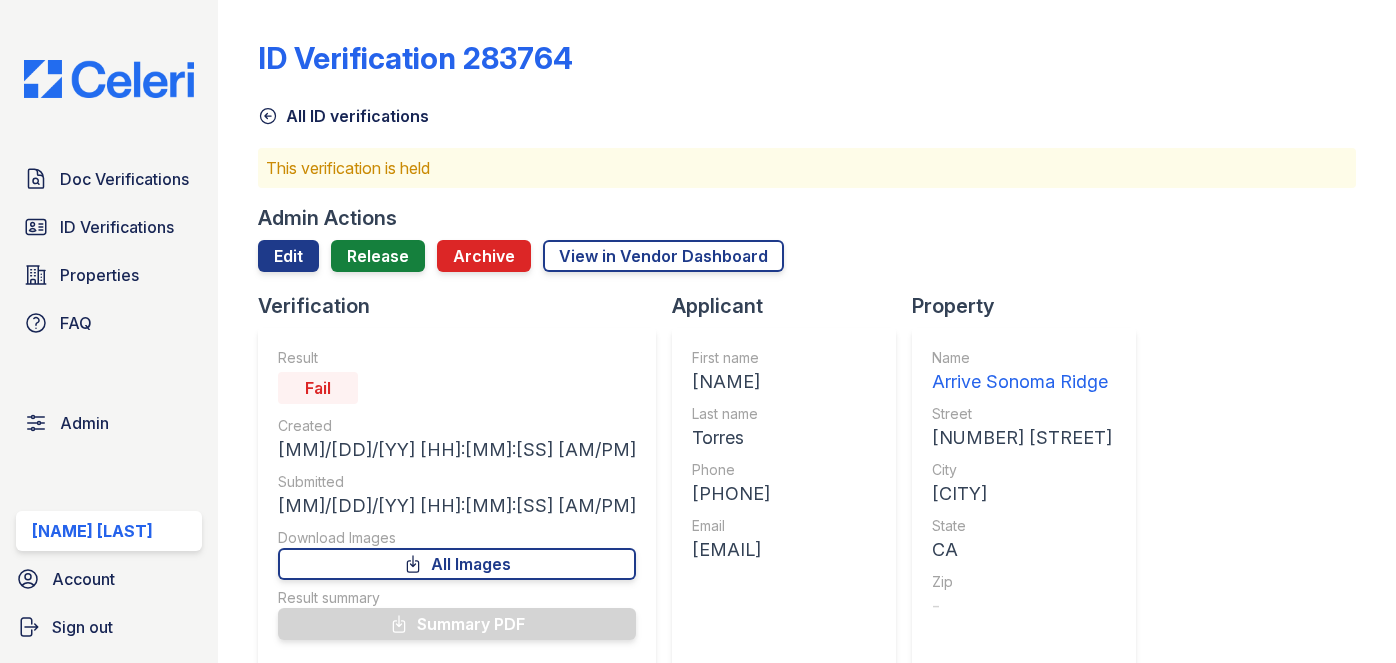 scroll, scrollTop: 0, scrollLeft: 0, axis: both 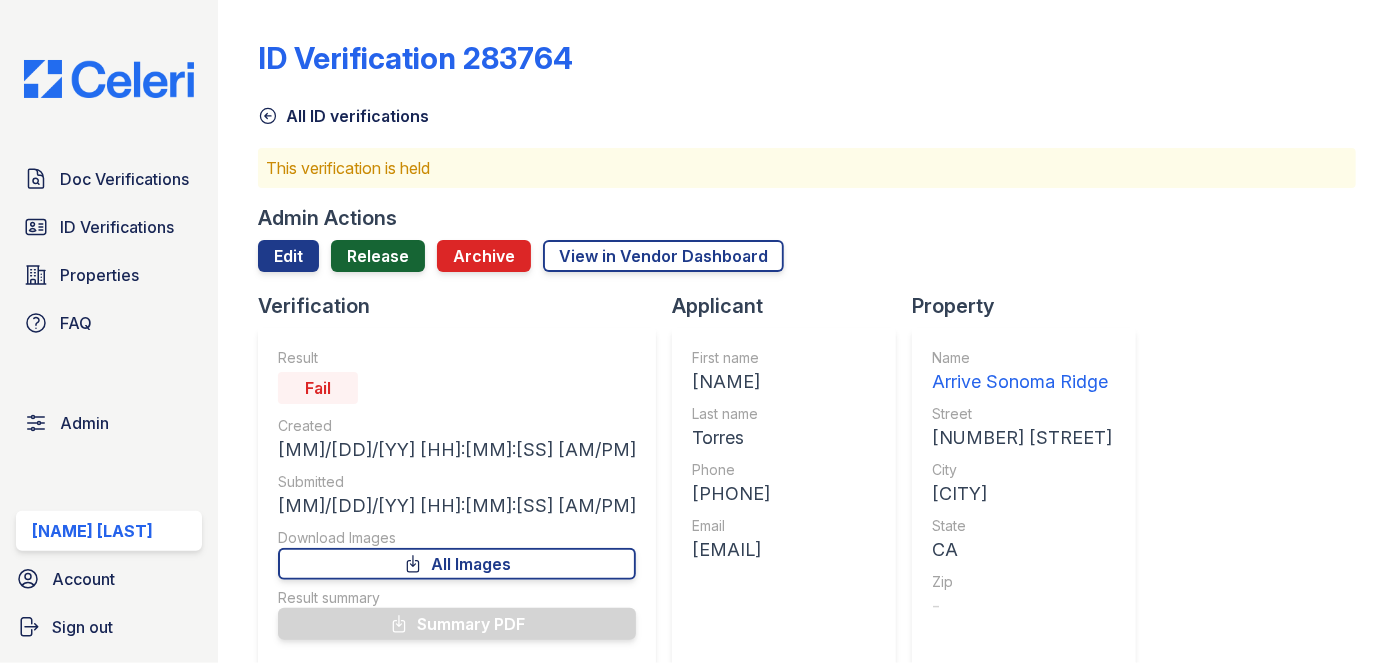 click on "Release" at bounding box center [378, 256] 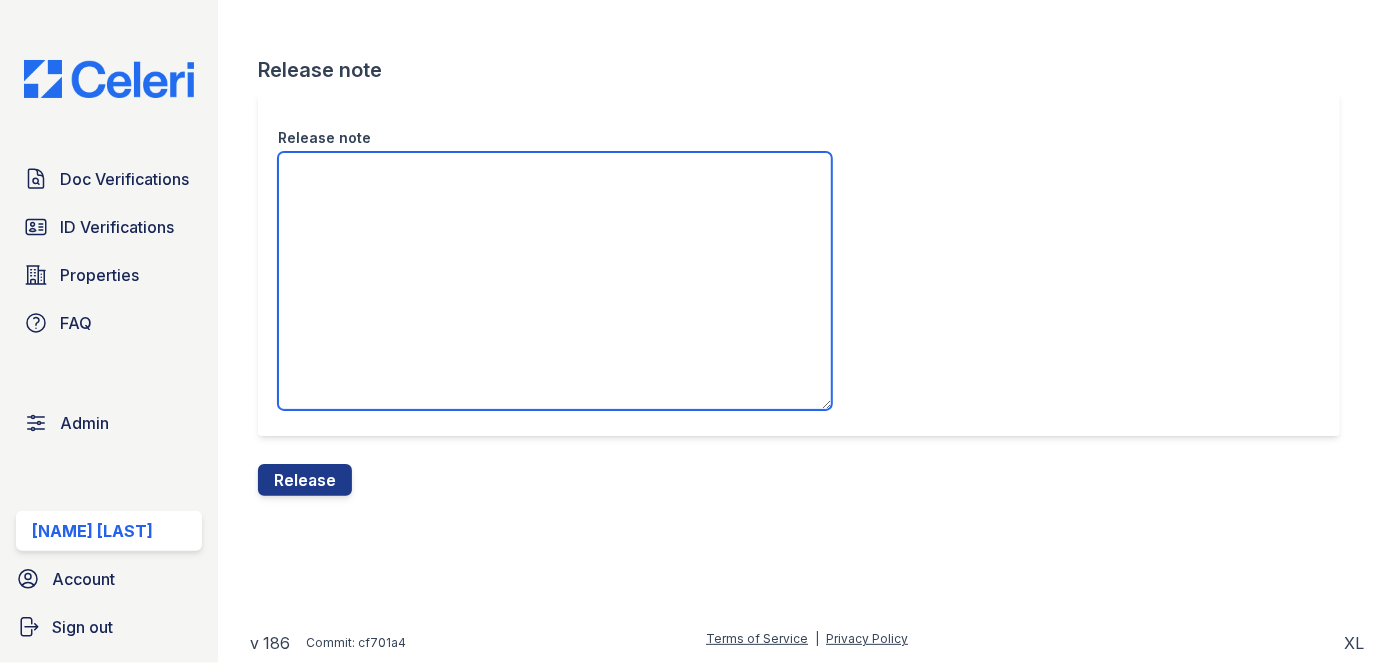 click on "Release note" at bounding box center (555, 281) 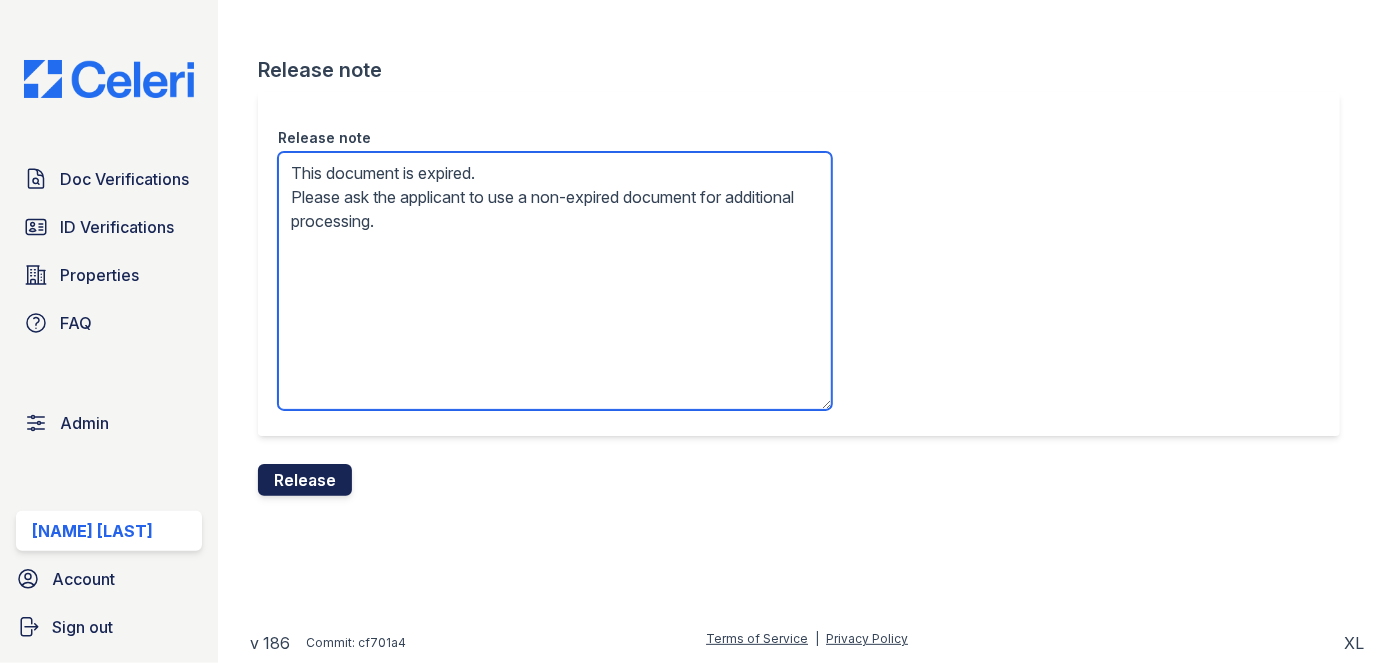 type on "This document is expired.
Please ask the applicant to use a non-expired document for additional processing." 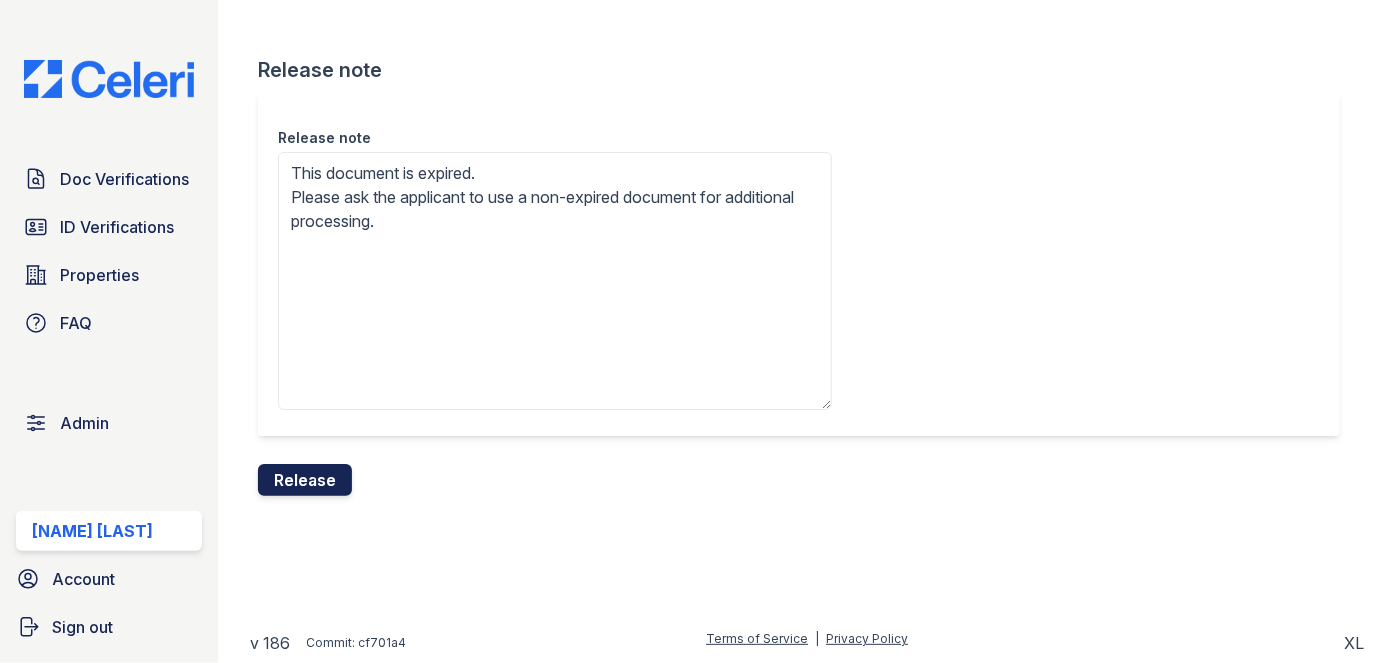 click on "Release" at bounding box center [305, 480] 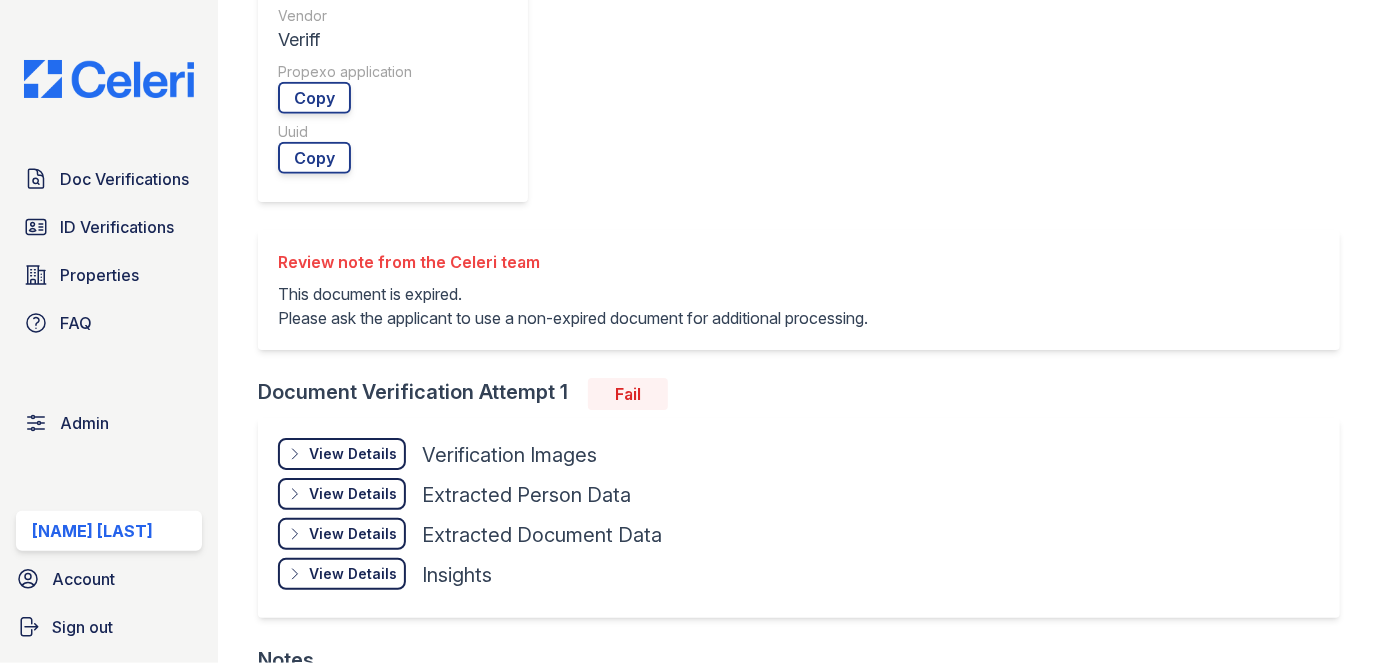scroll, scrollTop: 1090, scrollLeft: 0, axis: vertical 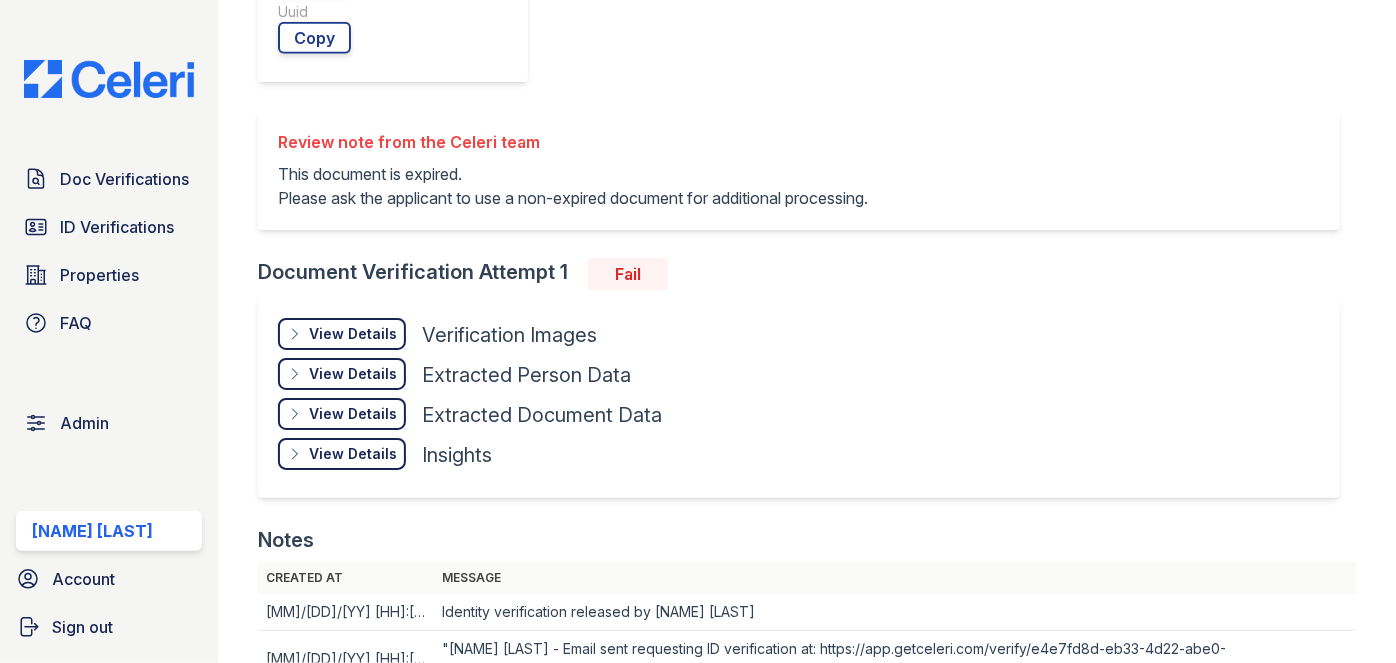 click on "View Details
Details" at bounding box center [342, 334] 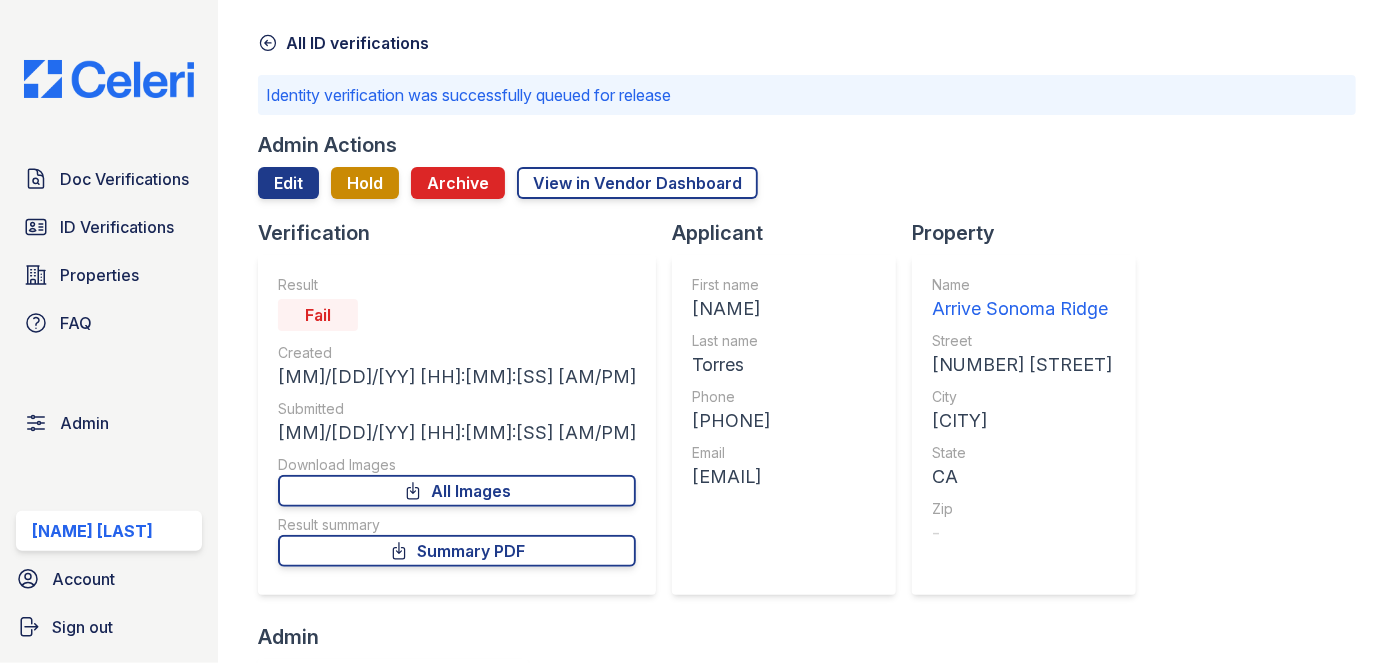 scroll, scrollTop: 0, scrollLeft: 0, axis: both 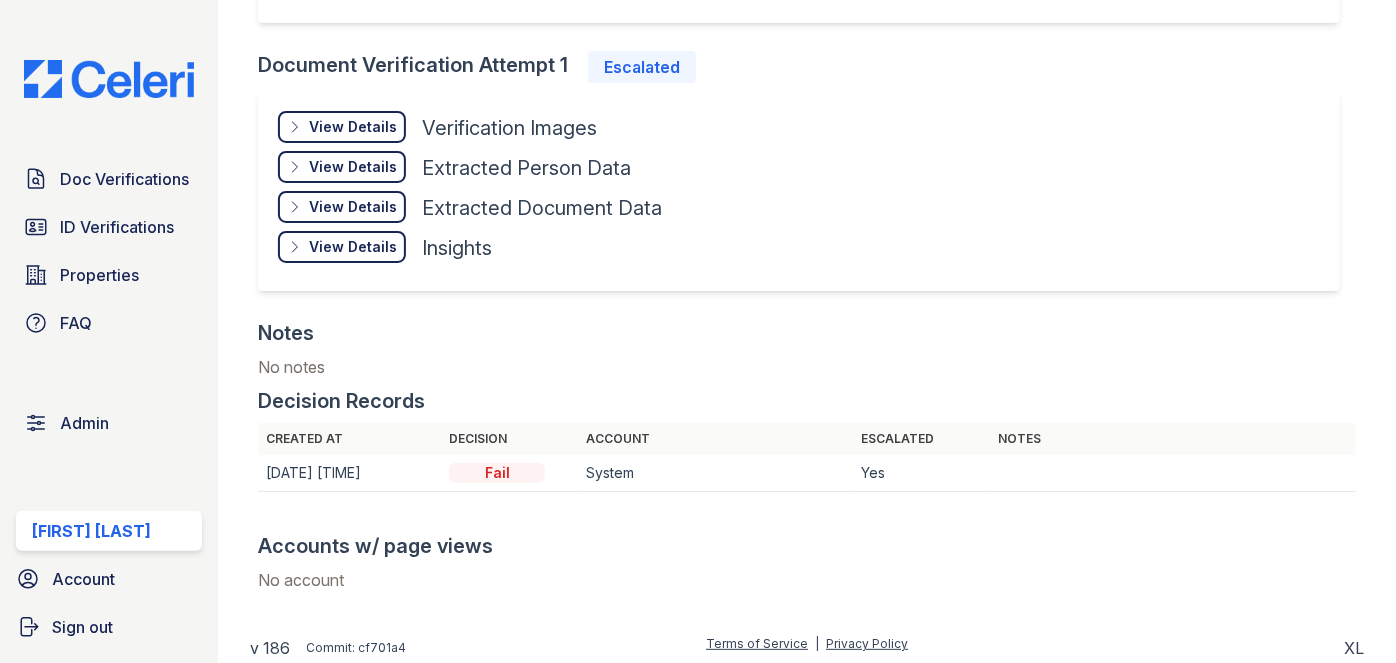 click on "View Details
Details" at bounding box center [342, 127] 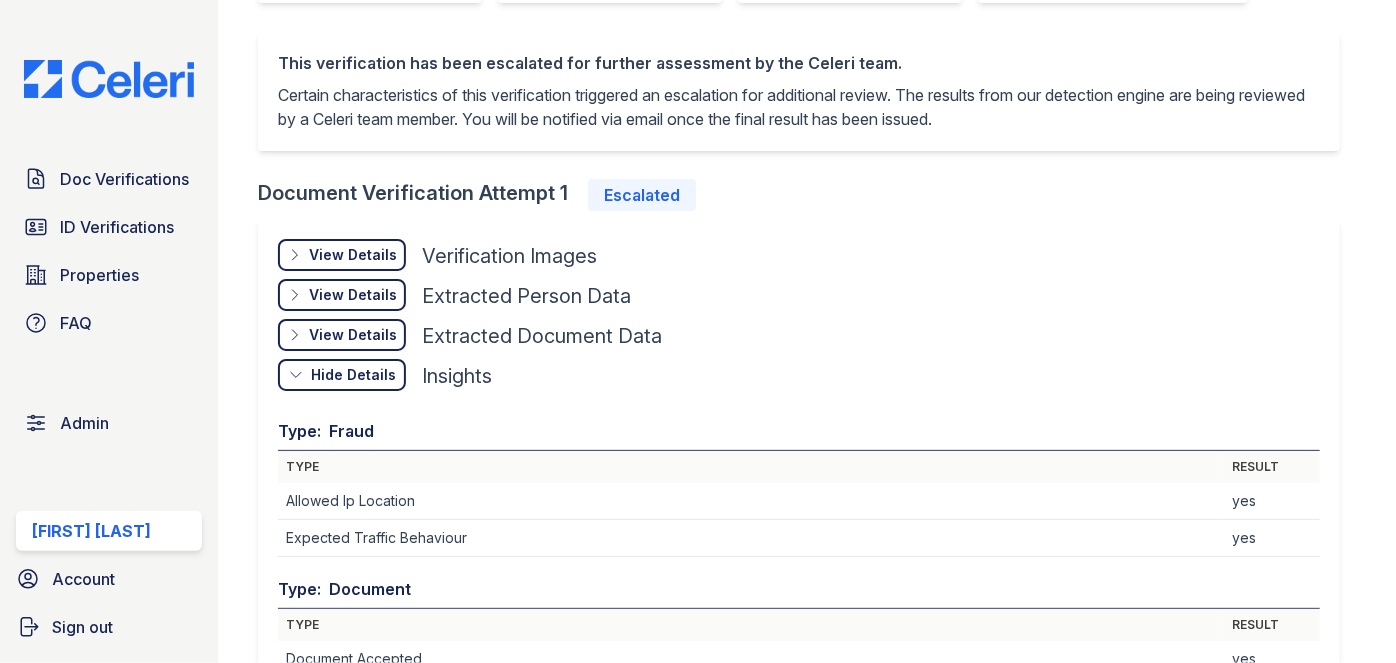 scroll, scrollTop: 711, scrollLeft: 0, axis: vertical 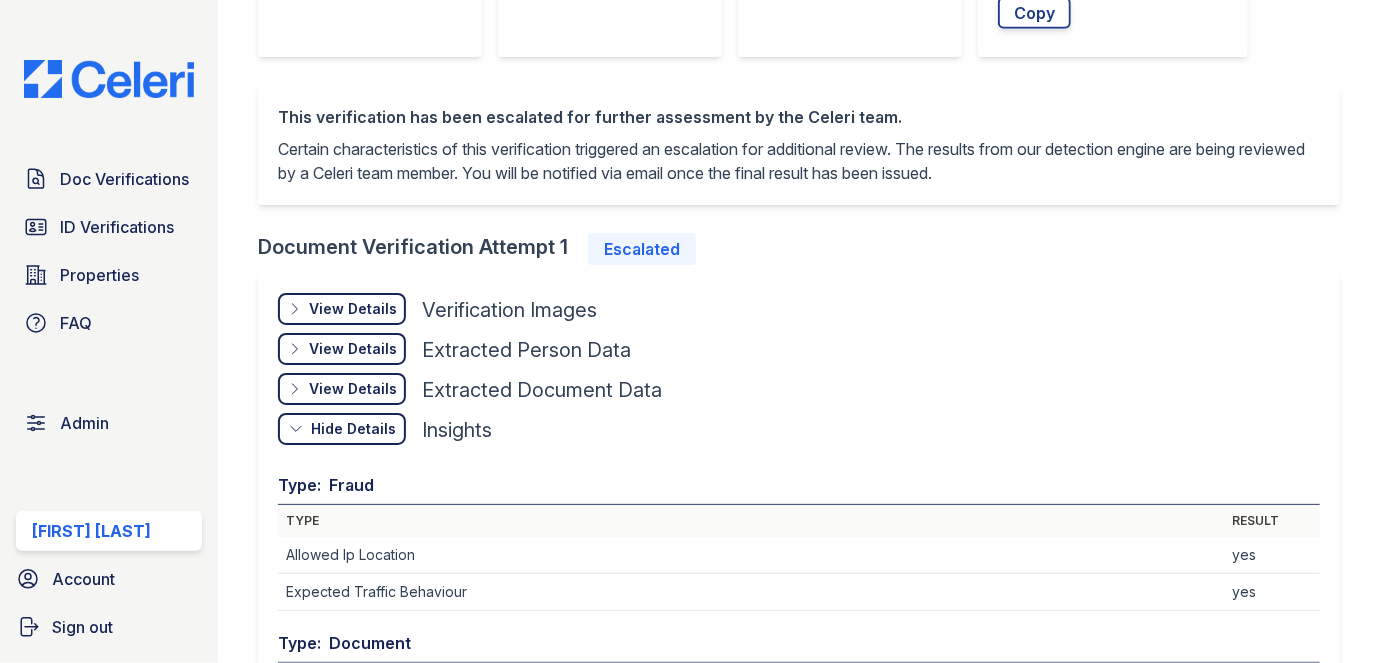 click on "View Details" at bounding box center [353, 309] 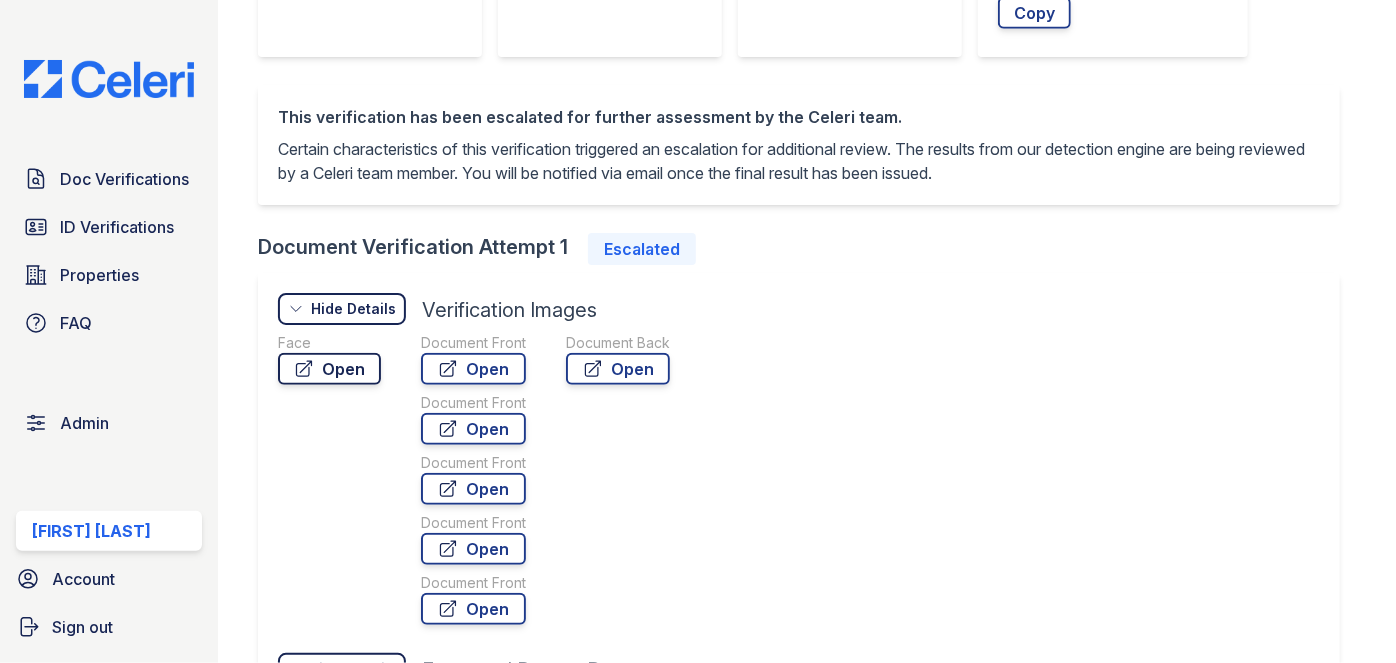 click on "Open" at bounding box center [329, 369] 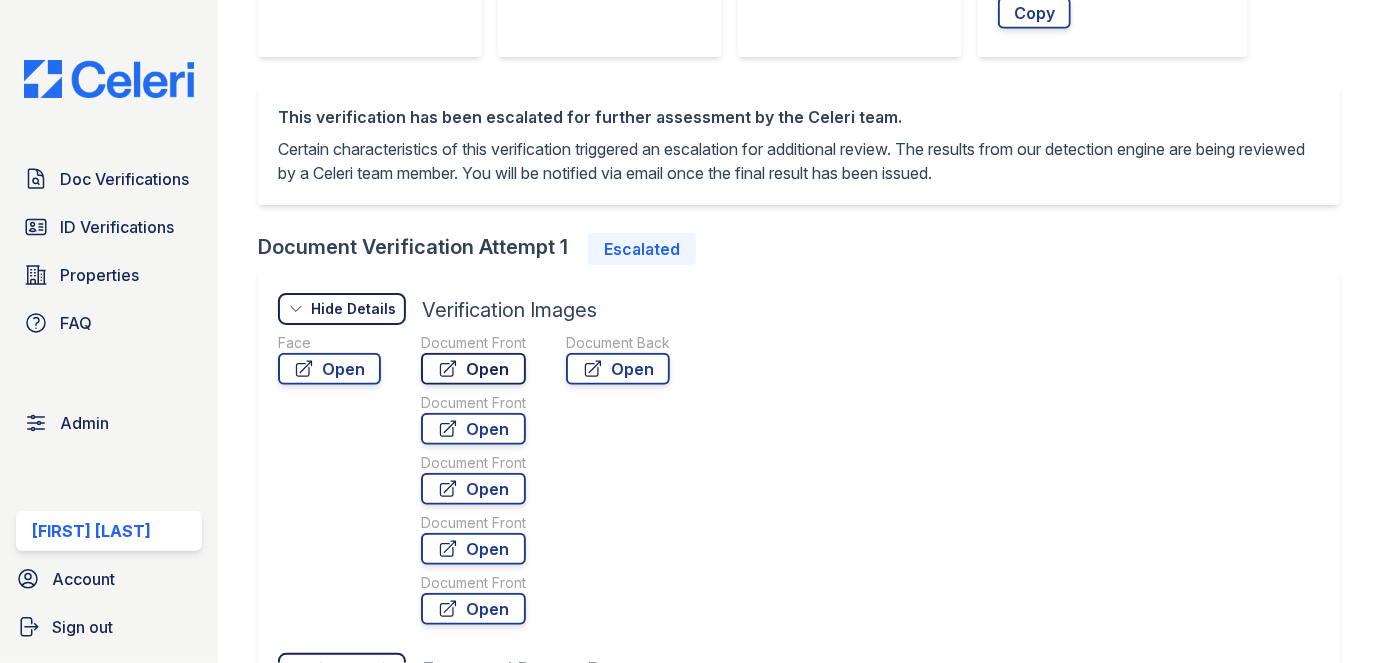 click on "Open" at bounding box center [473, 369] 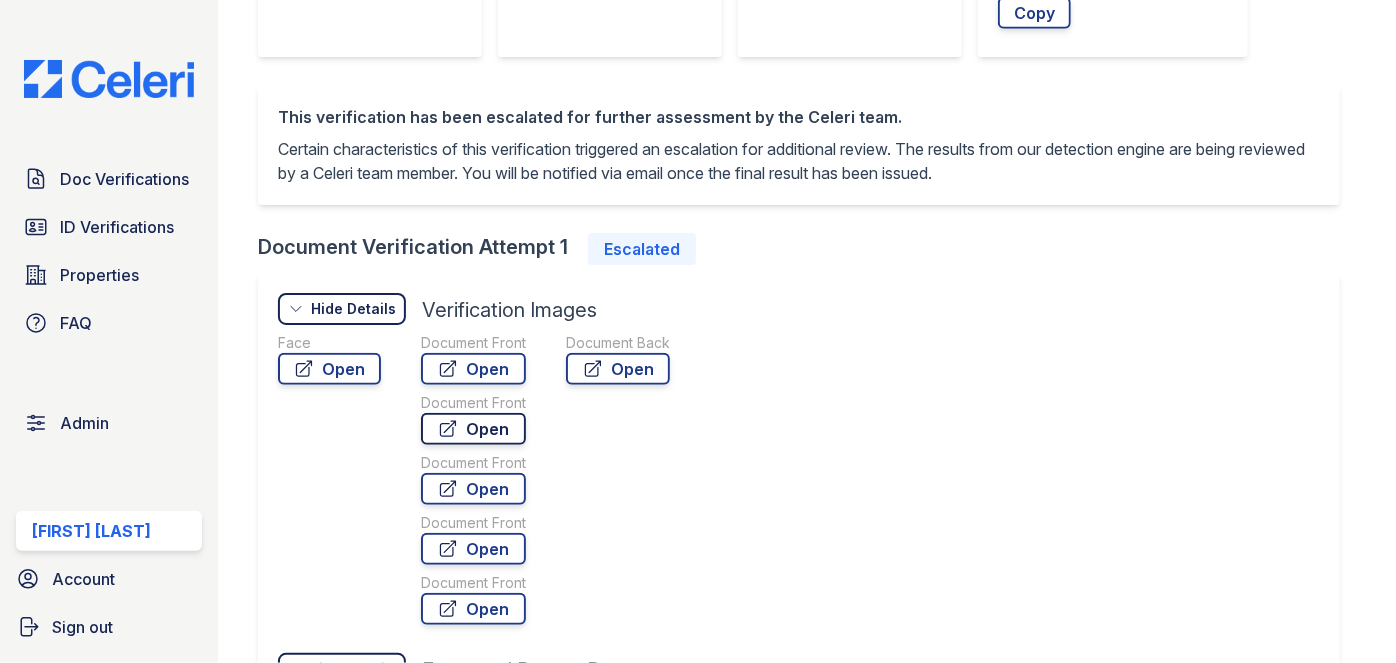 click on "Open" at bounding box center [473, 429] 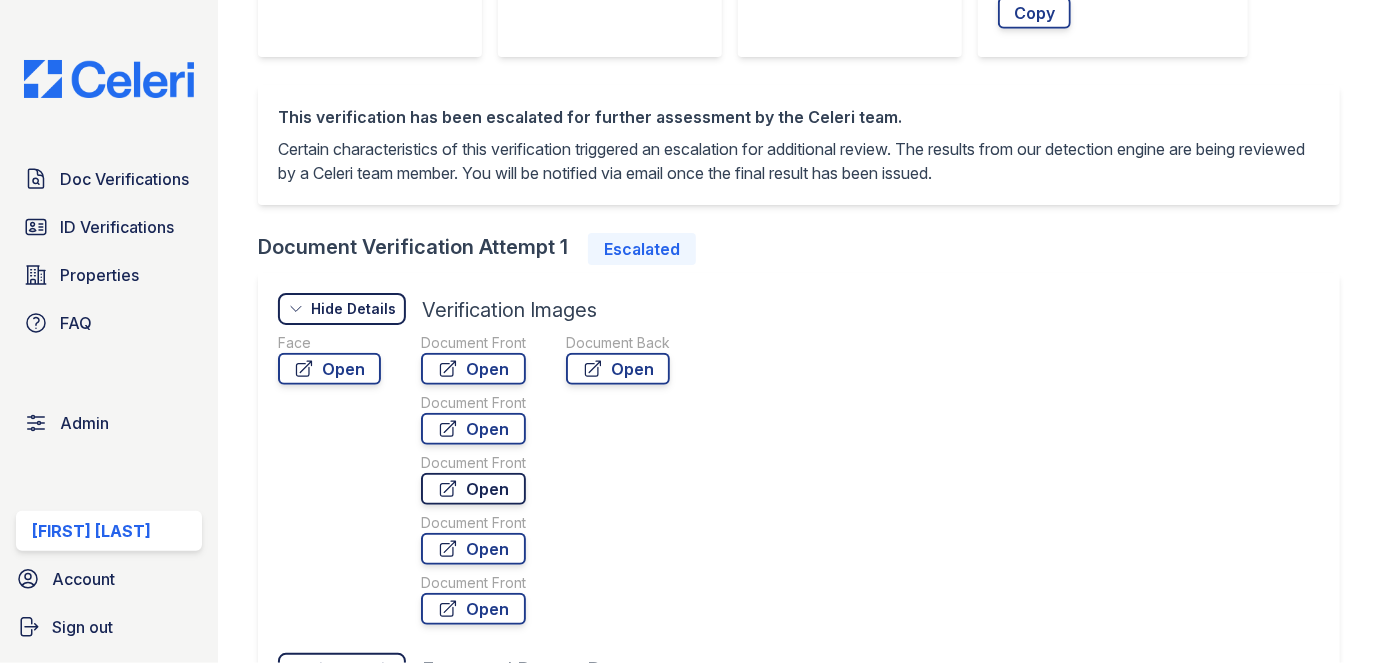 click on "Open" at bounding box center [473, 489] 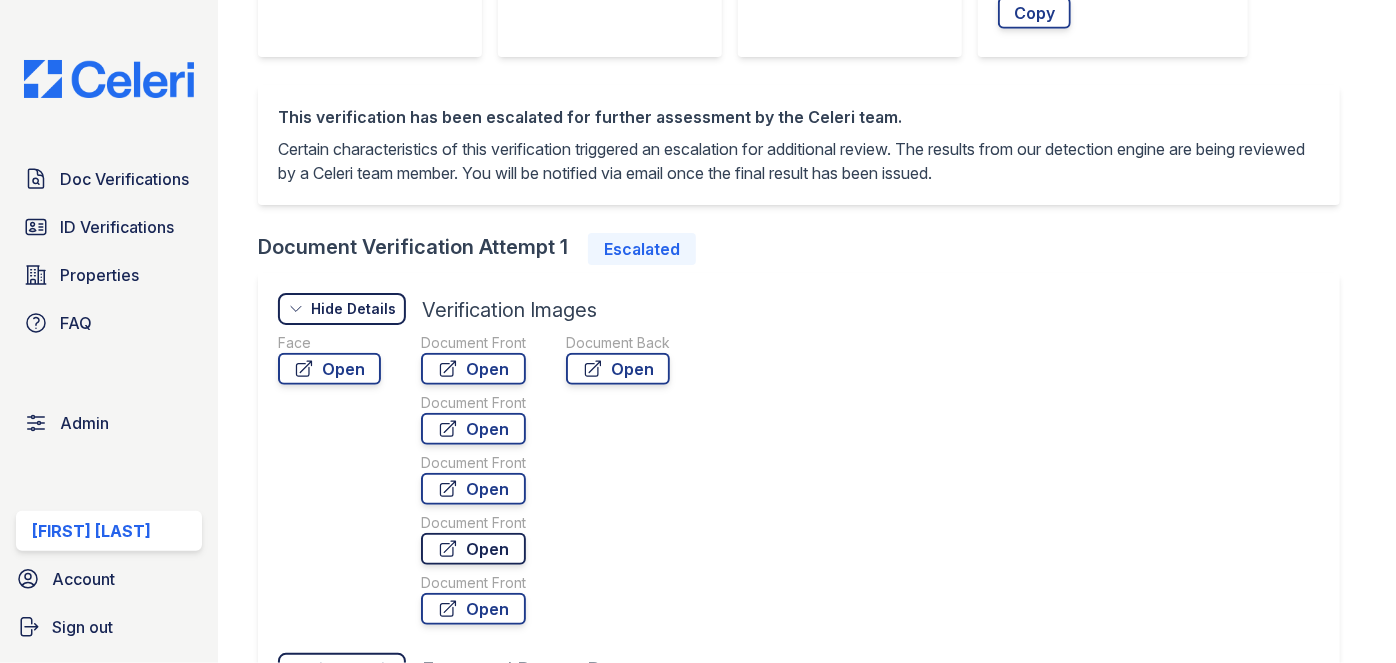 click on "Open" at bounding box center (473, 549) 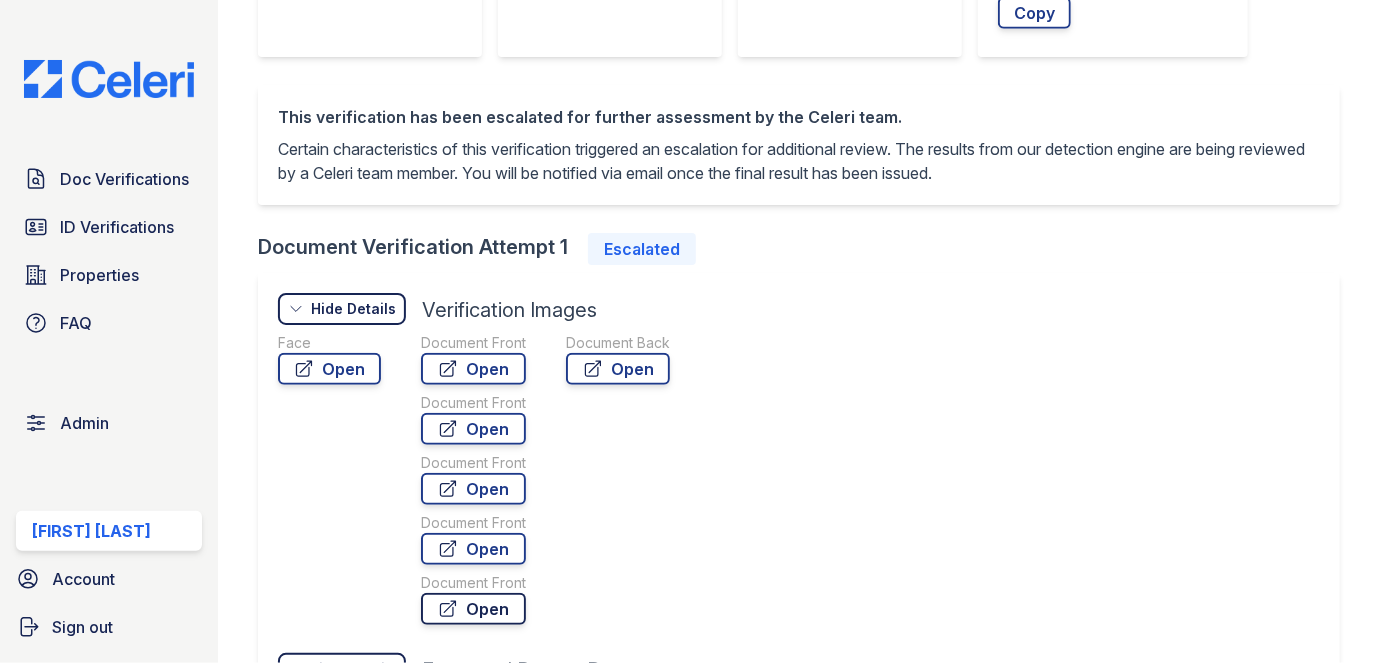 click on "Open" at bounding box center (473, 609) 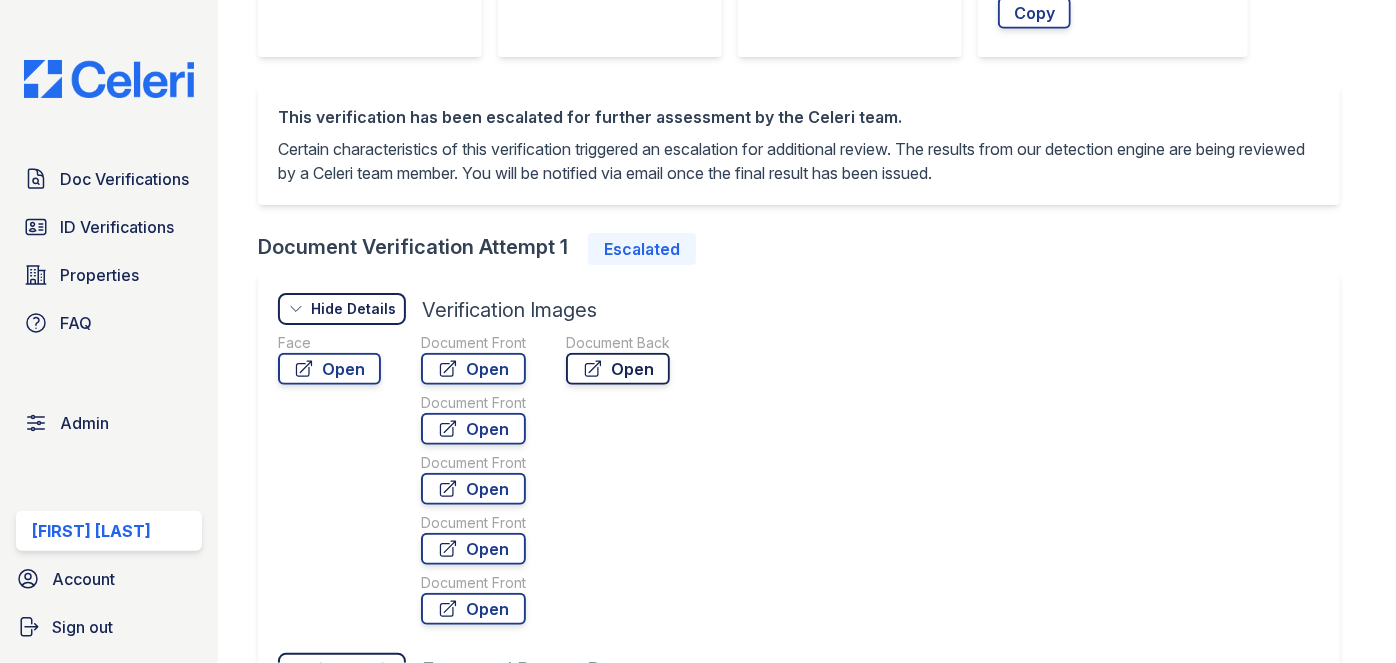 click on "Open" at bounding box center [618, 369] 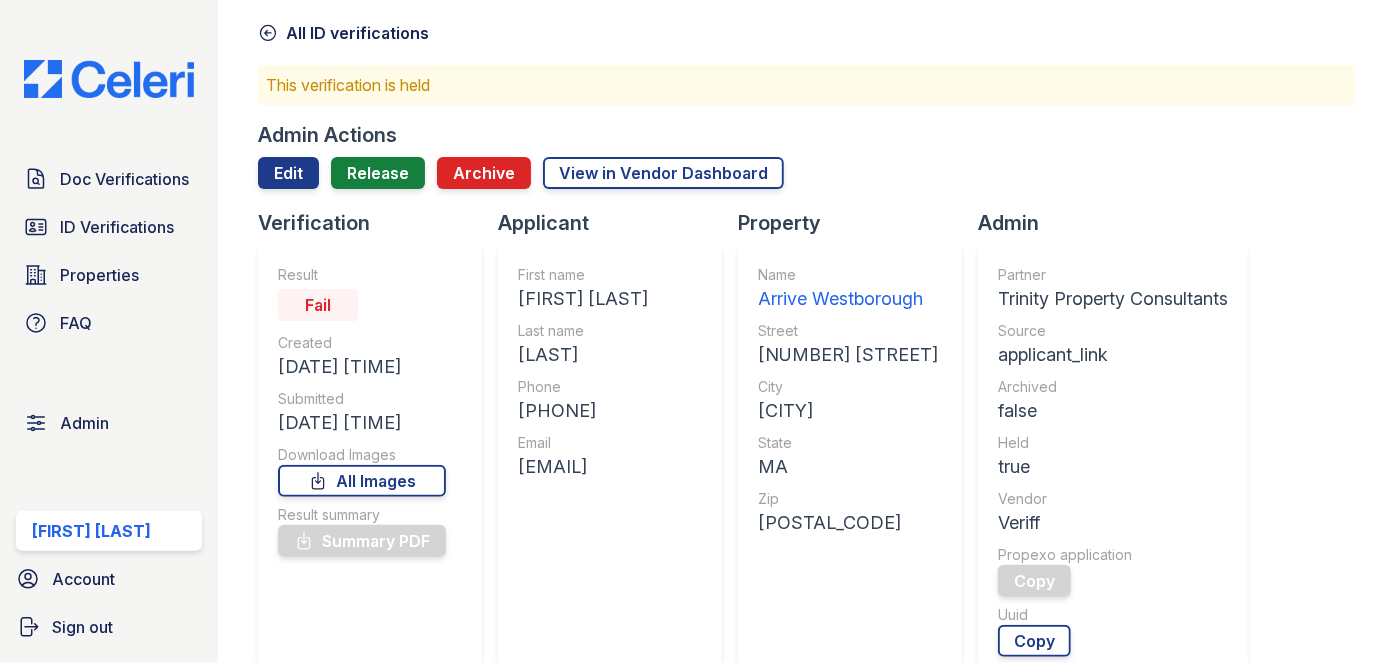 scroll, scrollTop: 0, scrollLeft: 0, axis: both 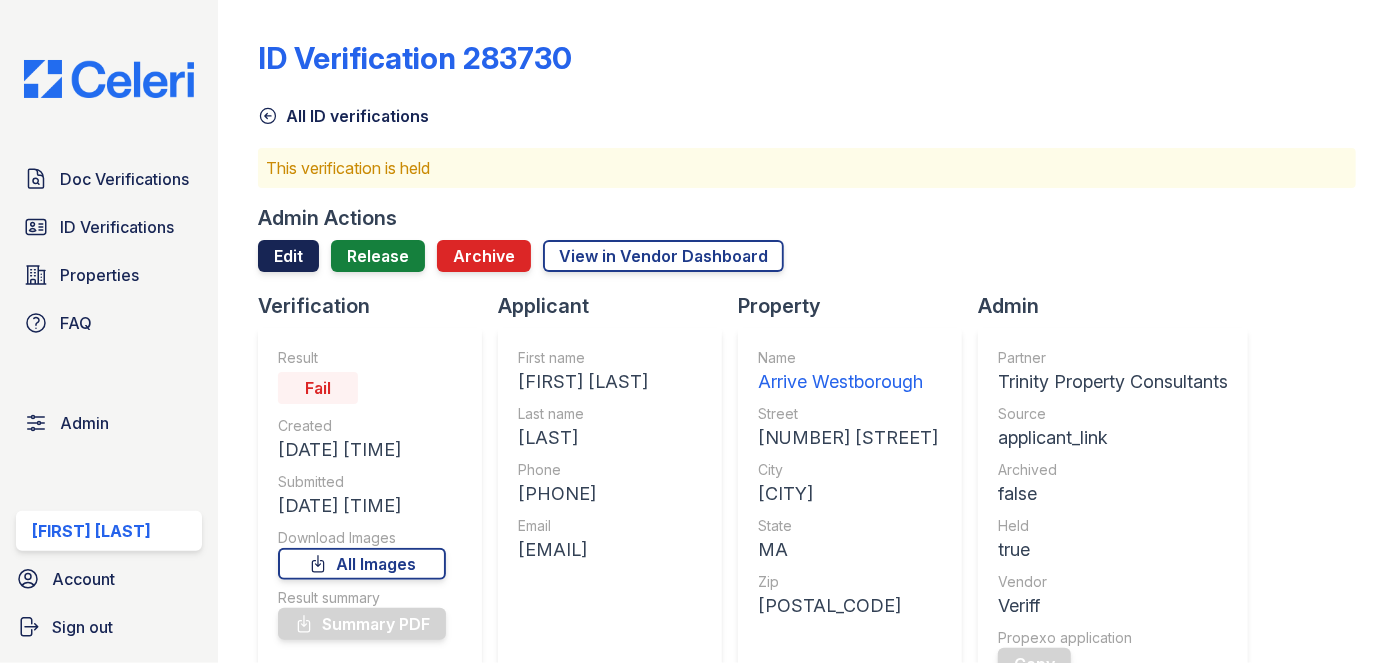 click on "Edit" at bounding box center [288, 256] 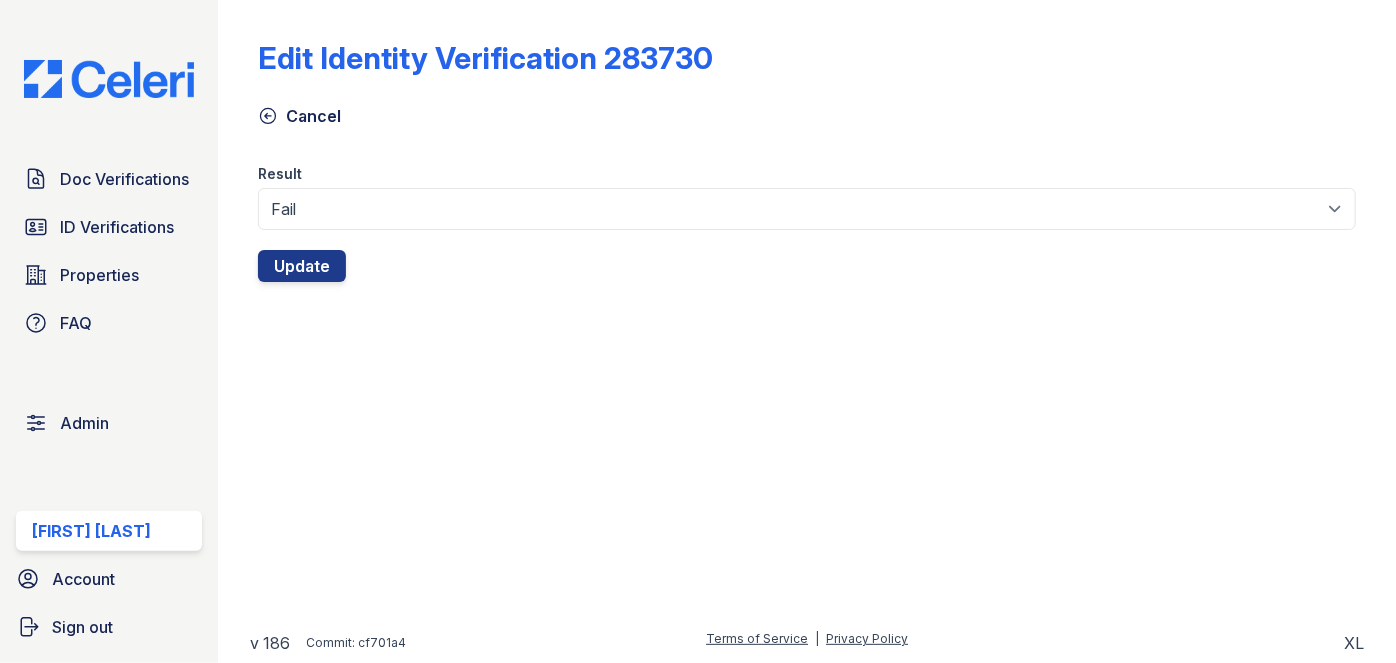 click on "Result" at bounding box center (807, 168) 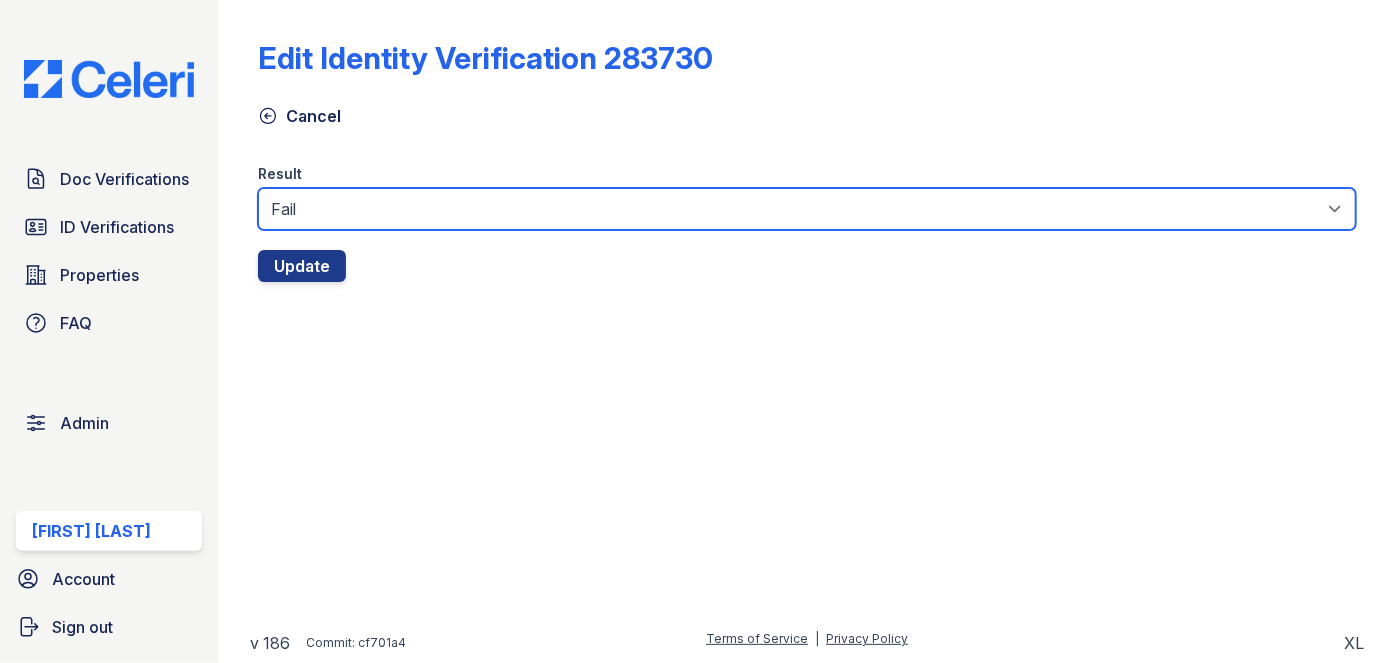click on "Fail
Pass" at bounding box center [807, 209] 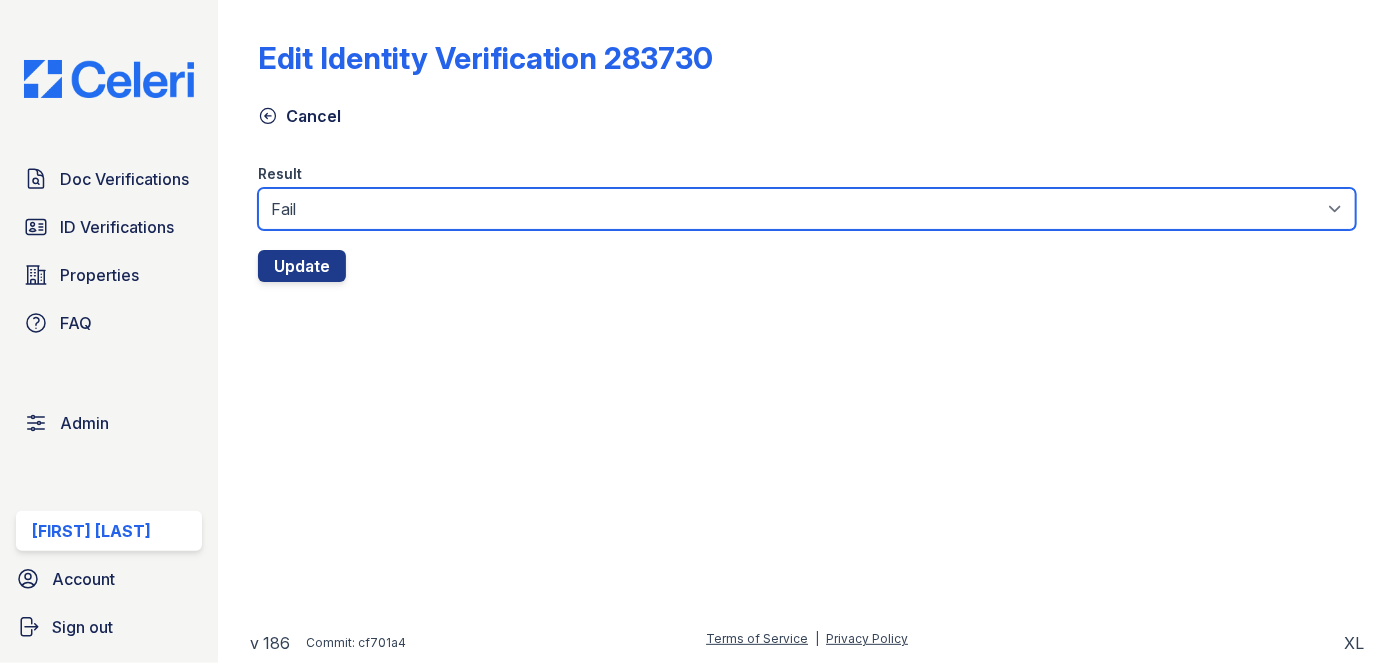 select on "pass" 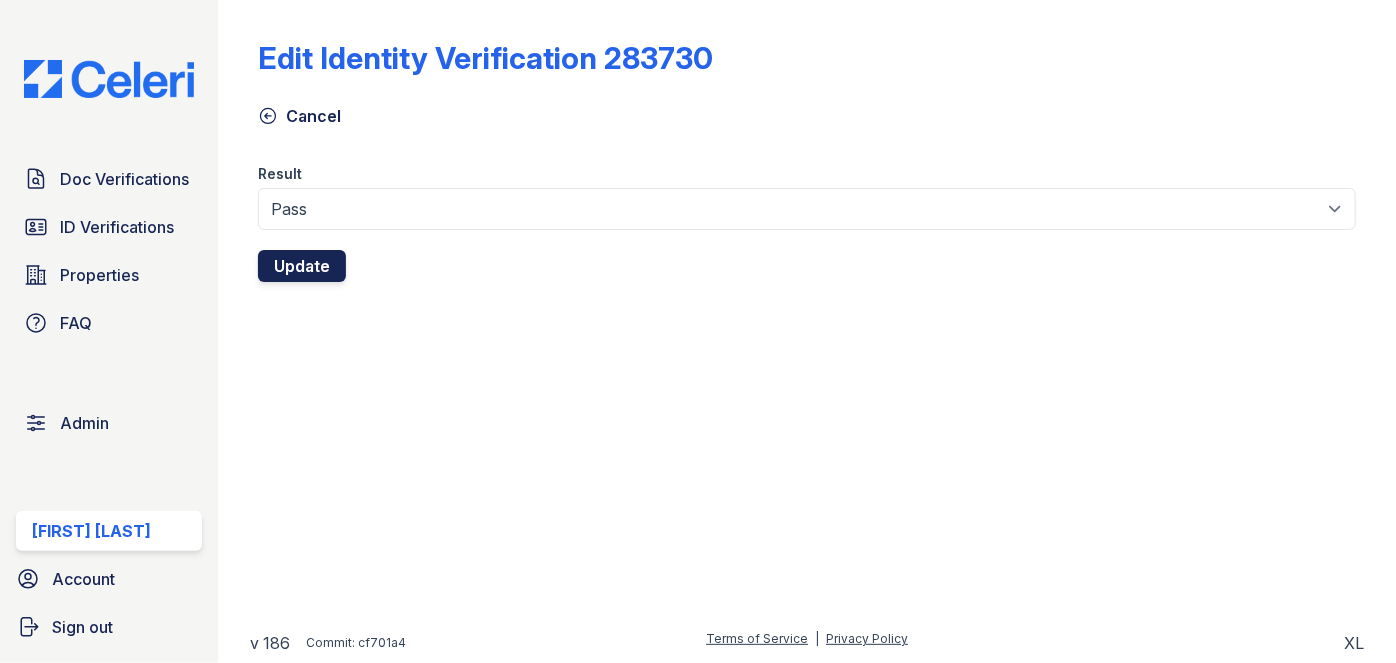 click on "Update" at bounding box center (302, 266) 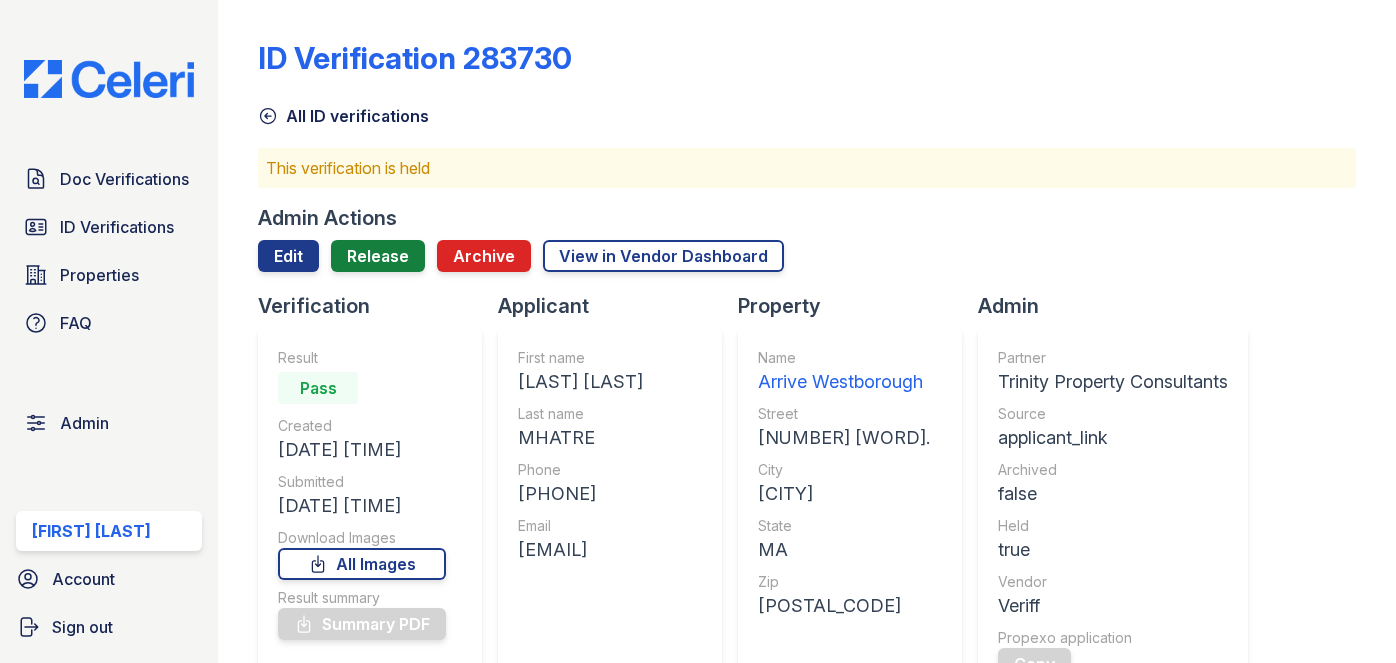 scroll, scrollTop: 0, scrollLeft: 0, axis: both 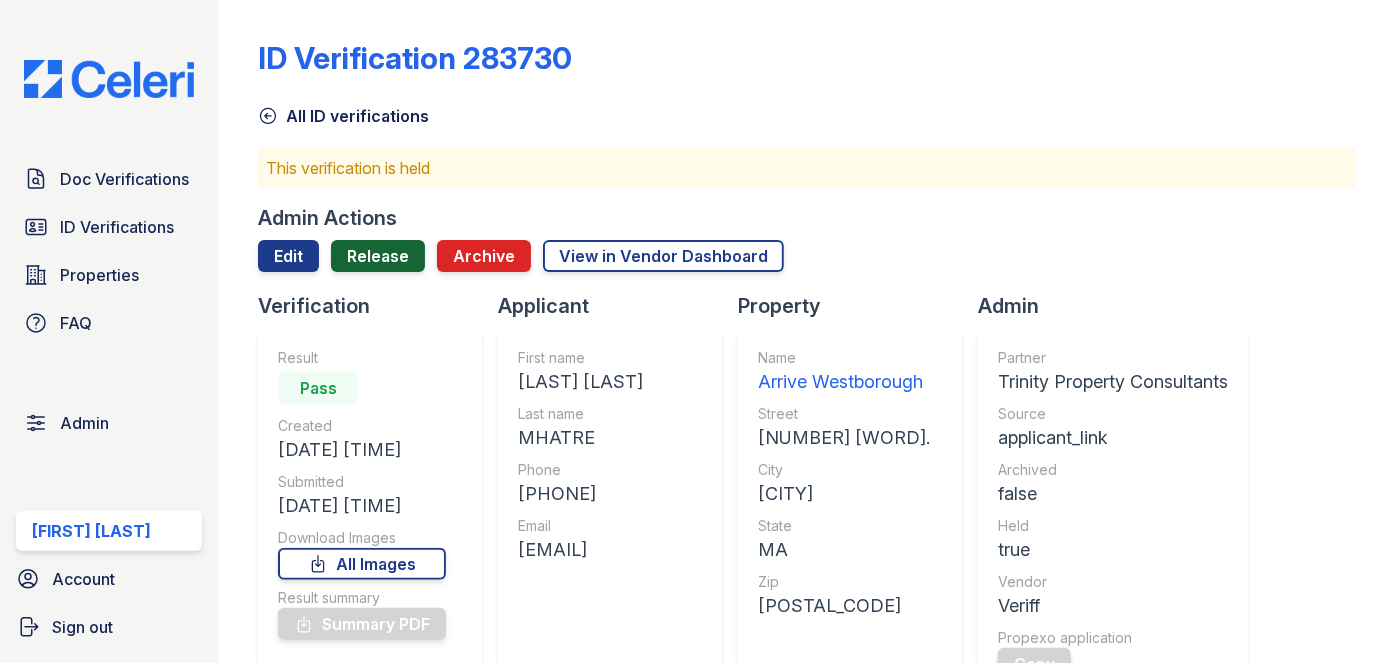 click on "Release" at bounding box center (378, 256) 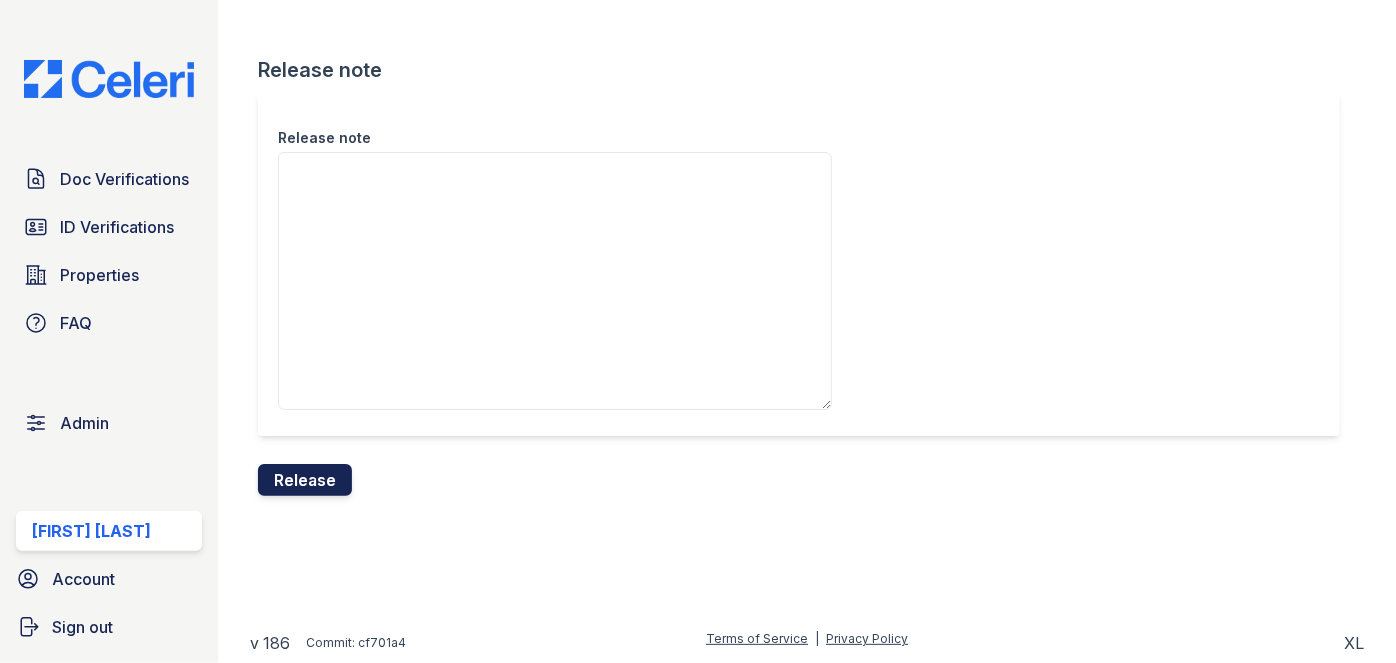 click on "Release" at bounding box center (305, 480) 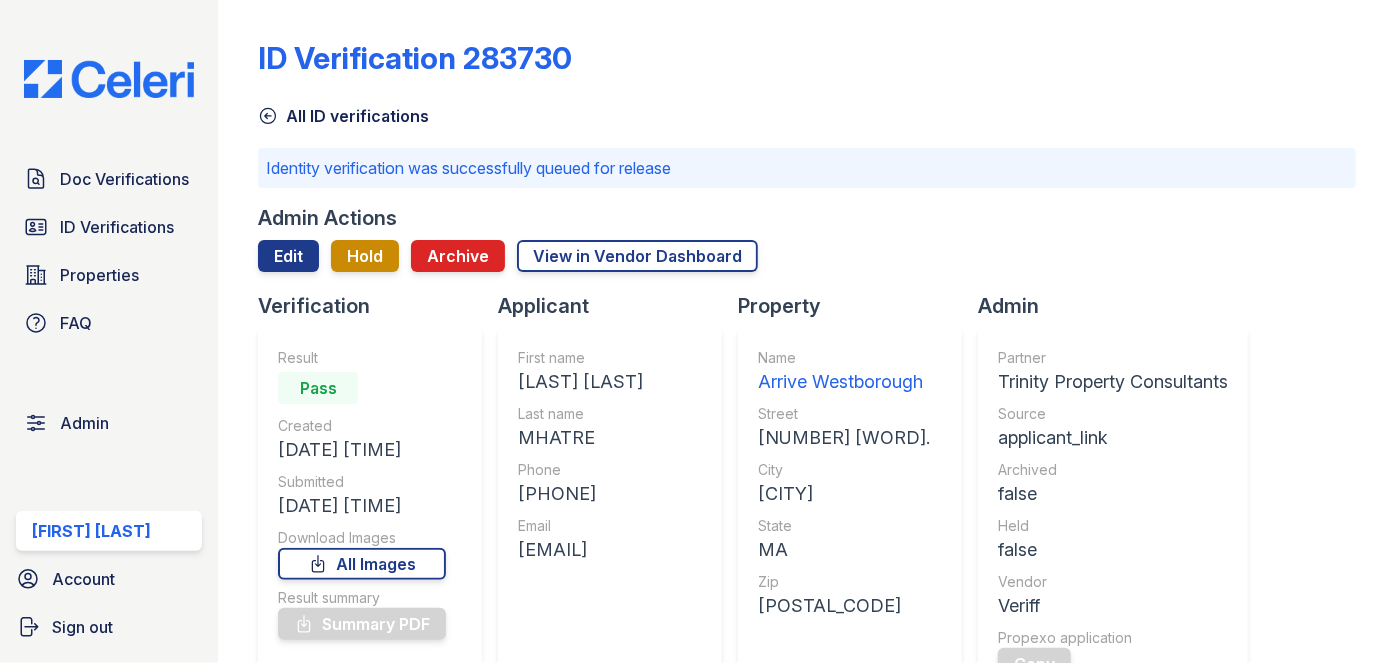 click on "ID Verifications" at bounding box center (117, 227) 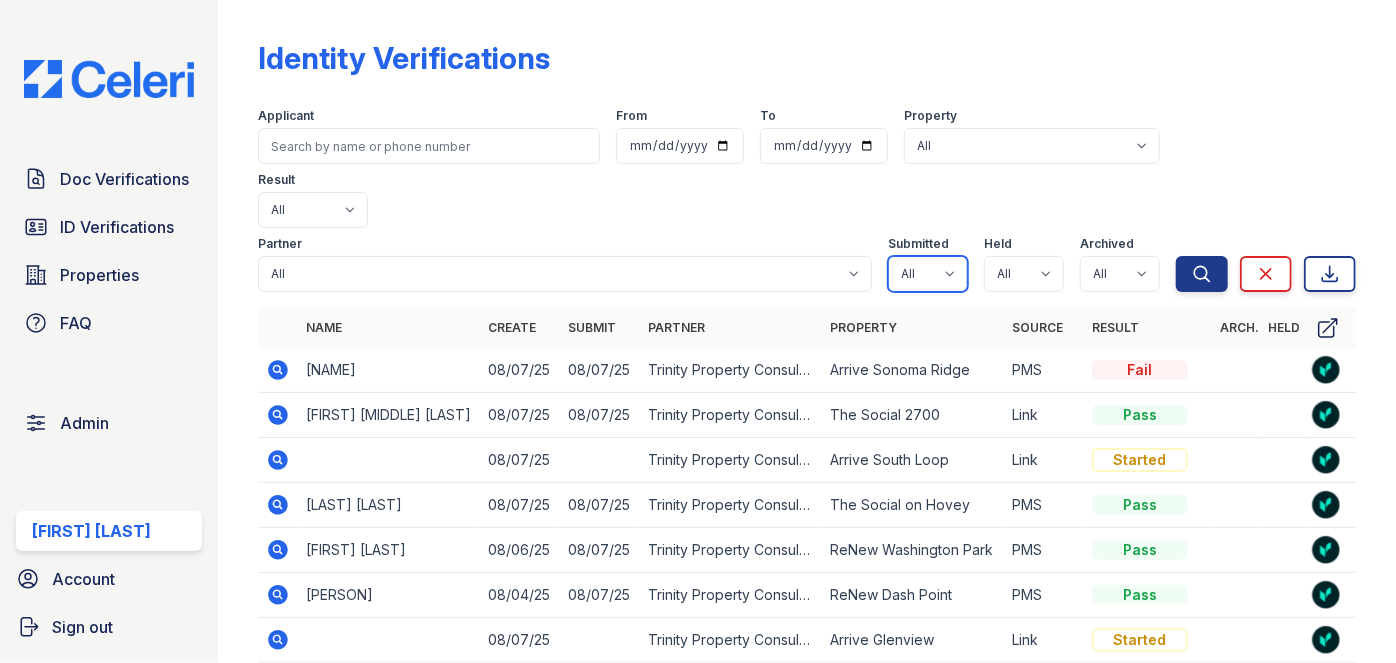 click on "All
true
false" at bounding box center [928, 274] 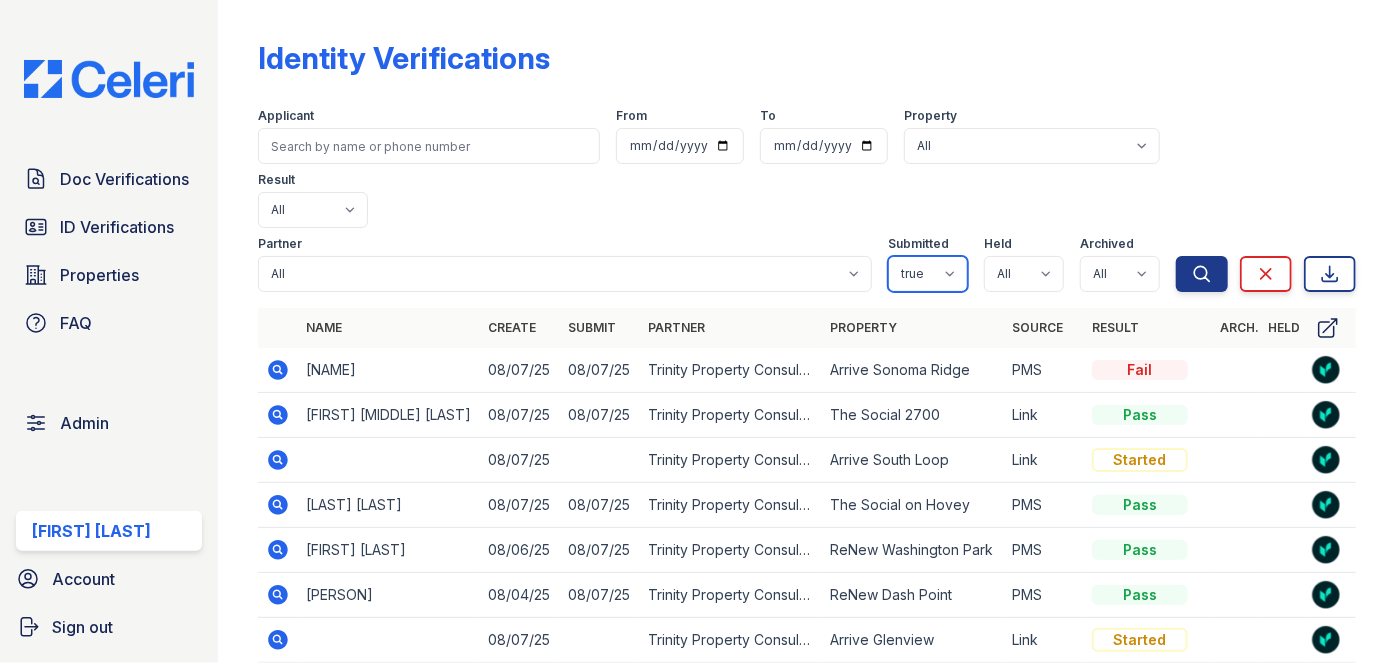 click on "All
true
false" at bounding box center (928, 274) 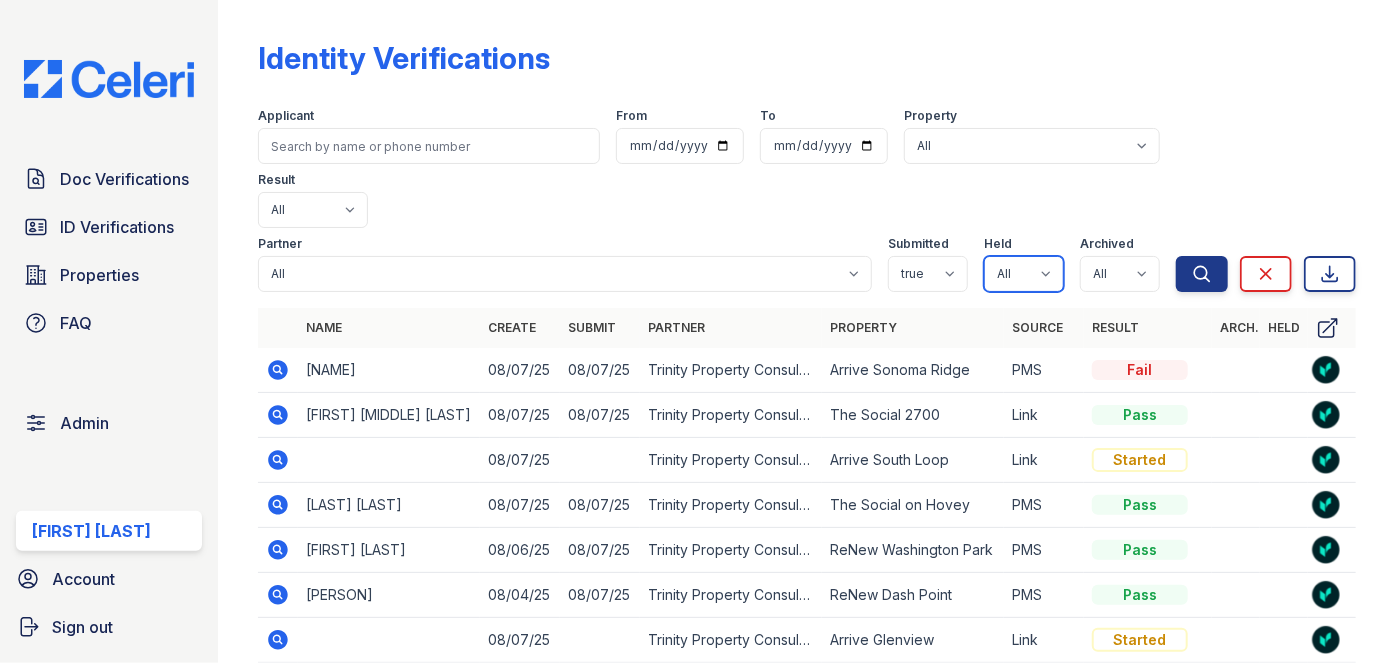 click on "All
true
false" at bounding box center (1024, 274) 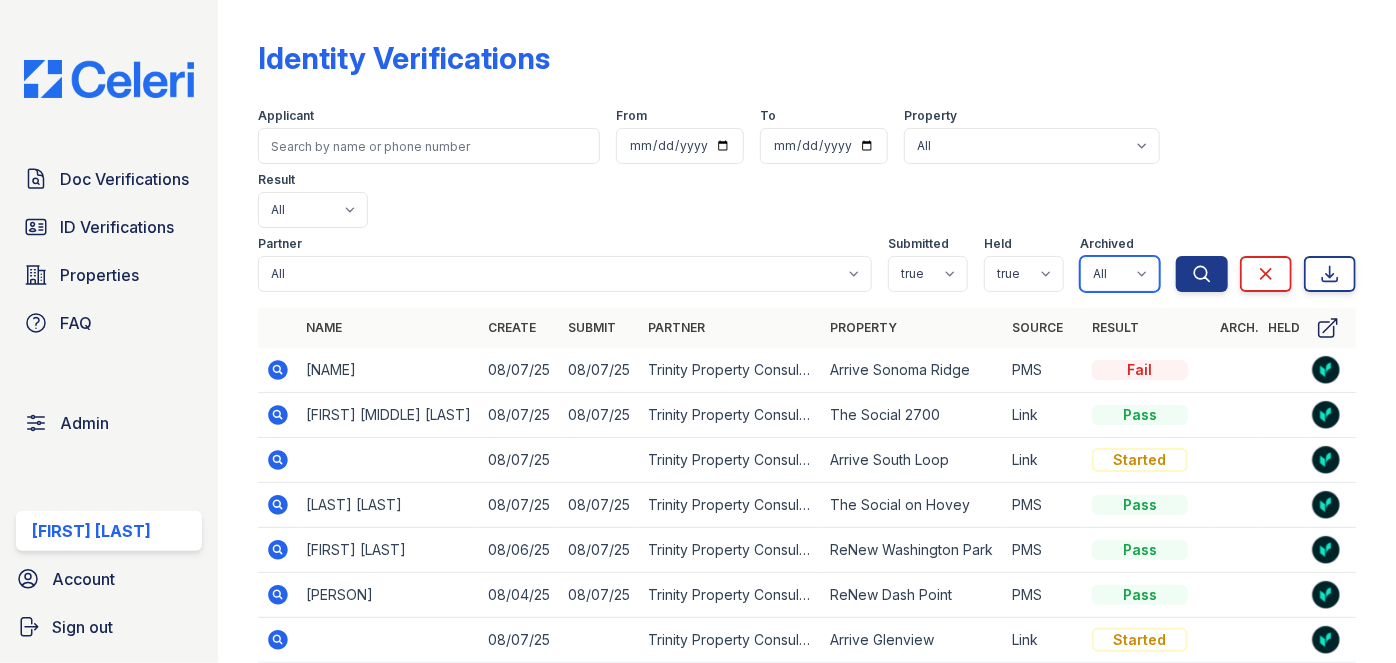 click on "All
true
false" at bounding box center [1120, 274] 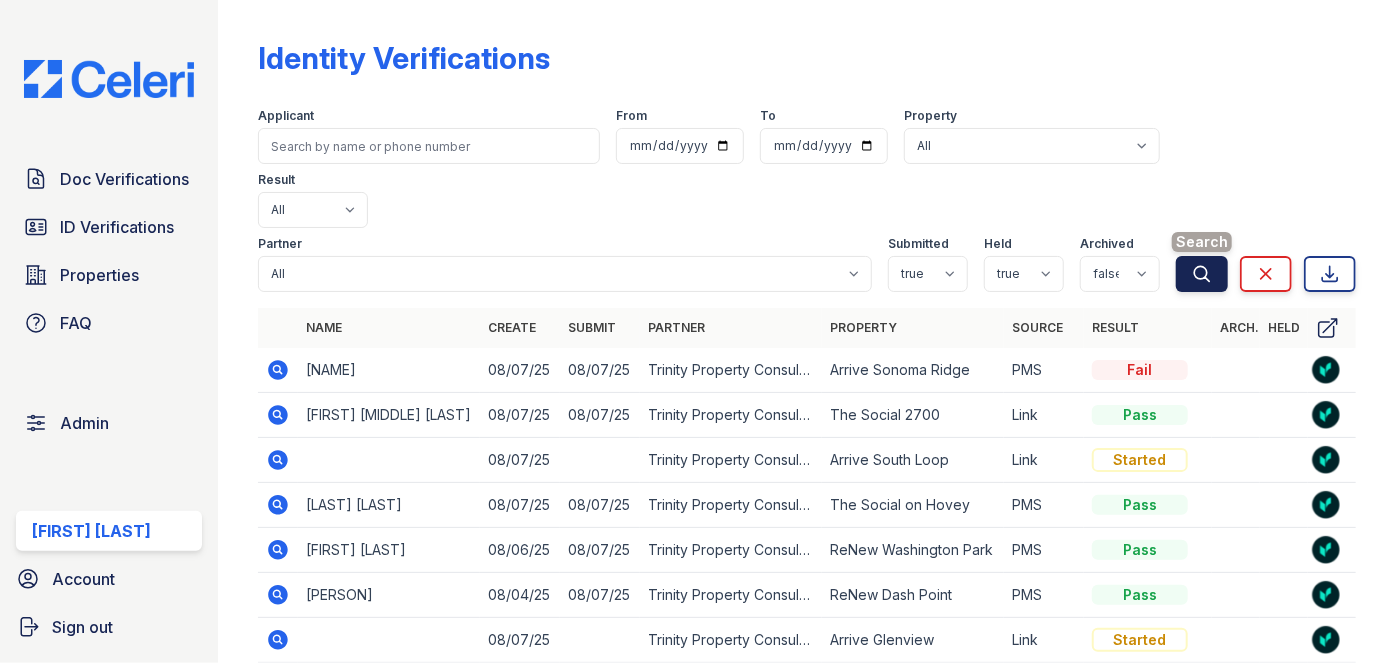click 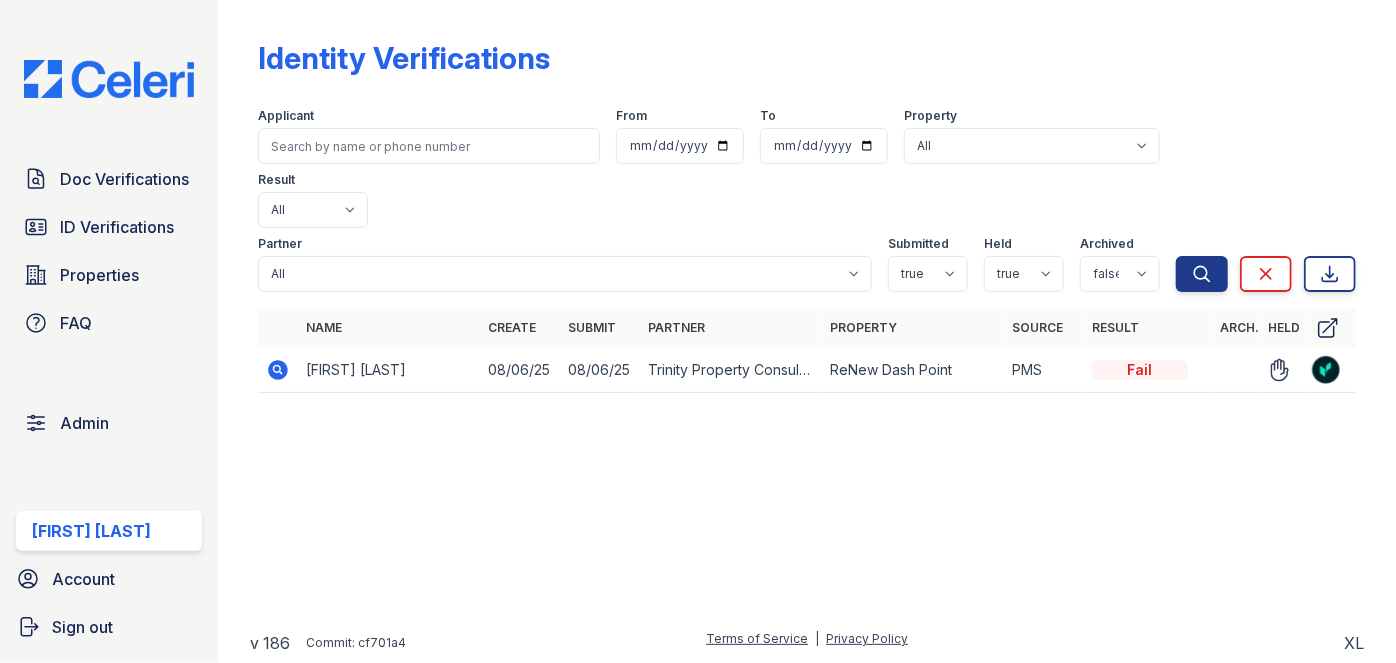 click 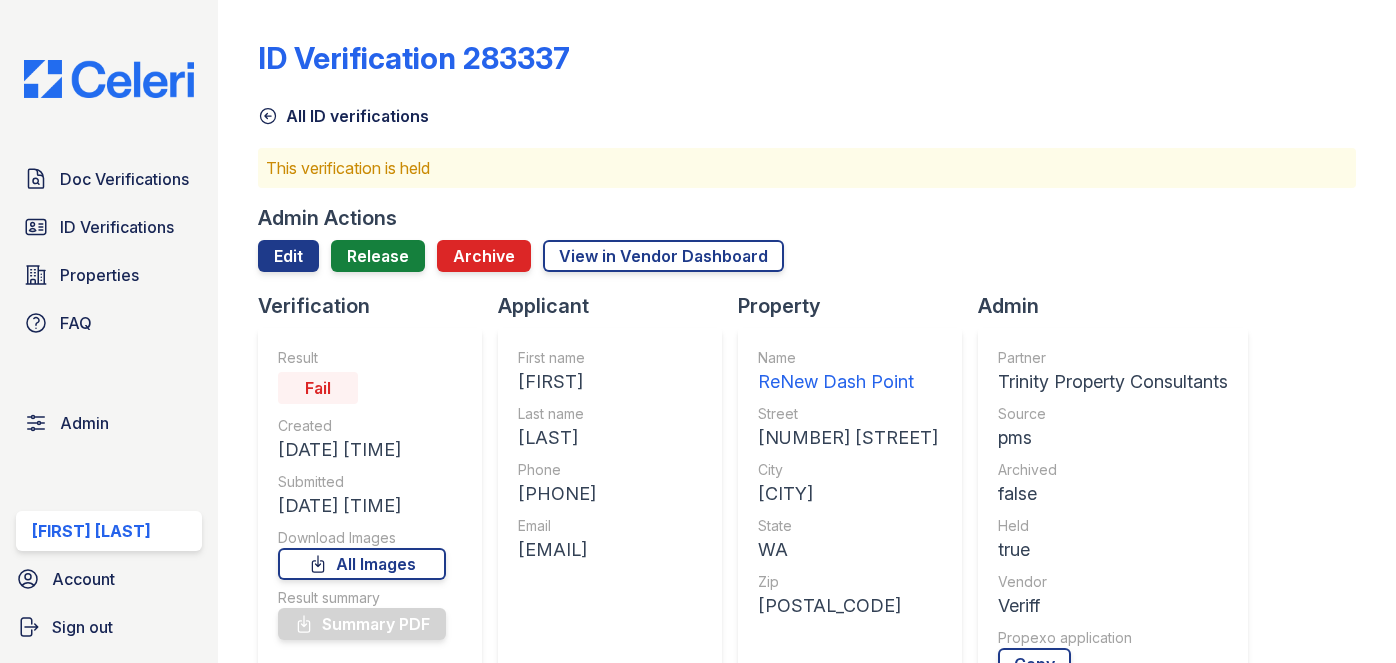 scroll, scrollTop: 0, scrollLeft: 0, axis: both 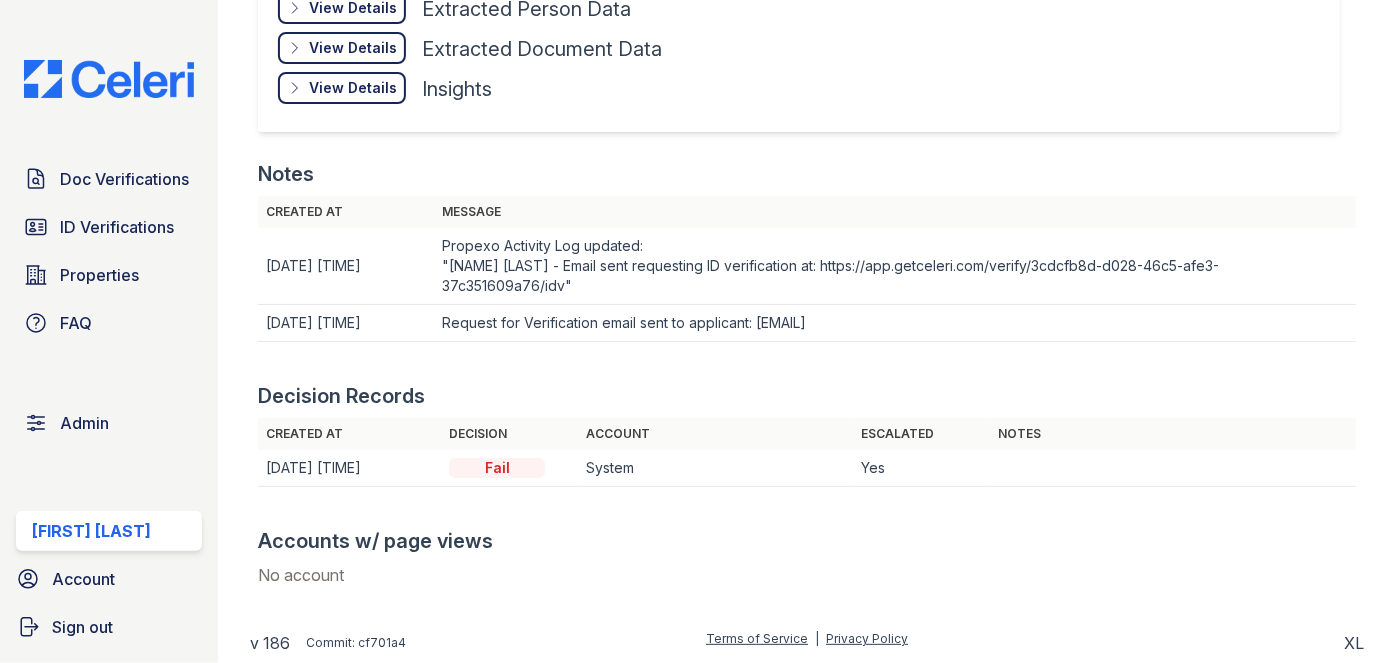 click on "View Details
Details" at bounding box center (342, -32) 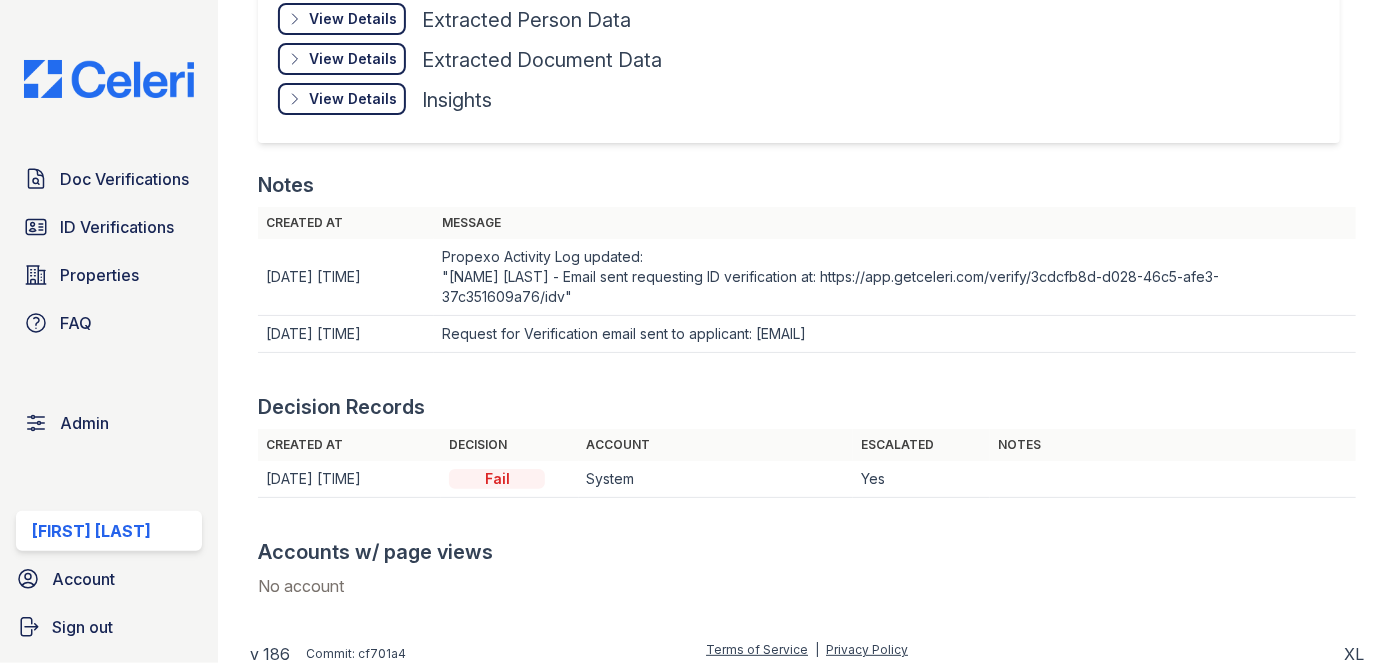 click on "View Details" at bounding box center (0, 0) 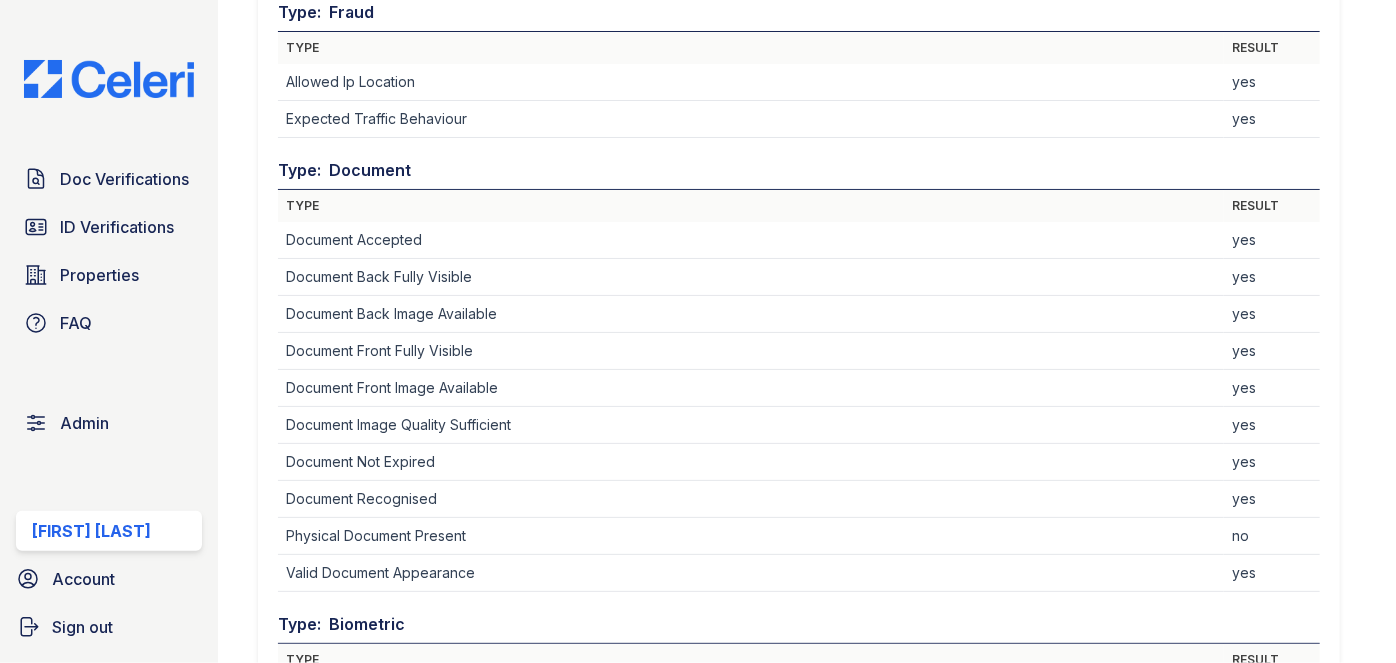 scroll, scrollTop: 1272, scrollLeft: 0, axis: vertical 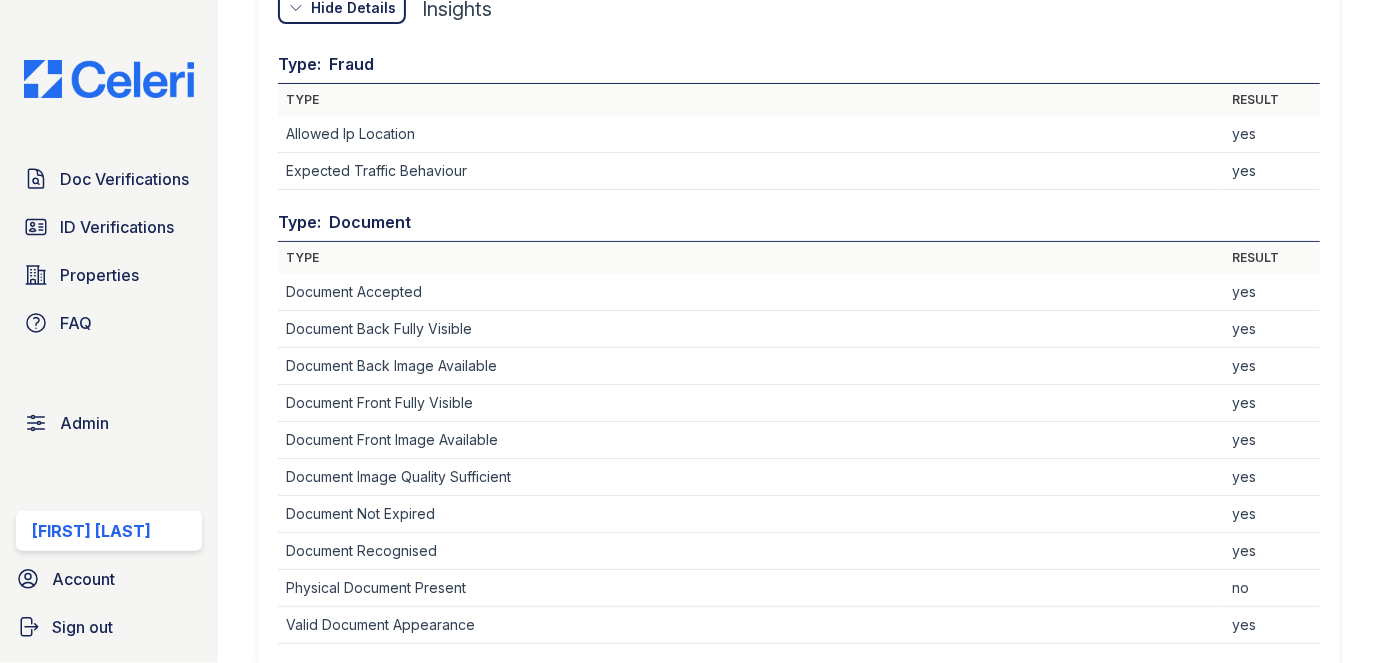 click on "Open" at bounding box center [329, -192] 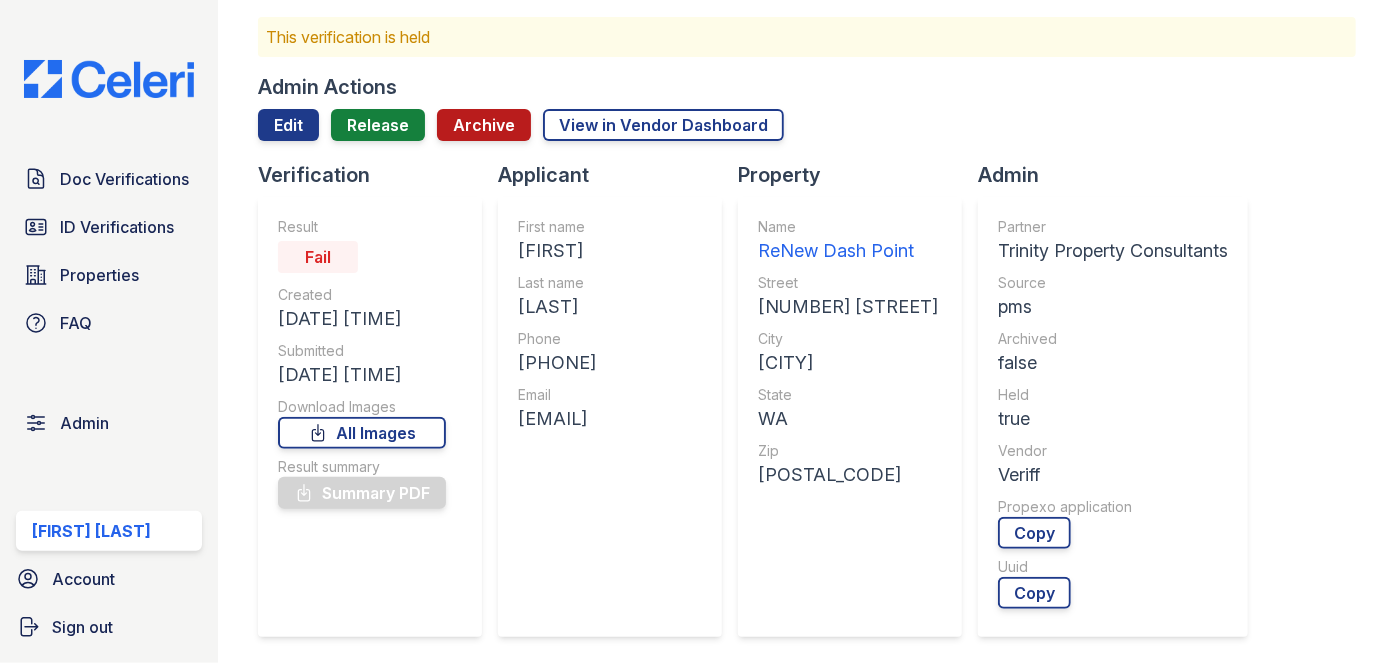 scroll, scrollTop: 0, scrollLeft: 0, axis: both 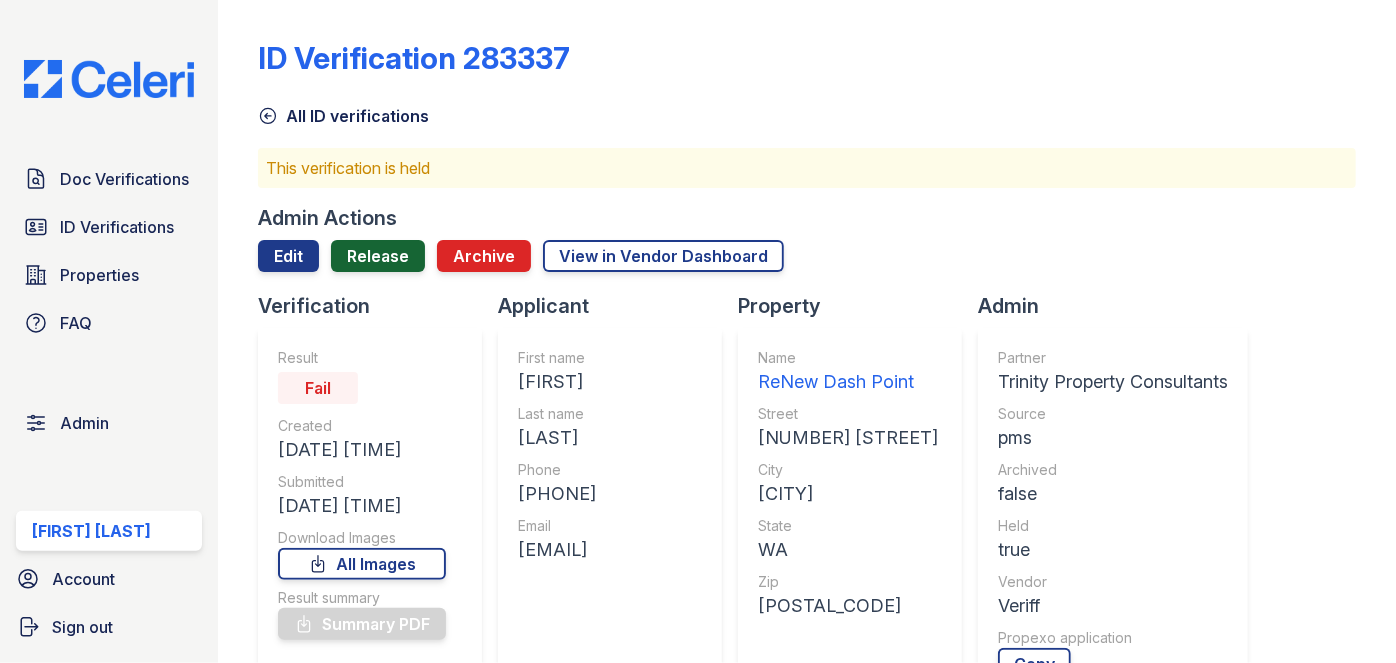 click on "Release" at bounding box center [378, 256] 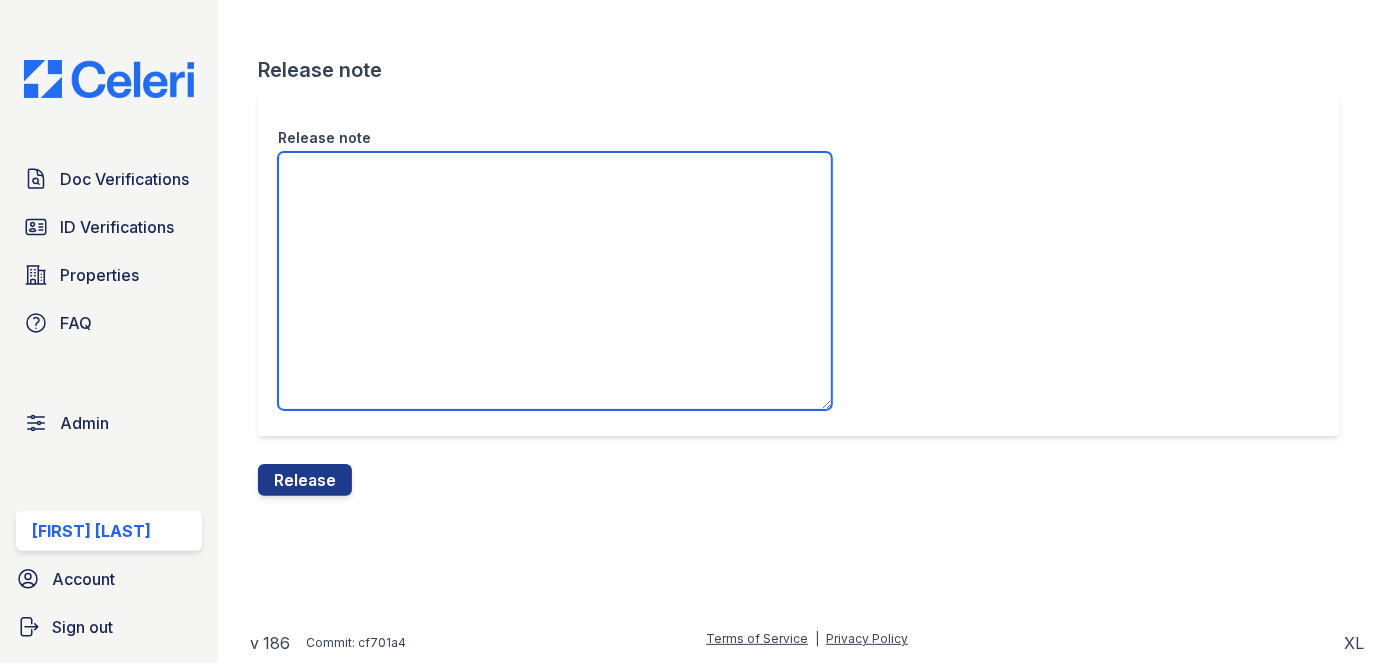 click on "Release note" at bounding box center (555, 281) 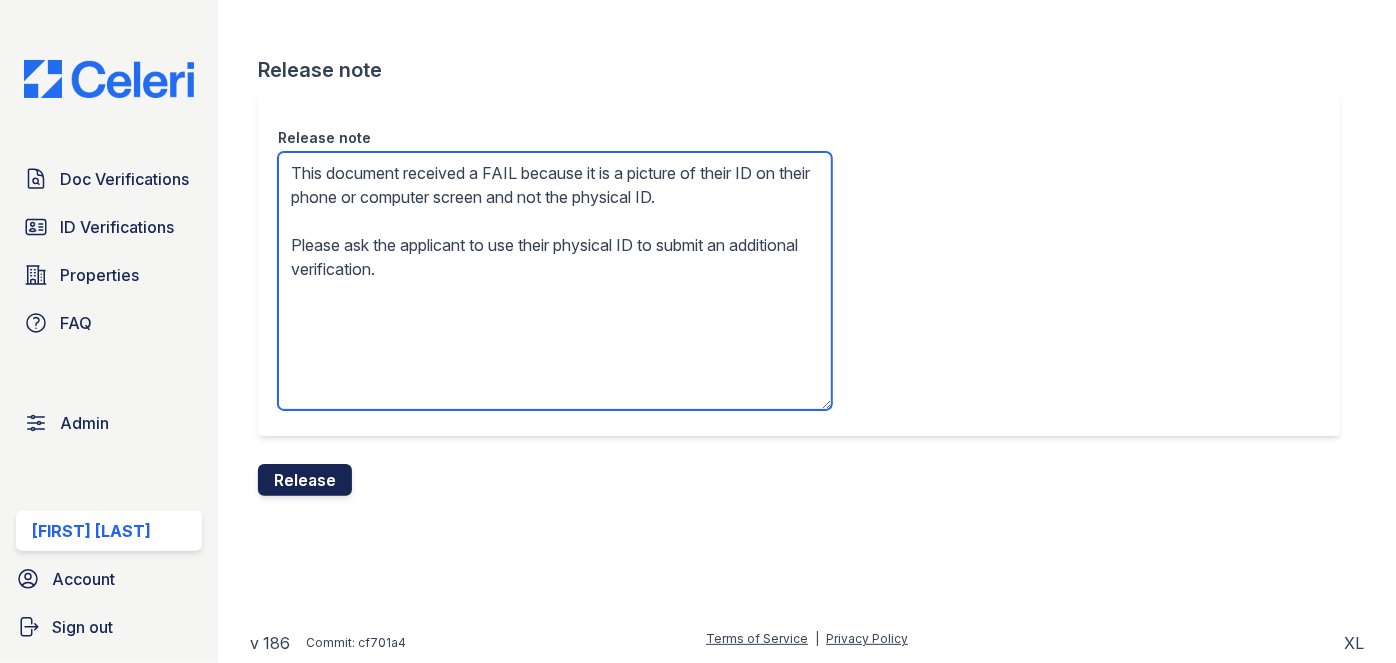 type on "This document received a FAIL because it is a picture of their ID on their phone or computer screen and not the physical ID.
Please ask the applicant to use their physical ID to submit an additional verification." 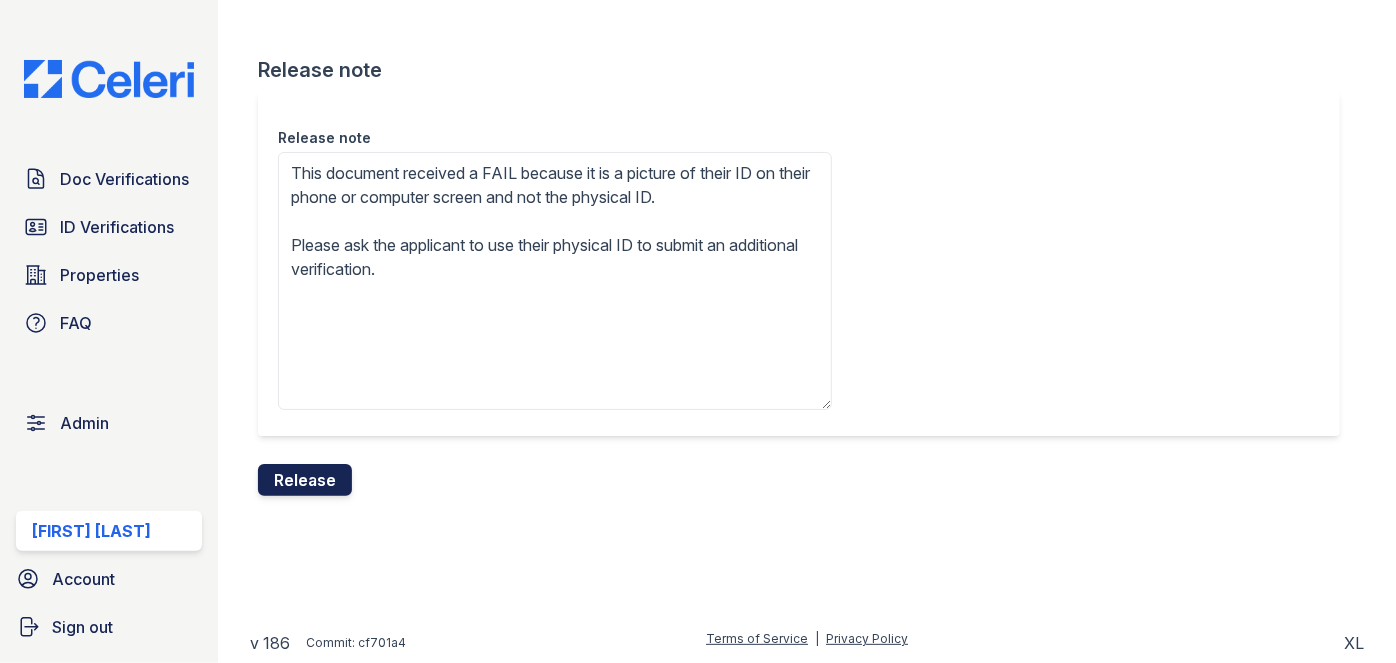 click on "Release" at bounding box center [305, 480] 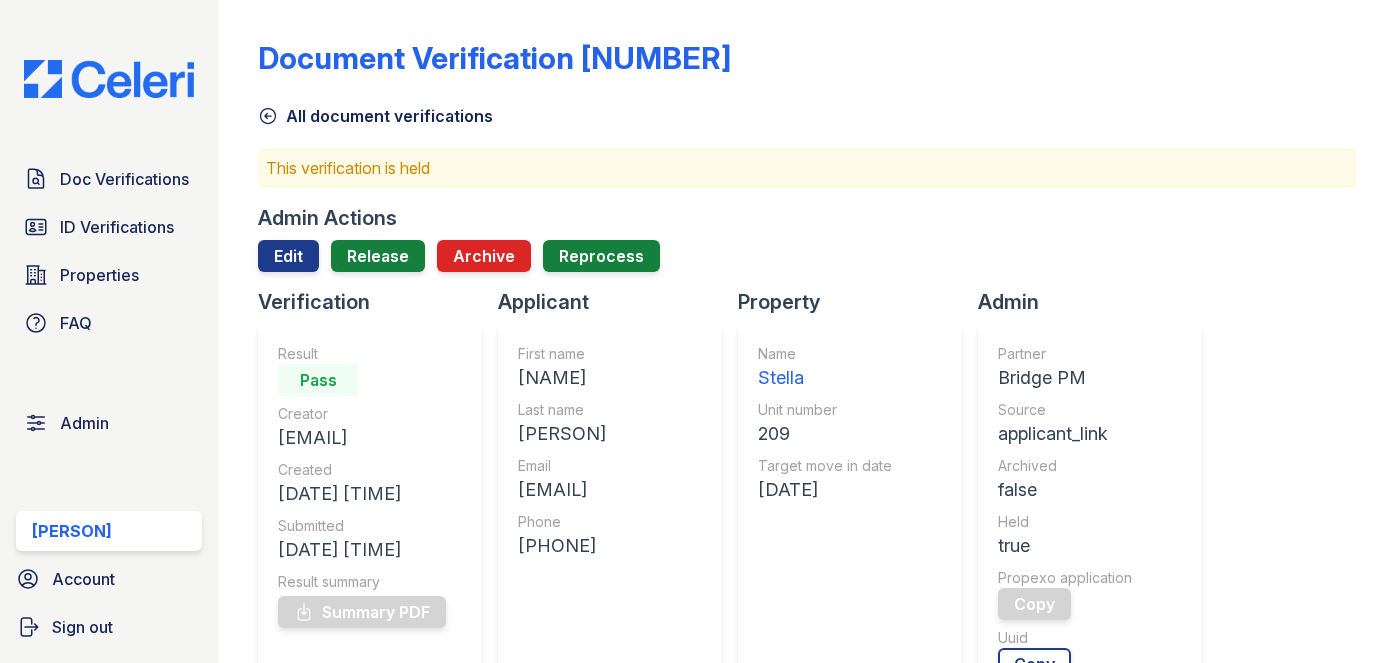scroll, scrollTop: 0, scrollLeft: 0, axis: both 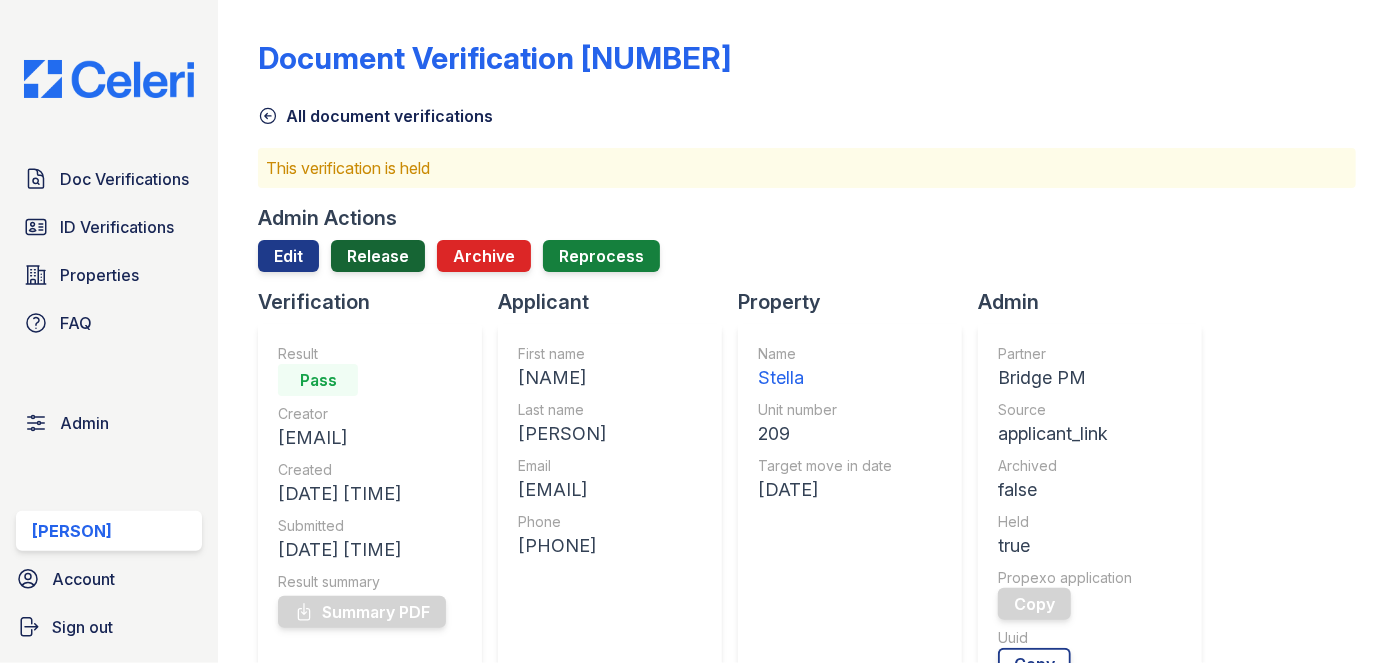 click on "Release" at bounding box center [378, 256] 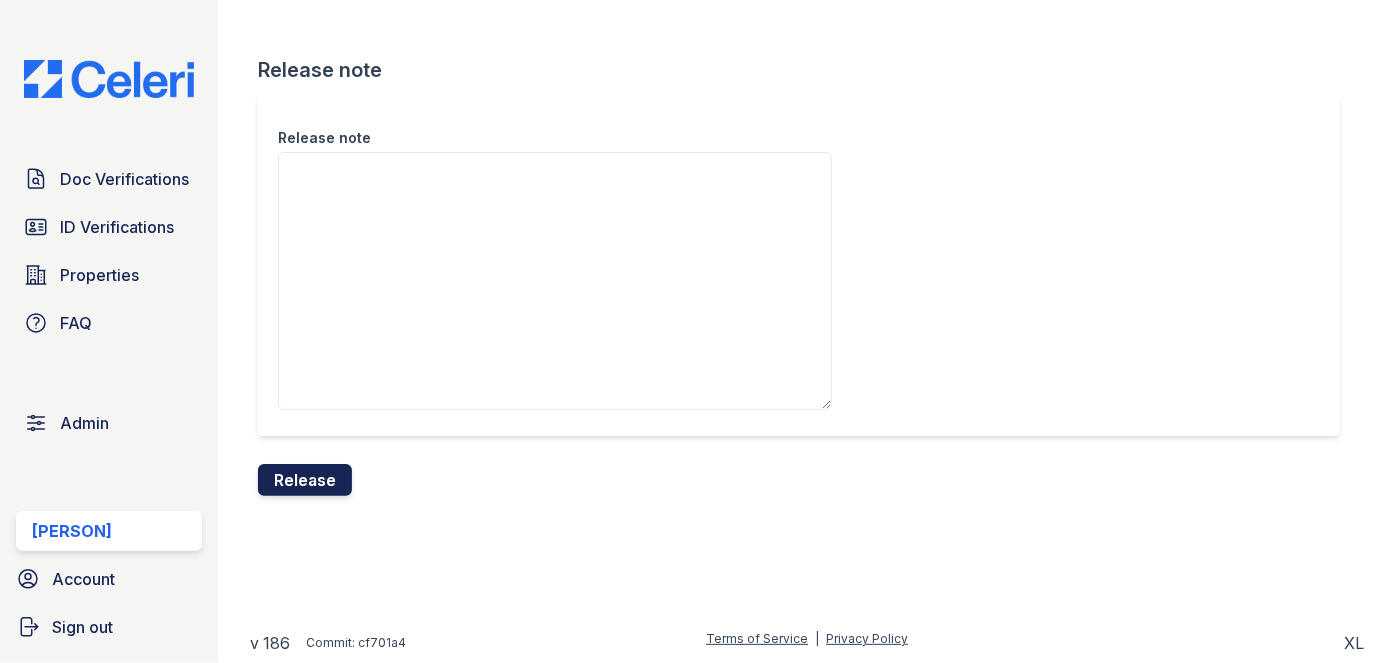 click on "Release" at bounding box center [305, 480] 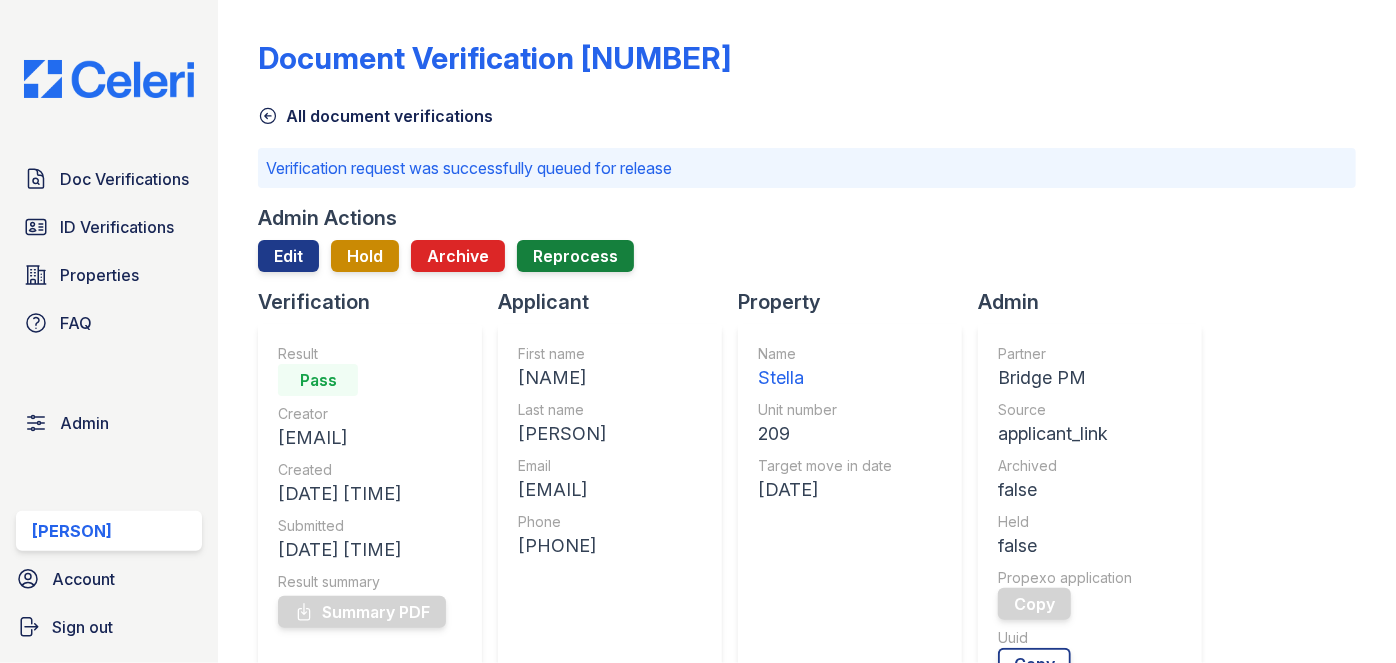 click on "Doc Verifications
ID Verifications
Properties
FAQ
Admin
Darija Dedic
Account
Sign out" at bounding box center (109, 331) 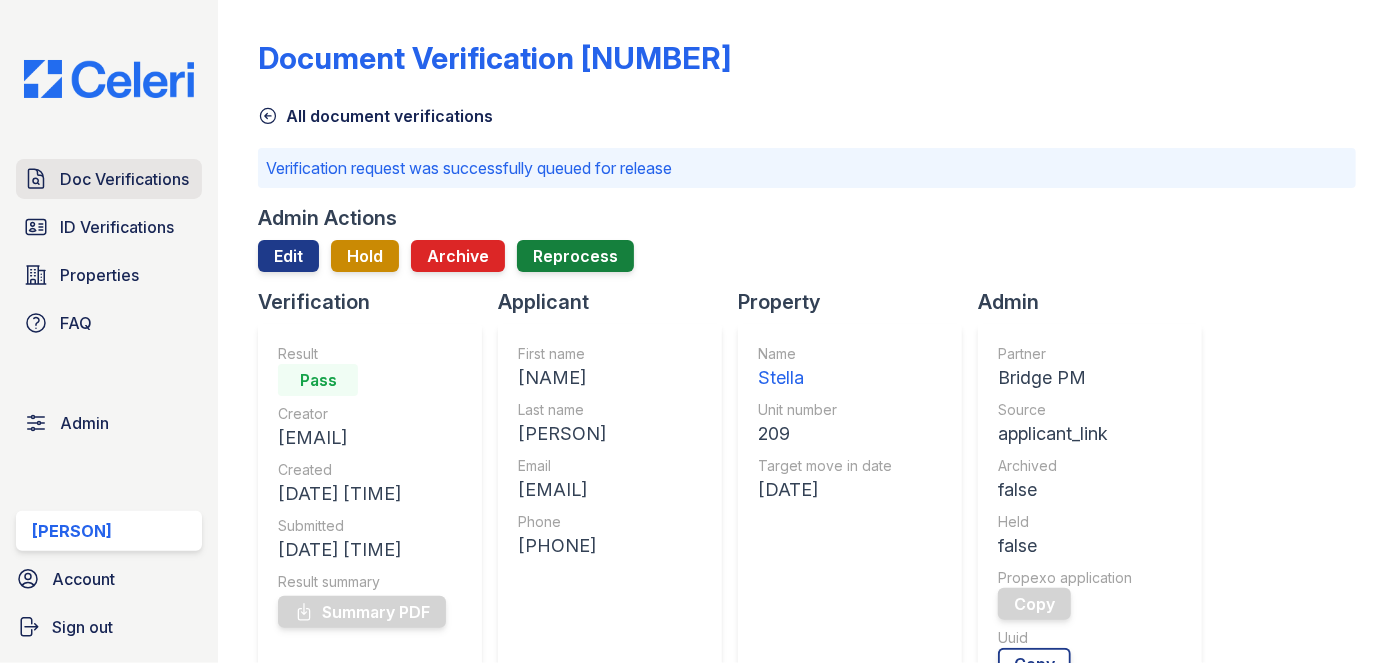 click on "Doc Verifications" at bounding box center (124, 179) 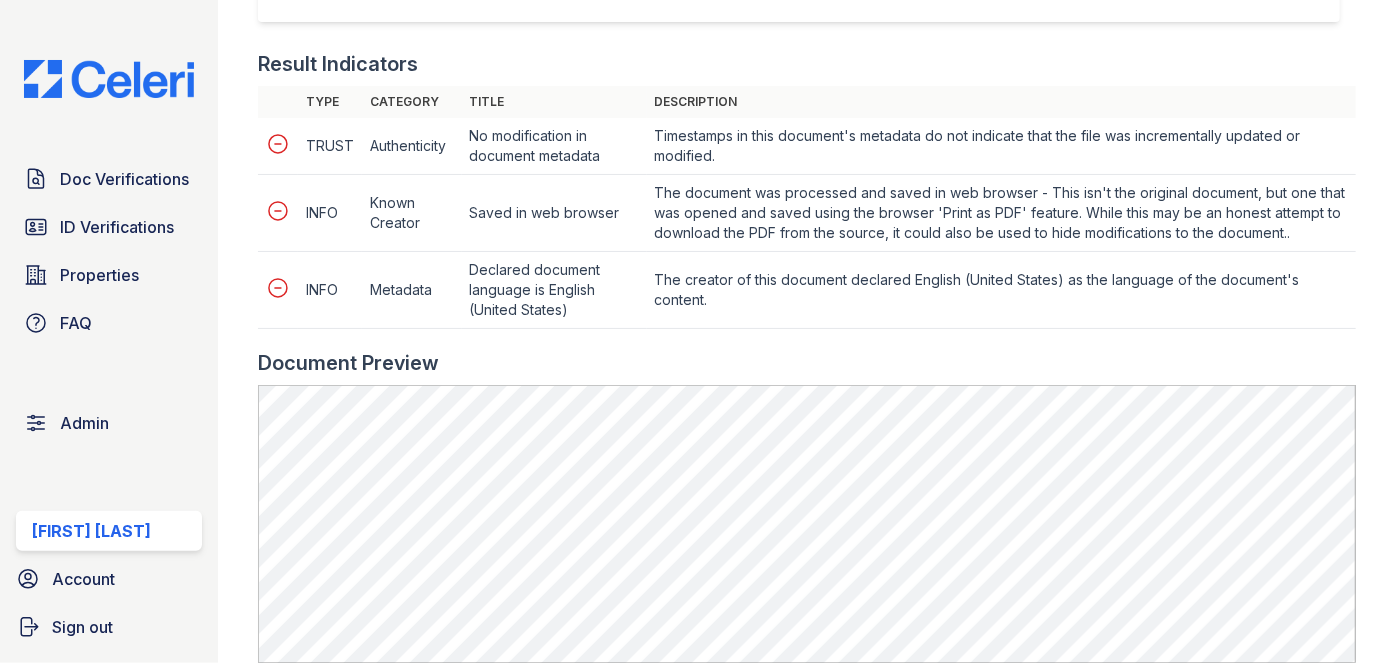 scroll, scrollTop: 0, scrollLeft: 0, axis: both 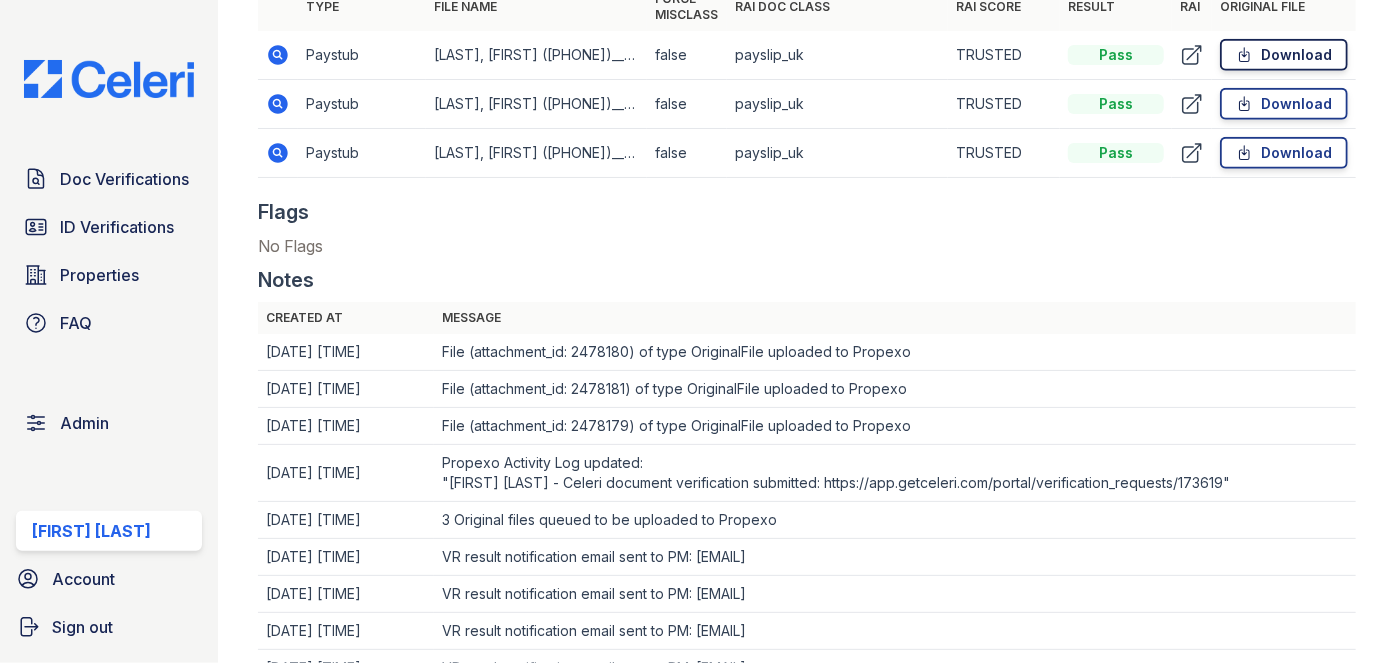 click on "Download" at bounding box center (1284, 55) 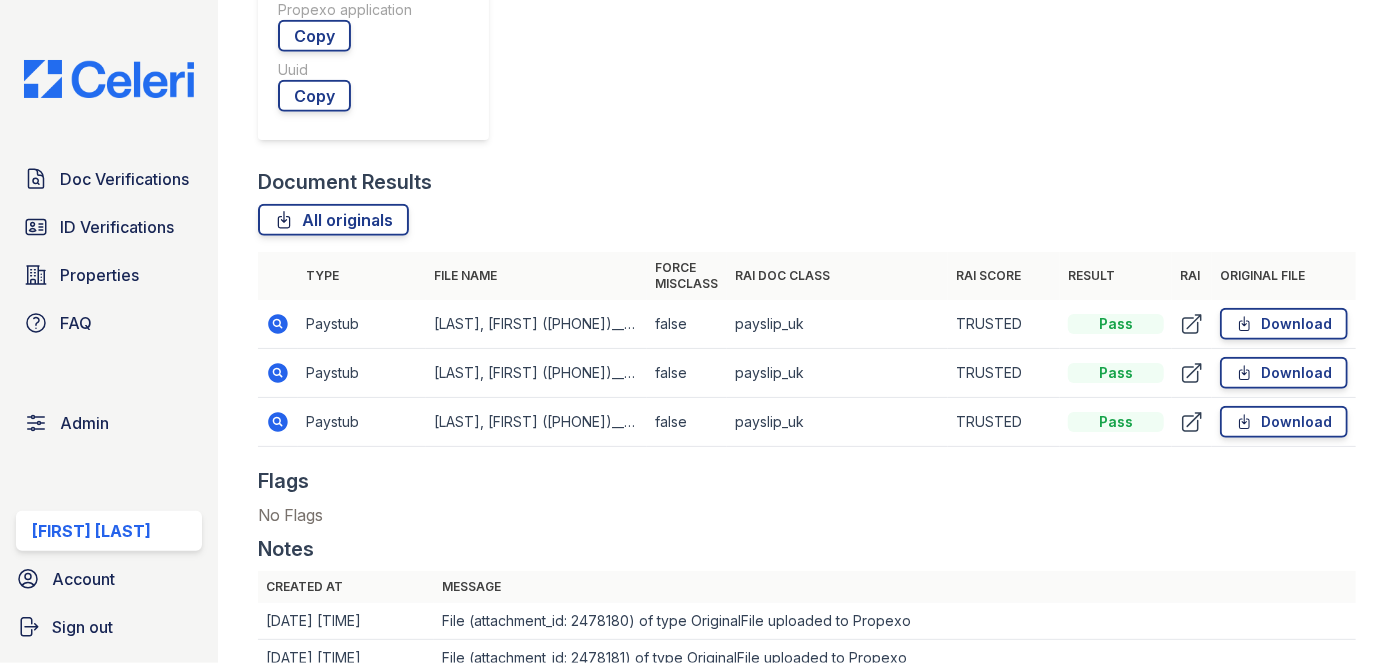 scroll, scrollTop: 909, scrollLeft: 0, axis: vertical 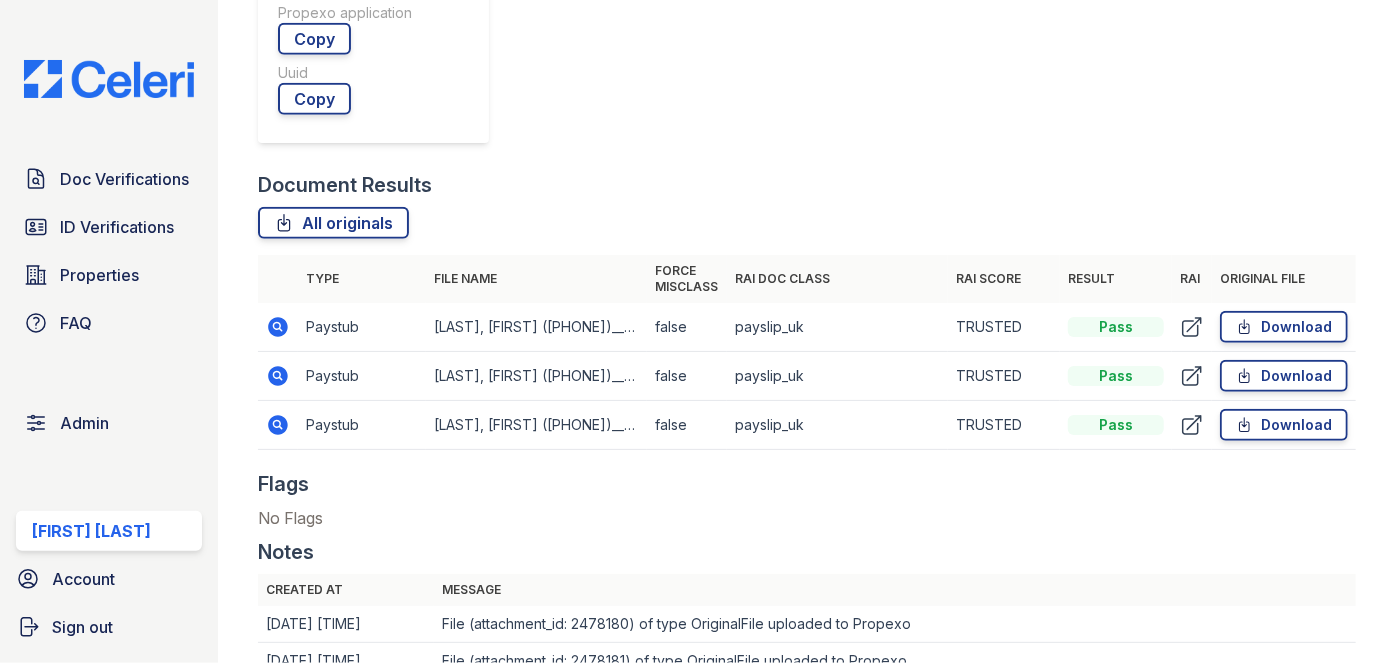 click 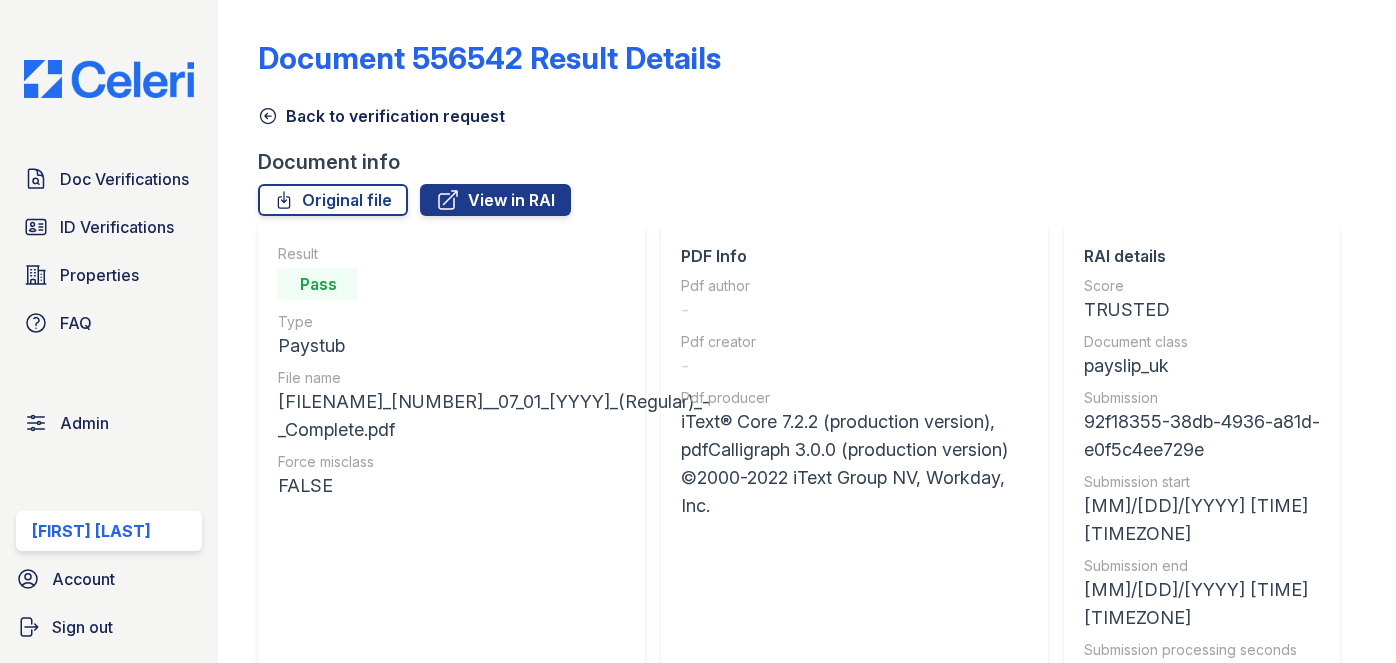 scroll, scrollTop: 0, scrollLeft: 0, axis: both 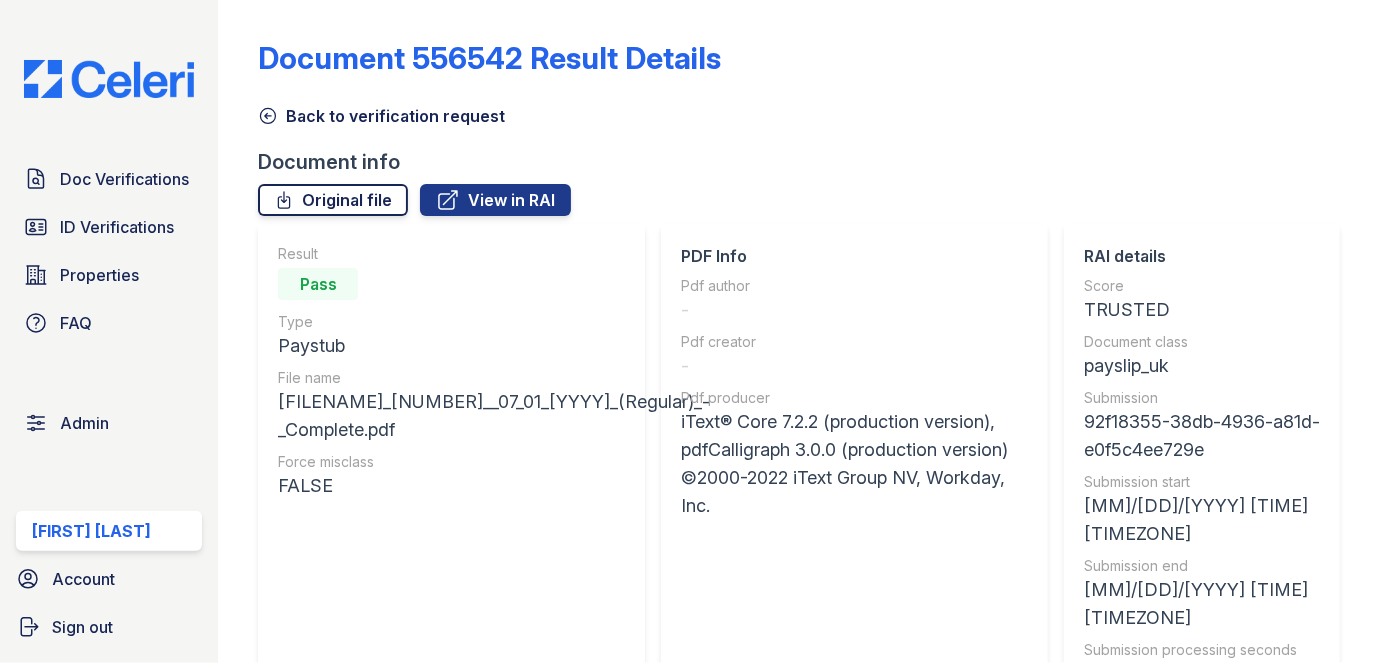 click on "Original file" at bounding box center [333, 200] 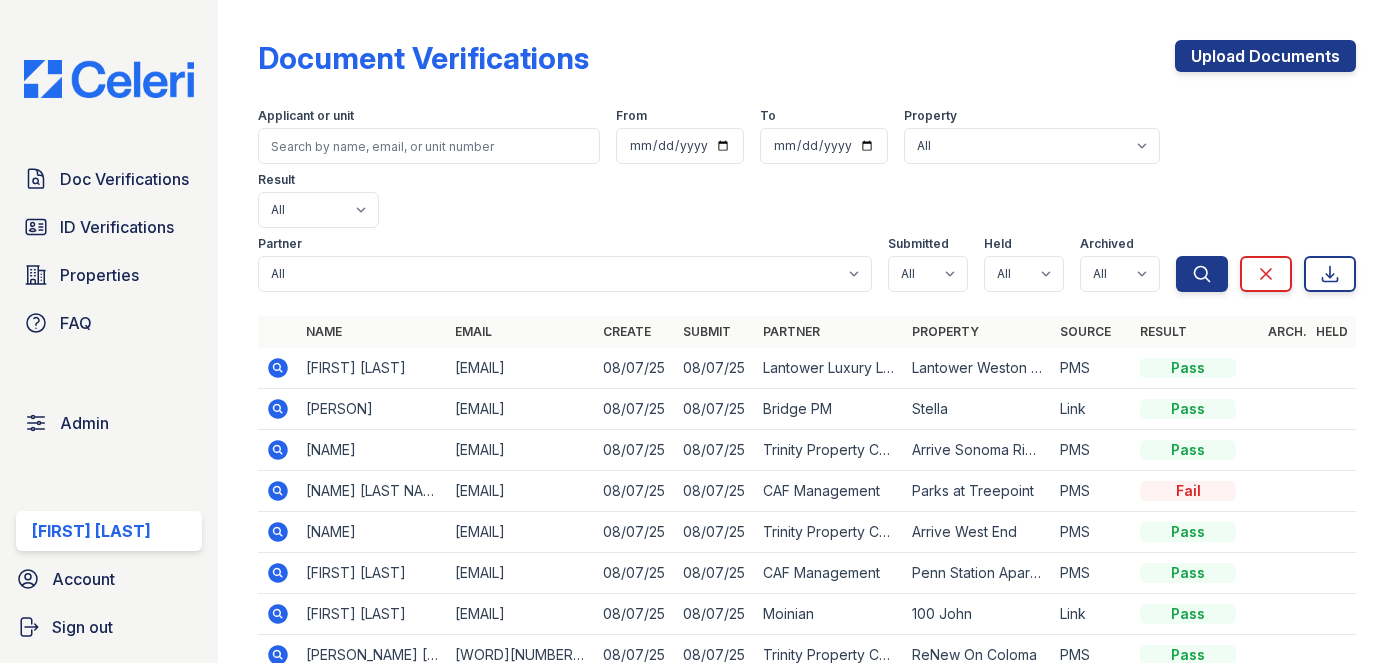 scroll, scrollTop: 0, scrollLeft: 0, axis: both 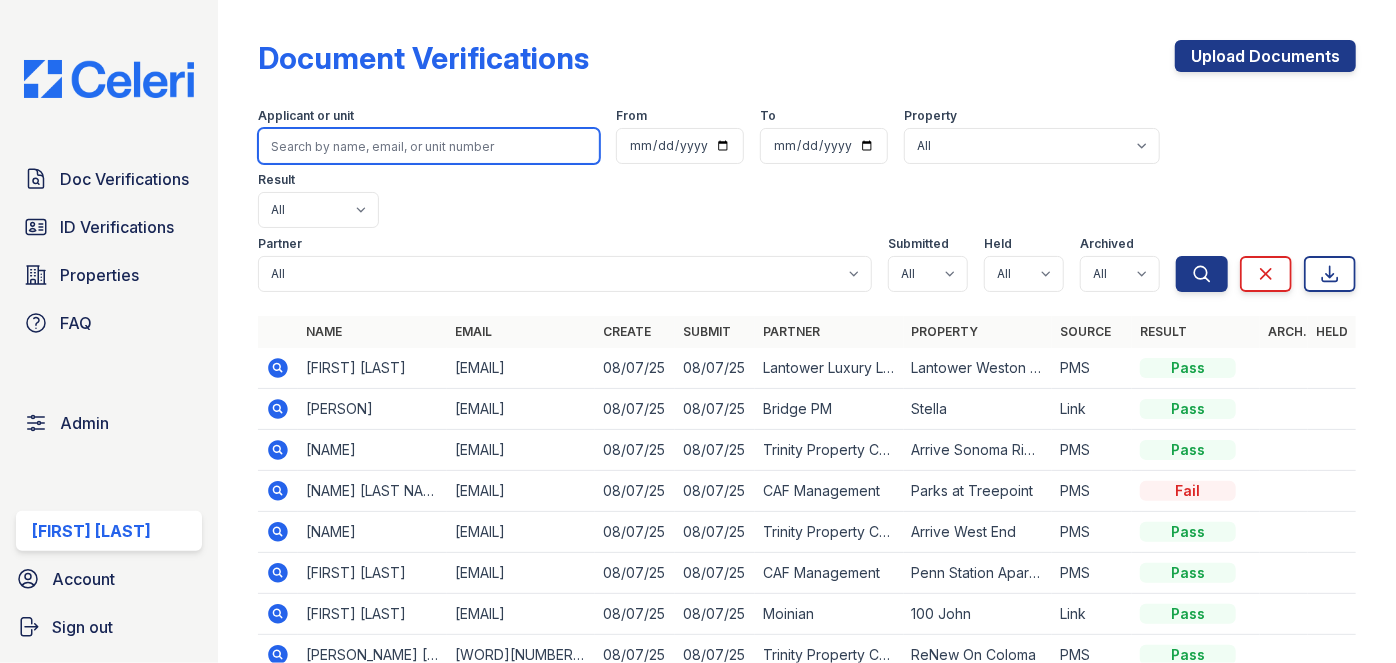 click at bounding box center [429, 146] 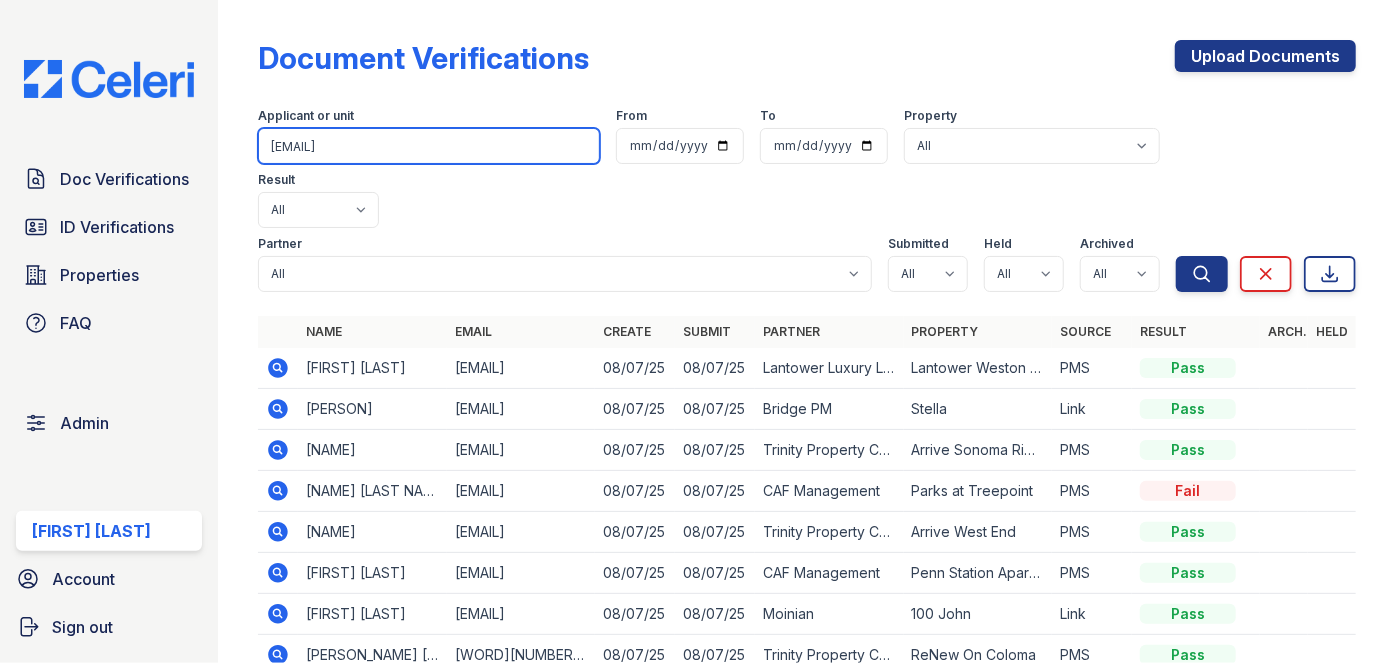 type on "[EMAIL]" 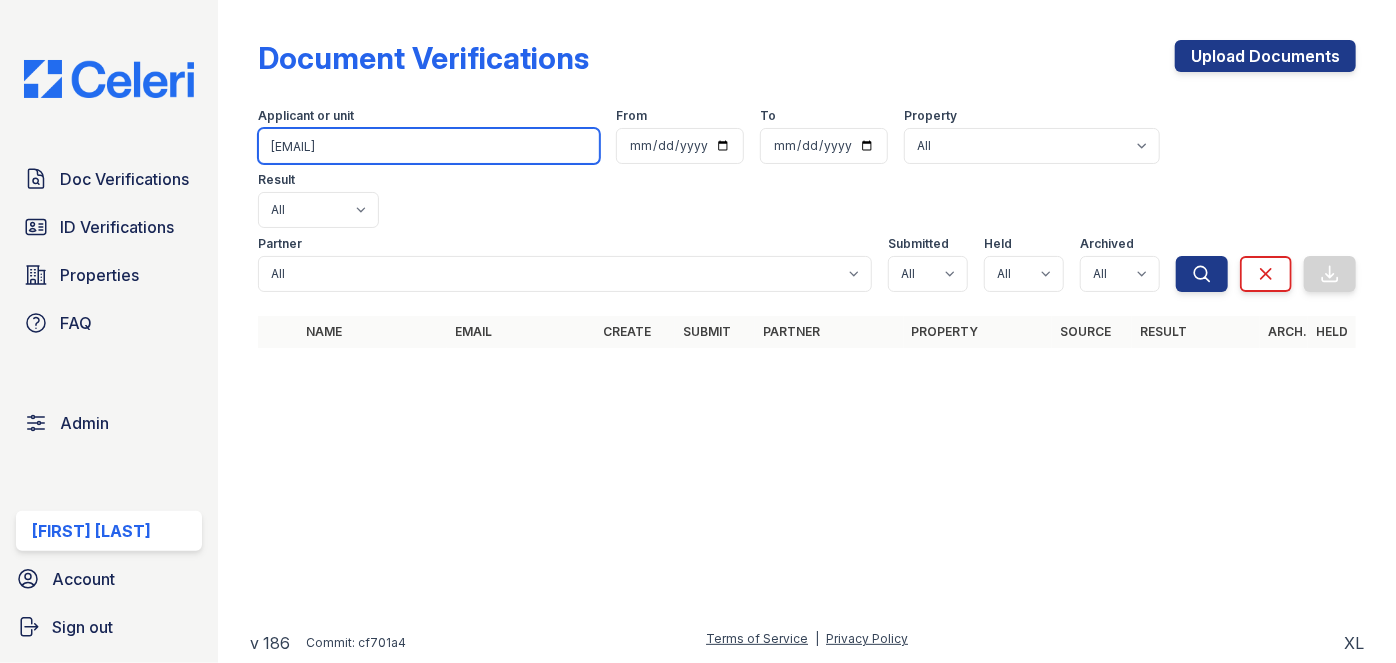 click on "[EMAIL]" at bounding box center [429, 146] 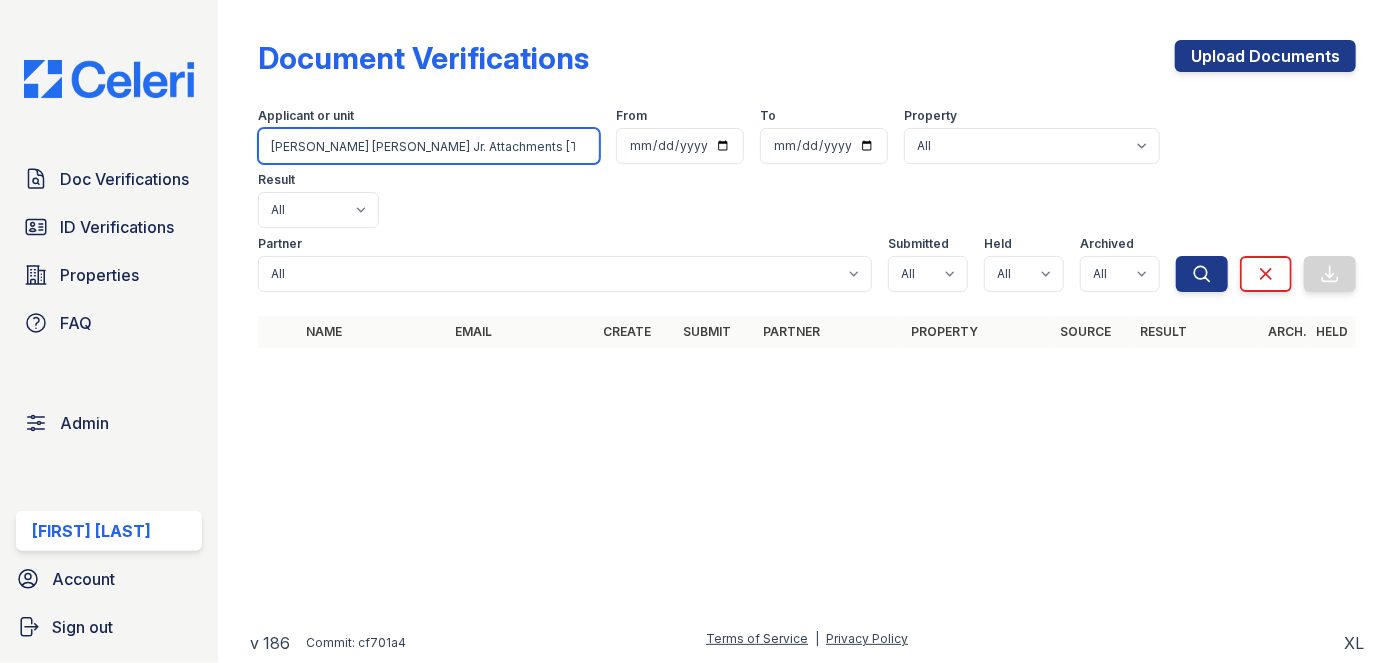 scroll, scrollTop: 0, scrollLeft: 2342, axis: horizontal 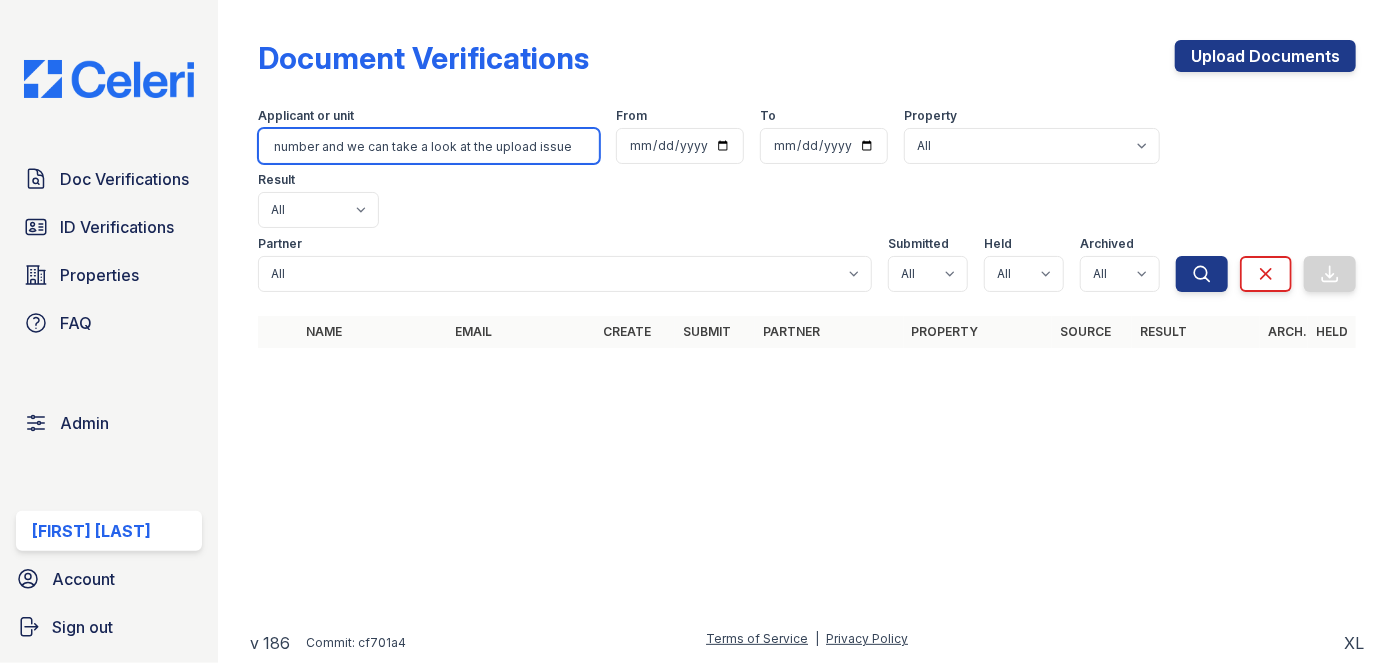 click on "[PERSON_NAME] [PERSON_NAME] Jr. Attachments [TIME] ([TIME]) to me Sent from my iPhone One attachment Scanned by Gmail [PERSON_NAME] (icloud.com) Hello [PERSON_NAME], Our system can't accept or verify the authenticity of scanned documents. Can you send here the pay stubs you are trying to upload and your last [NUMBER] months worth of bank statements in the PDF format + the unit number and we can take a look at the upload issue for you?" at bounding box center [429, 146] 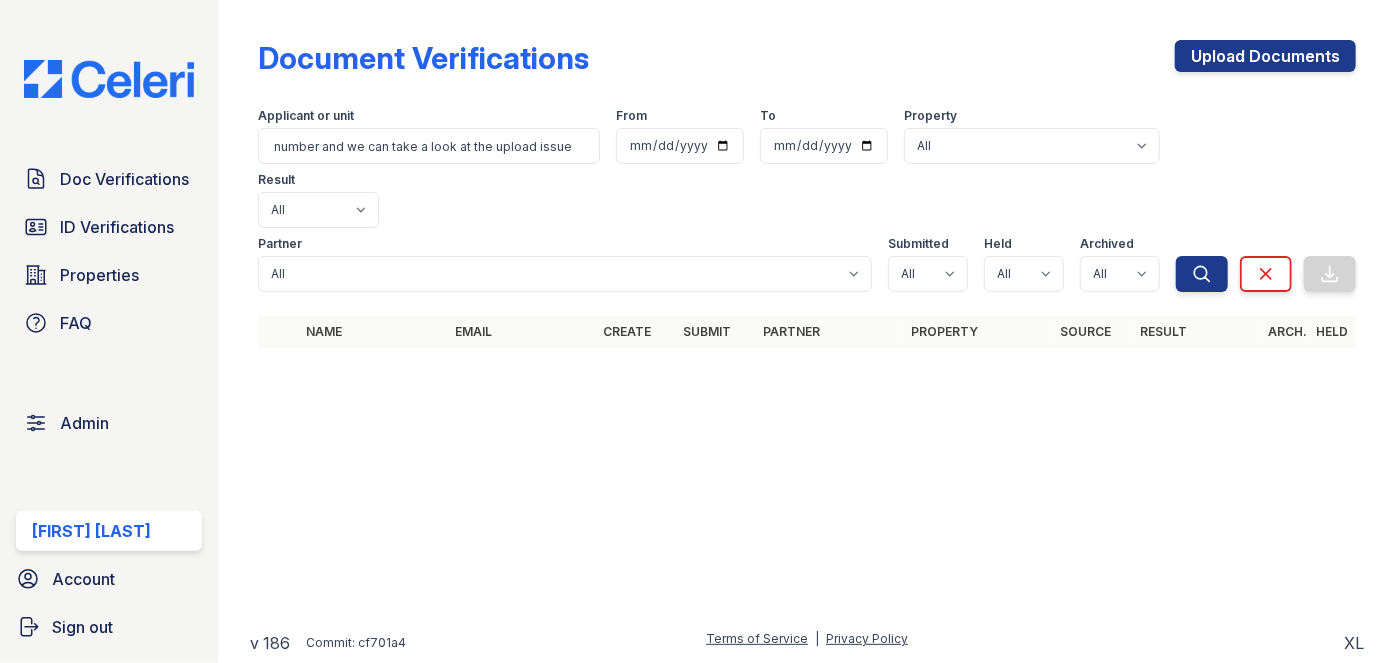 scroll, scrollTop: 0, scrollLeft: 0, axis: both 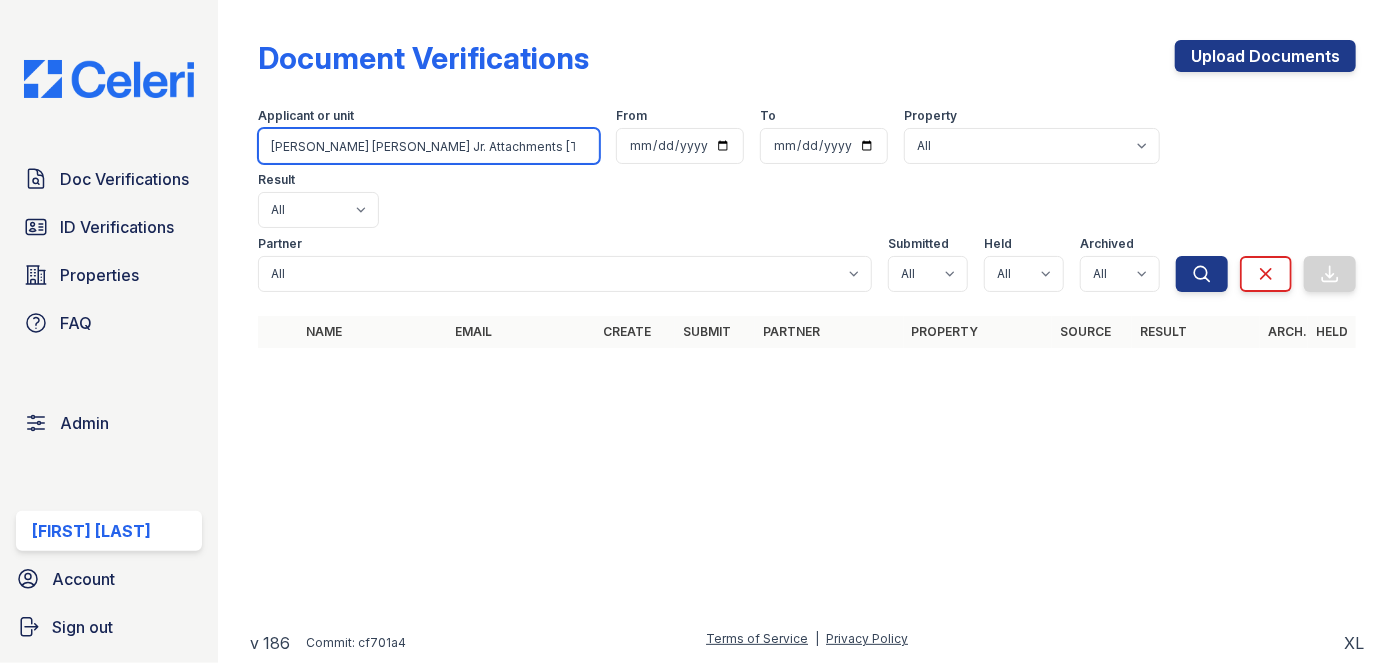 paste on "[FIRST] [MIDDLE] [LAST]" 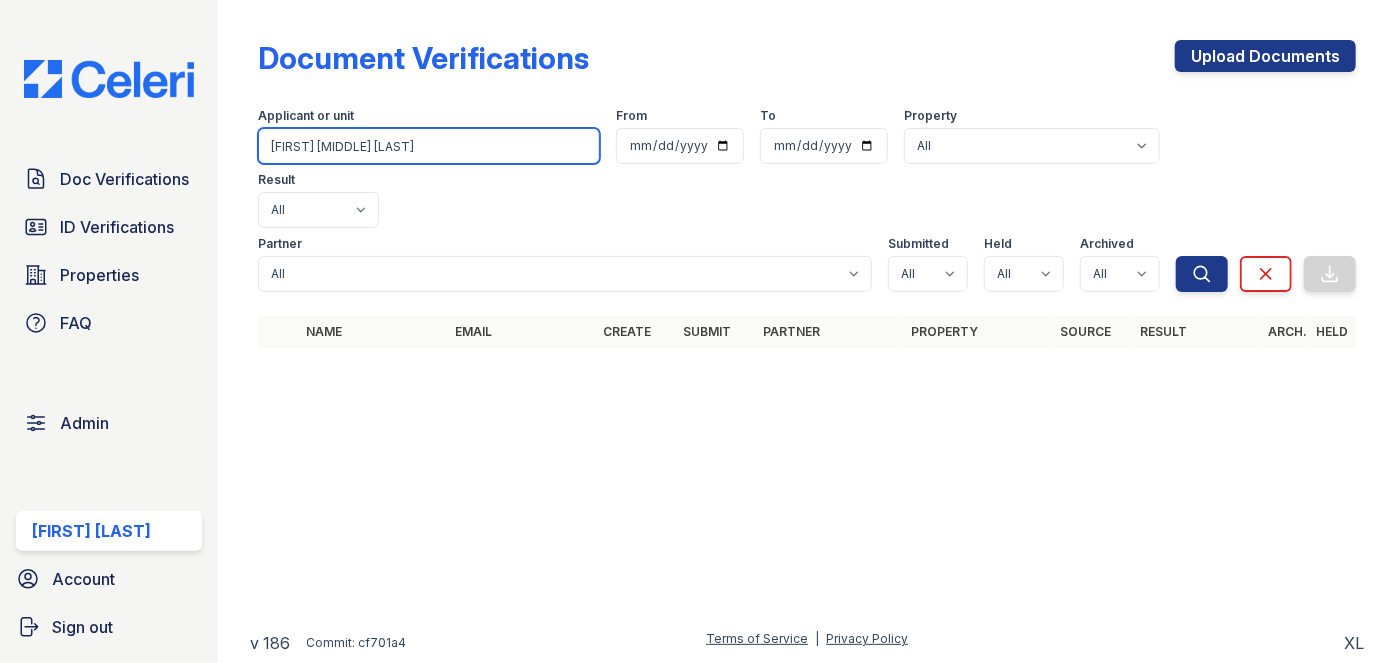 type on "[FIRST] [MIDDLE] [LAST]" 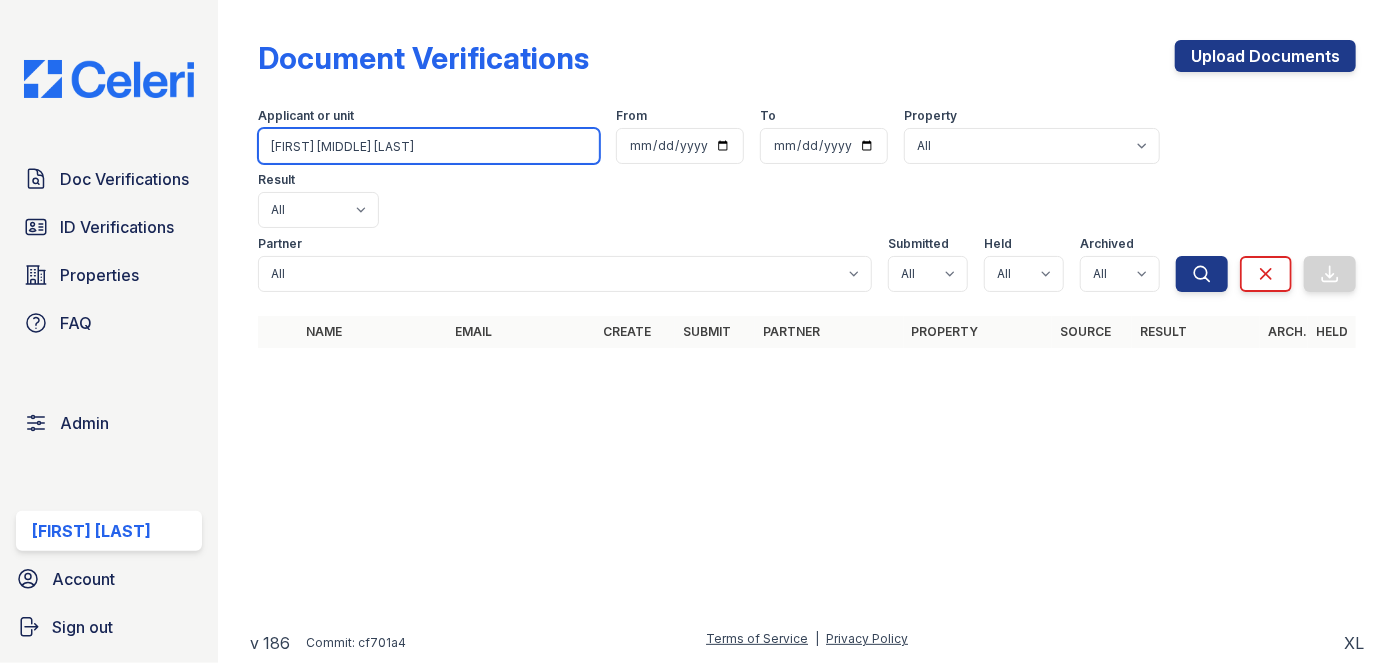 click on "Search" at bounding box center (1202, 274) 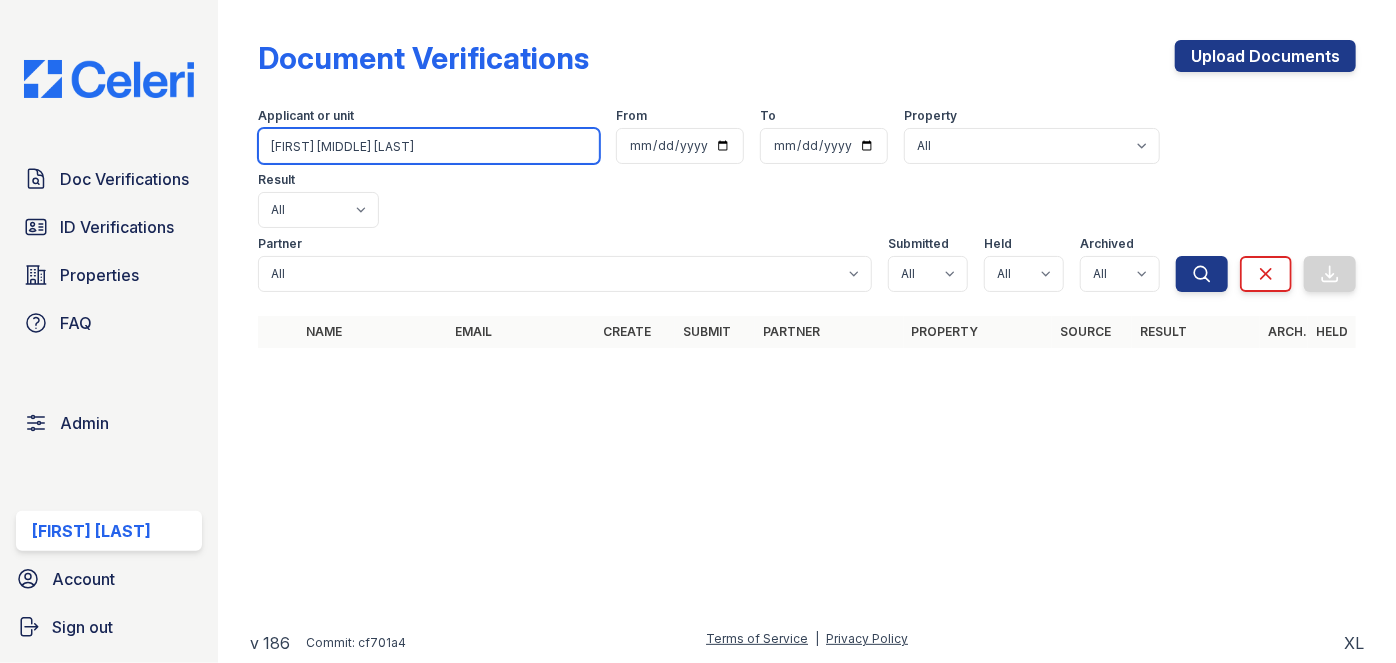 drag, startPoint x: 330, startPoint y: 145, endPoint x: 226, endPoint y: 127, distance: 105.546196 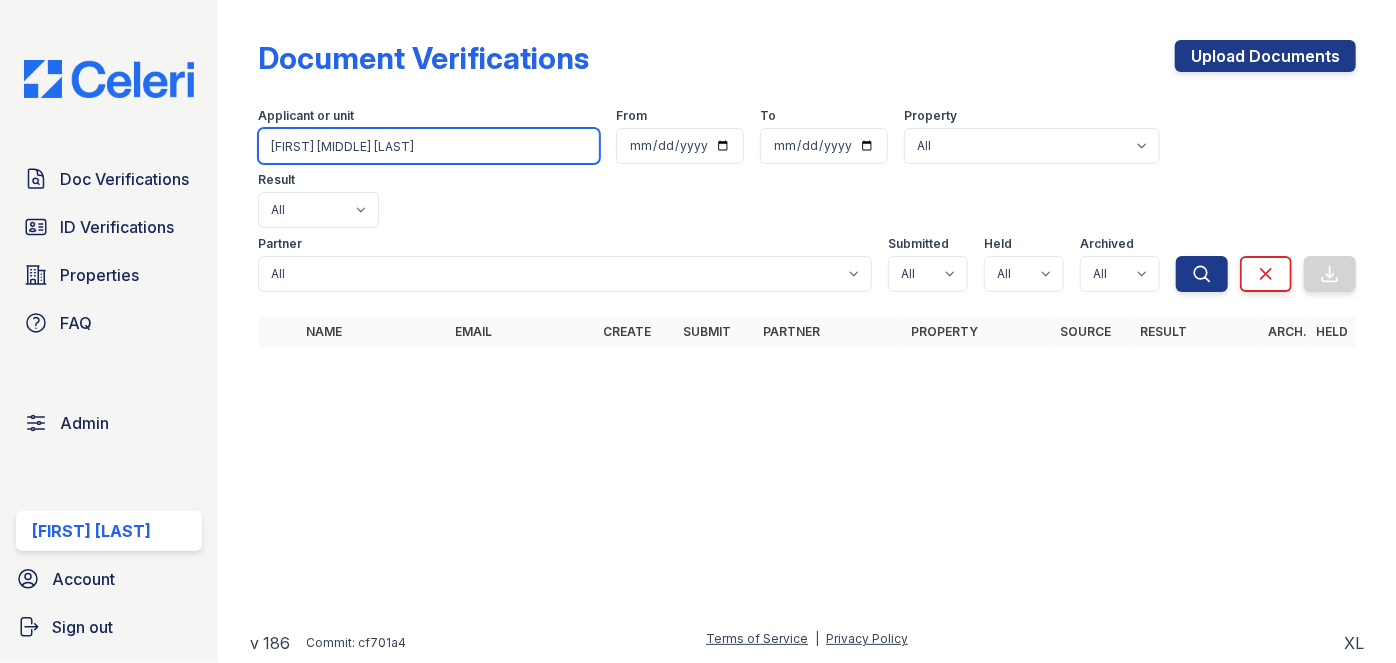 click on "Document Verifications
Upload Documents
Filter
Applicant or unit
[FIRST] [LASTNAME] [SUFFIX]
From
To
Property
All
[NUMBER] [STREET]
[NUMBER] [CITY]
[NUMBER] [STREET] [STREET]
[NUMBER] [STREET] [UNIT]
[NUMBER] [STREET], [UNIT]
[NUMBER] [STREET]
[NUMBER] [STREET]
[NUMBER] [STREET]
[NUMBER] [STREET] [STREET]
[NUMBER] [STREET] [STREET]
[NUMBER] [STREET] [STREET]
[NUMBER] [STREET] [STREET]
[NUMBER] [STREET]
[NUMBER] [STREET]
[NUMBER] [STREET]
[NUMBER] [STREET] [STREET]
[NUMBER] [STREET] [STREET]
[NUMBER] [STREET]
[NUMBER] [NAME]
[NUMBER] [STREET] [LETTER]
[NUMBER] [STREET] [LETTER]
[NUMBER] [STREET]
[NUMBER] [STREET]
[NUMBER] [STREET]
[NUMBER] [STREET]
[NUMBER] [STREET]
[NUMBER] [STREET] [STREET]
[NUMBER] [STREET]
[NUMBER] [STREET]
[NUMBER] [STREET]
[NUMBER] [STREET] [STREET]" at bounding box center [807, 331] 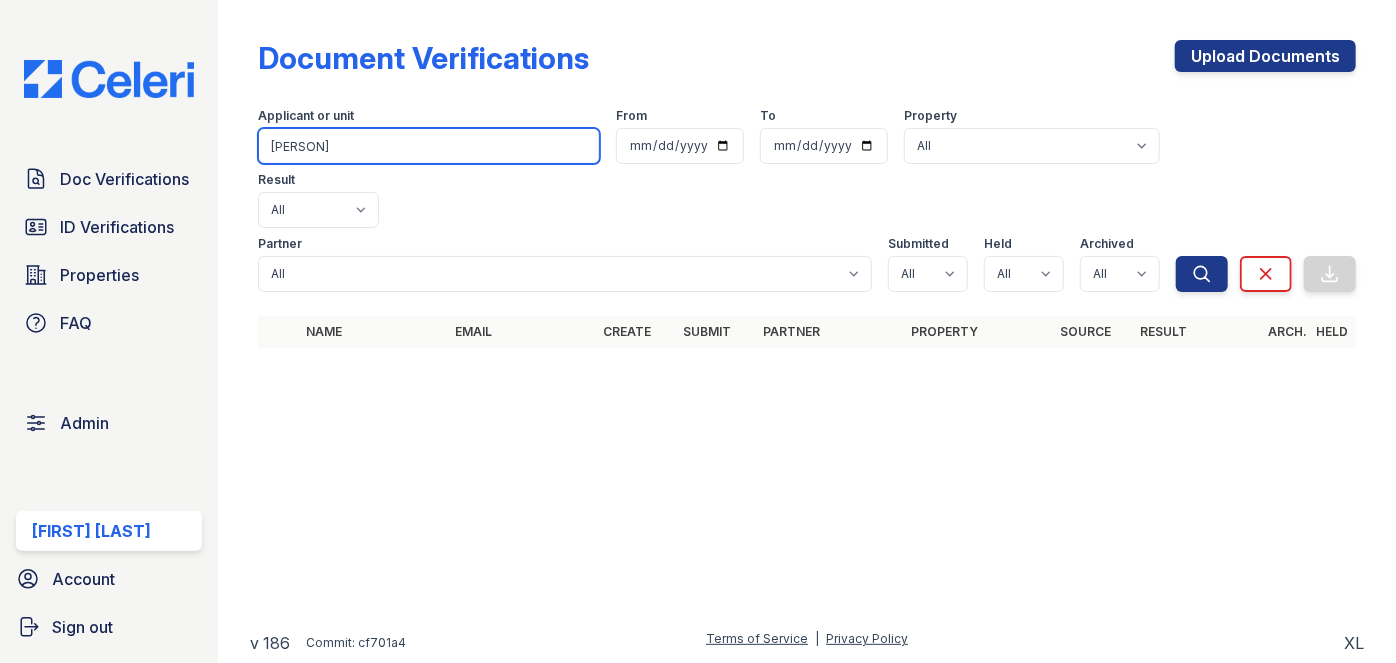 click on "[PERSON]" at bounding box center [429, 146] 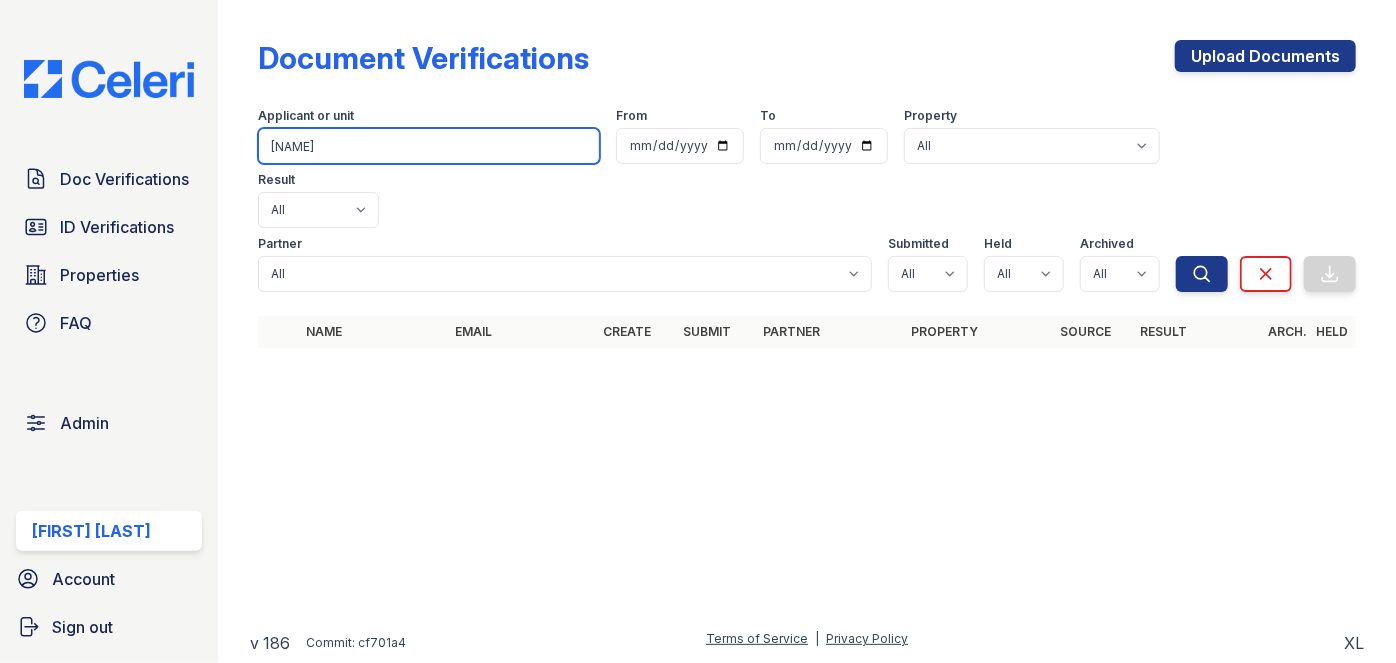 type on "[NAME]" 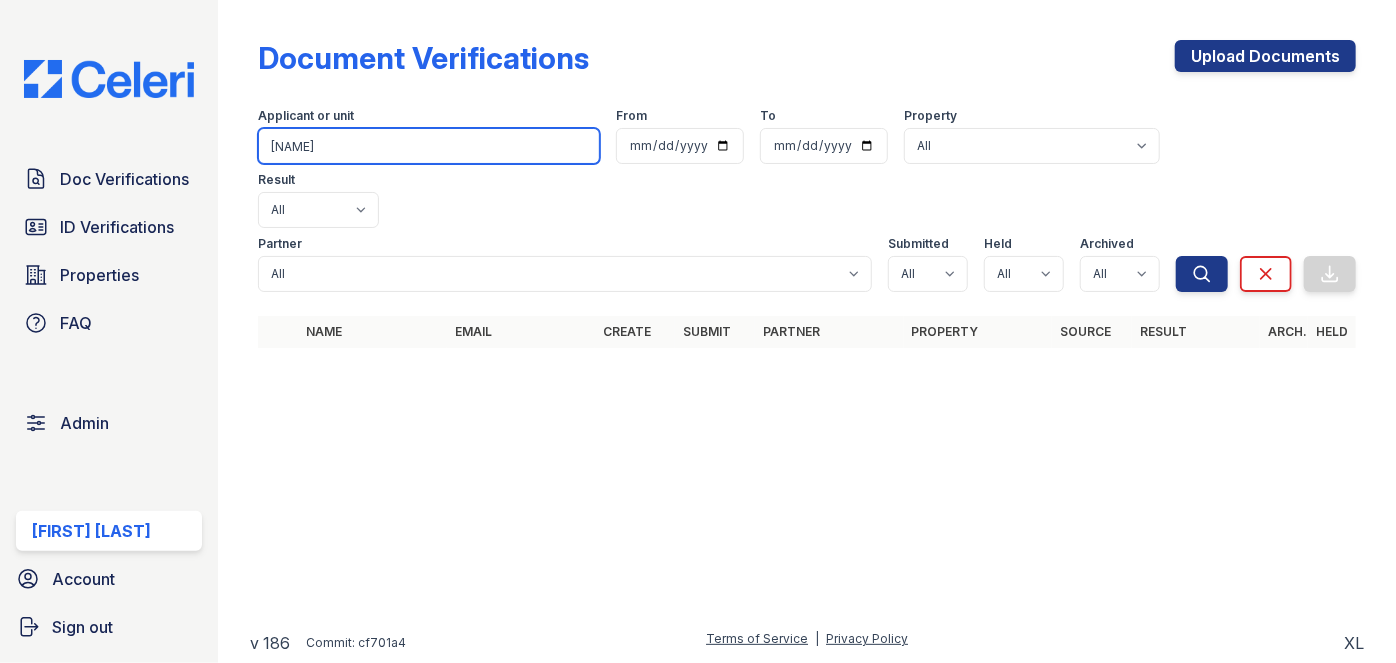 click on "Search" at bounding box center (1202, 274) 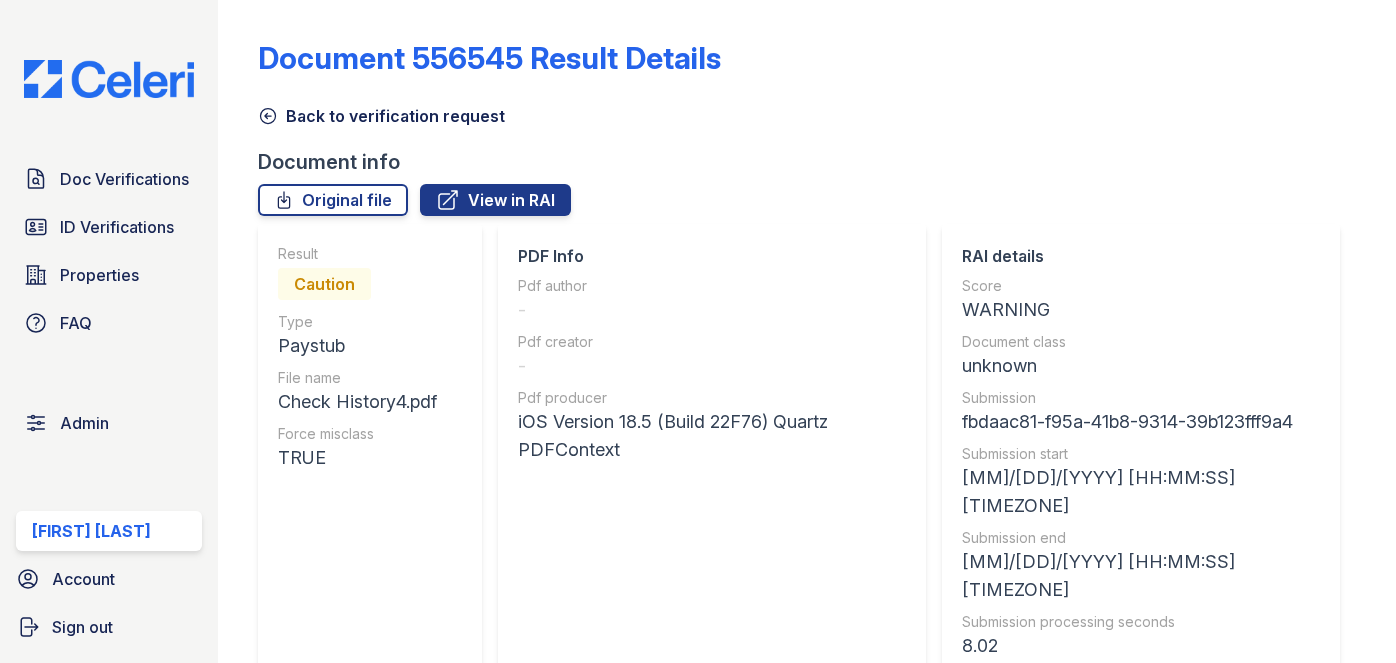 scroll, scrollTop: 0, scrollLeft: 0, axis: both 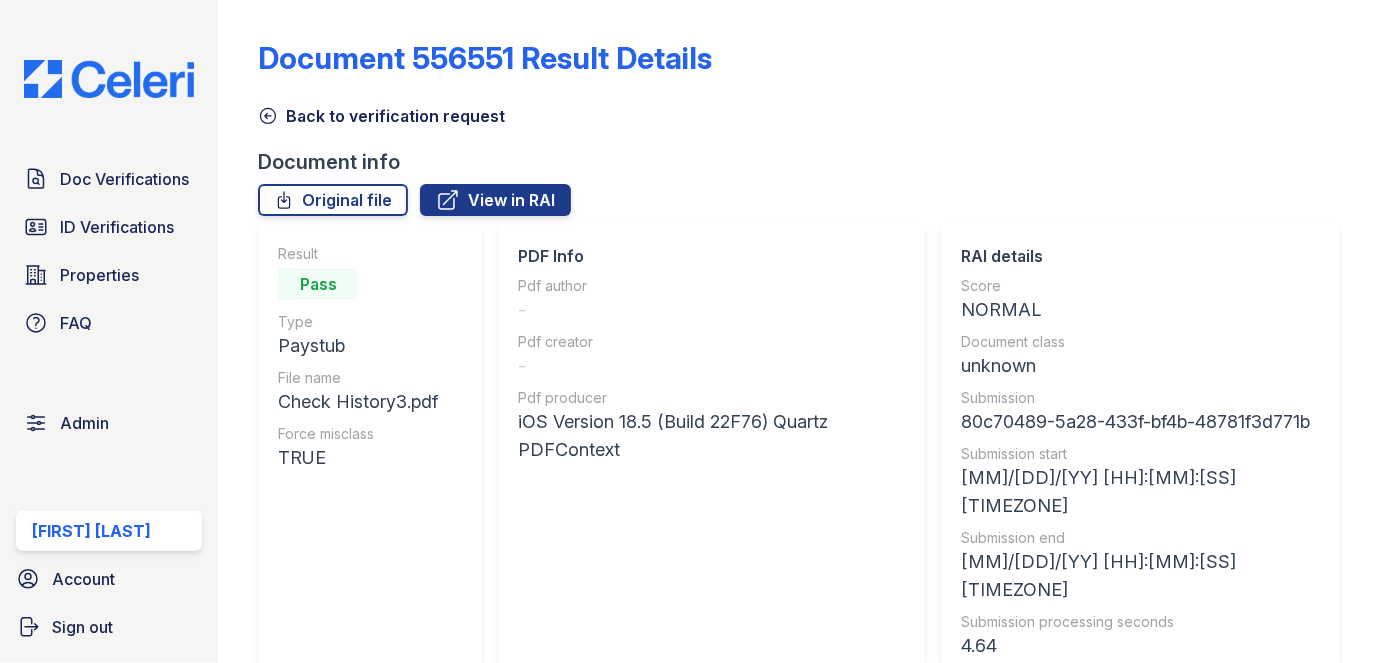 click 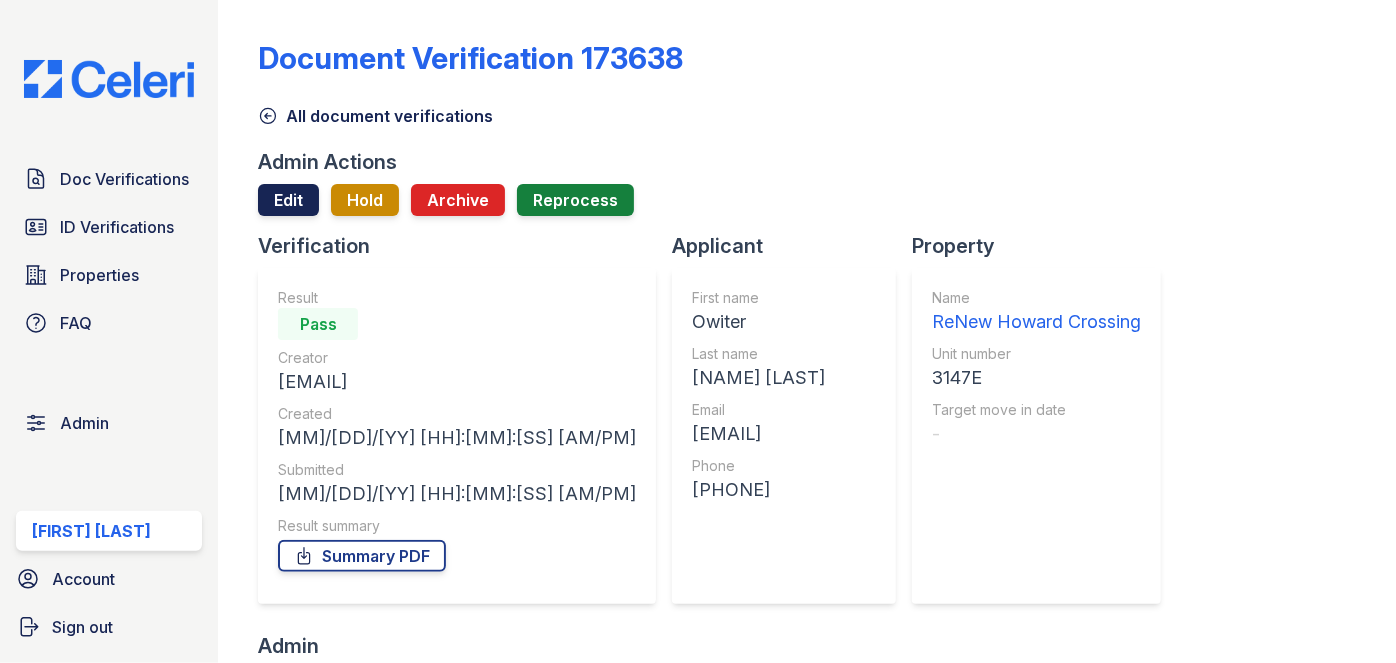 click on "Edit" at bounding box center (288, 200) 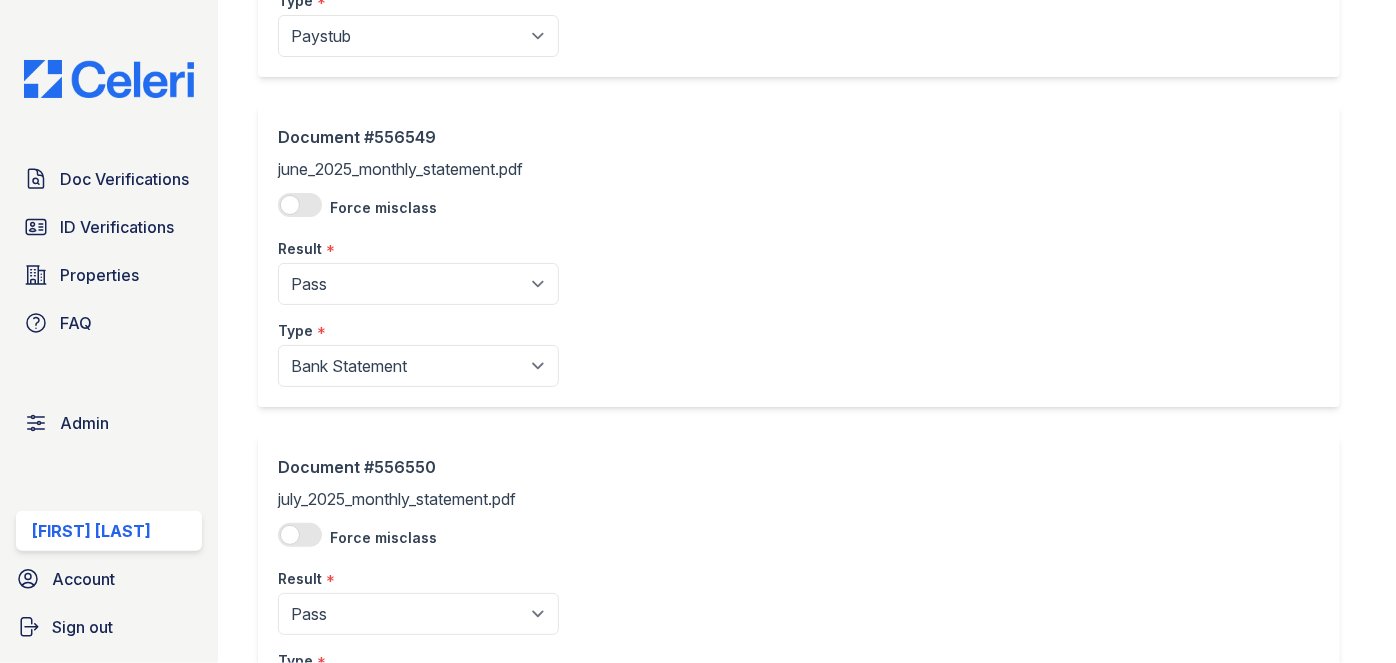 scroll, scrollTop: 1890, scrollLeft: 0, axis: vertical 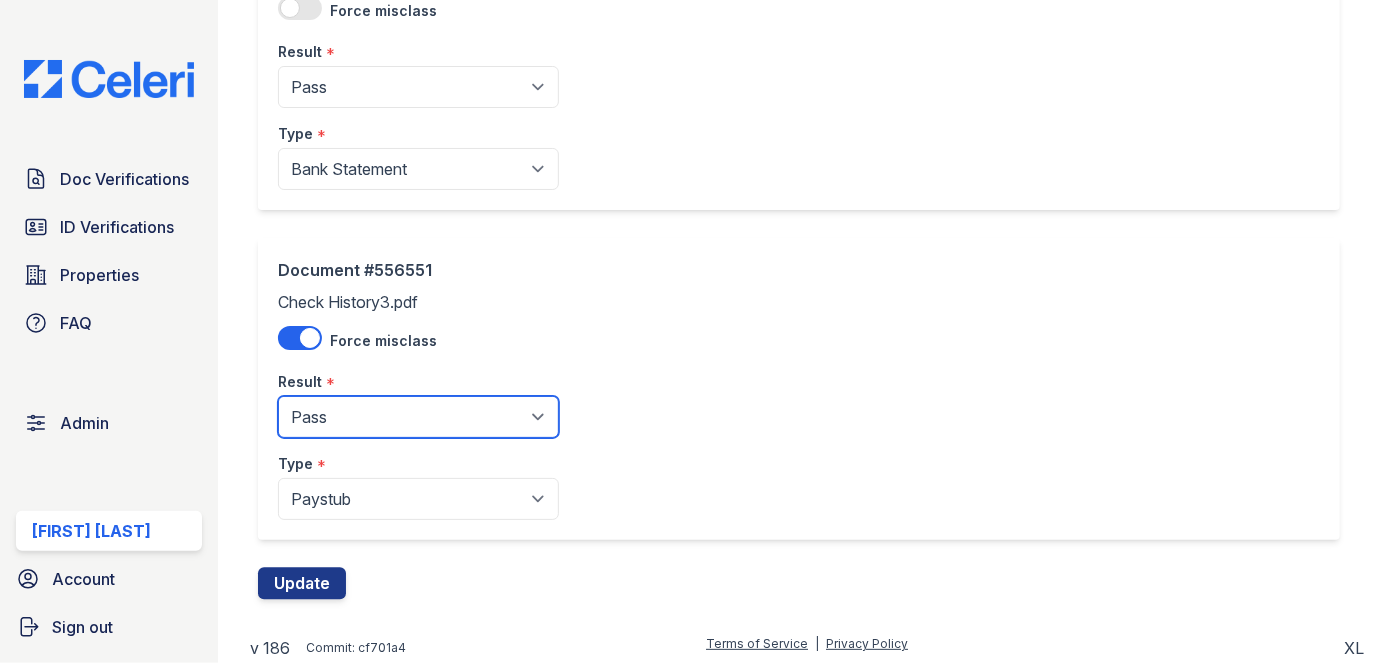 click on "Pending
Sent
Started
Processing
Pass
Fail
Caution
Error
N/A" at bounding box center [418, 417] 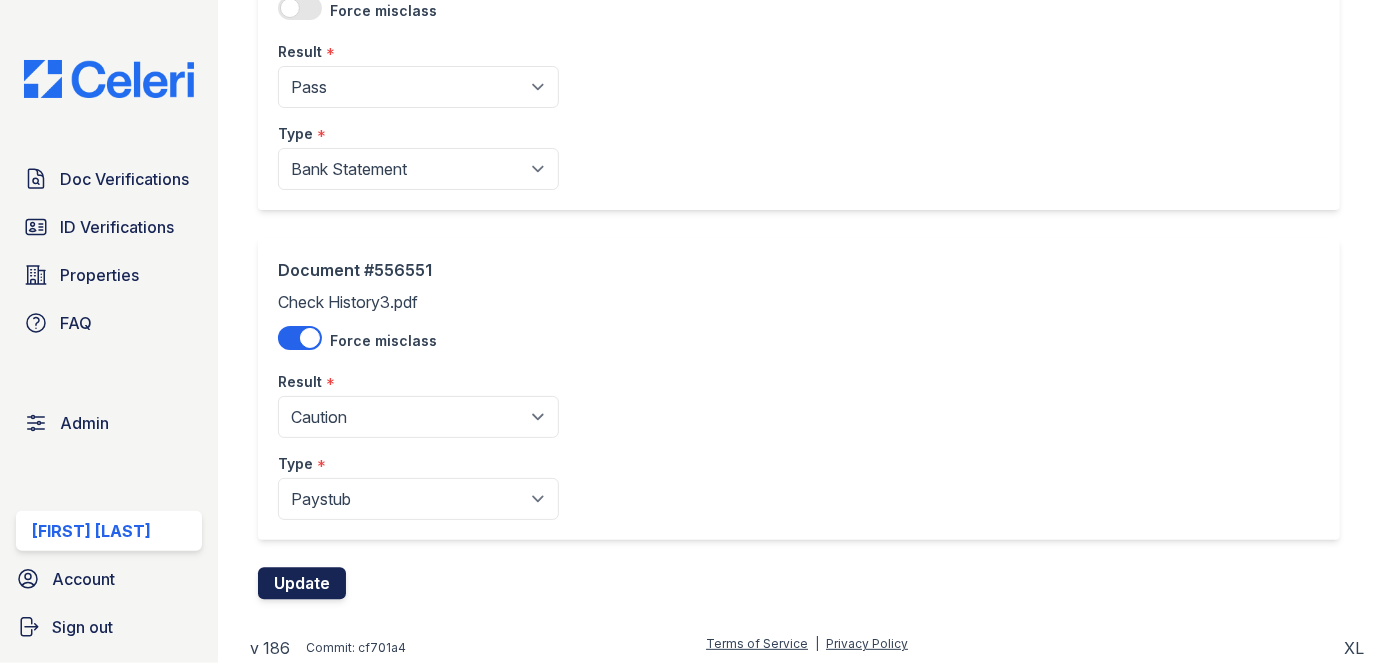 click on "Update" at bounding box center (302, 584) 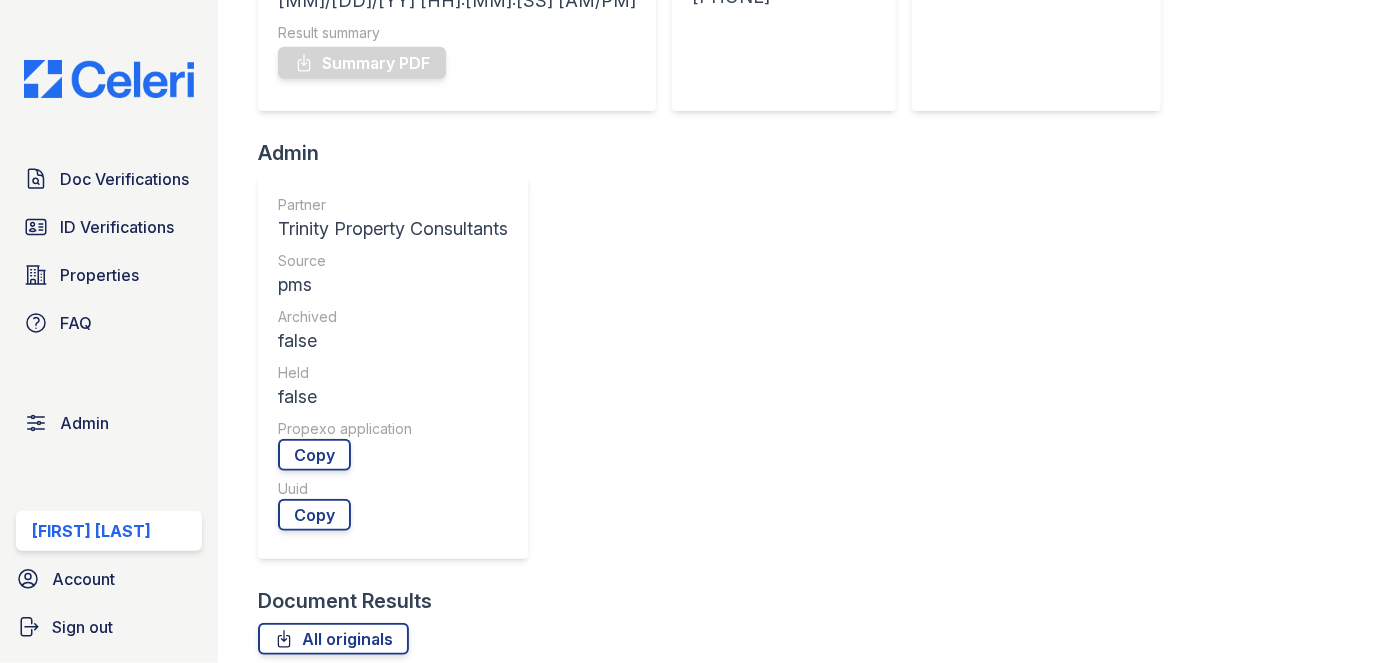 scroll, scrollTop: 727, scrollLeft: 0, axis: vertical 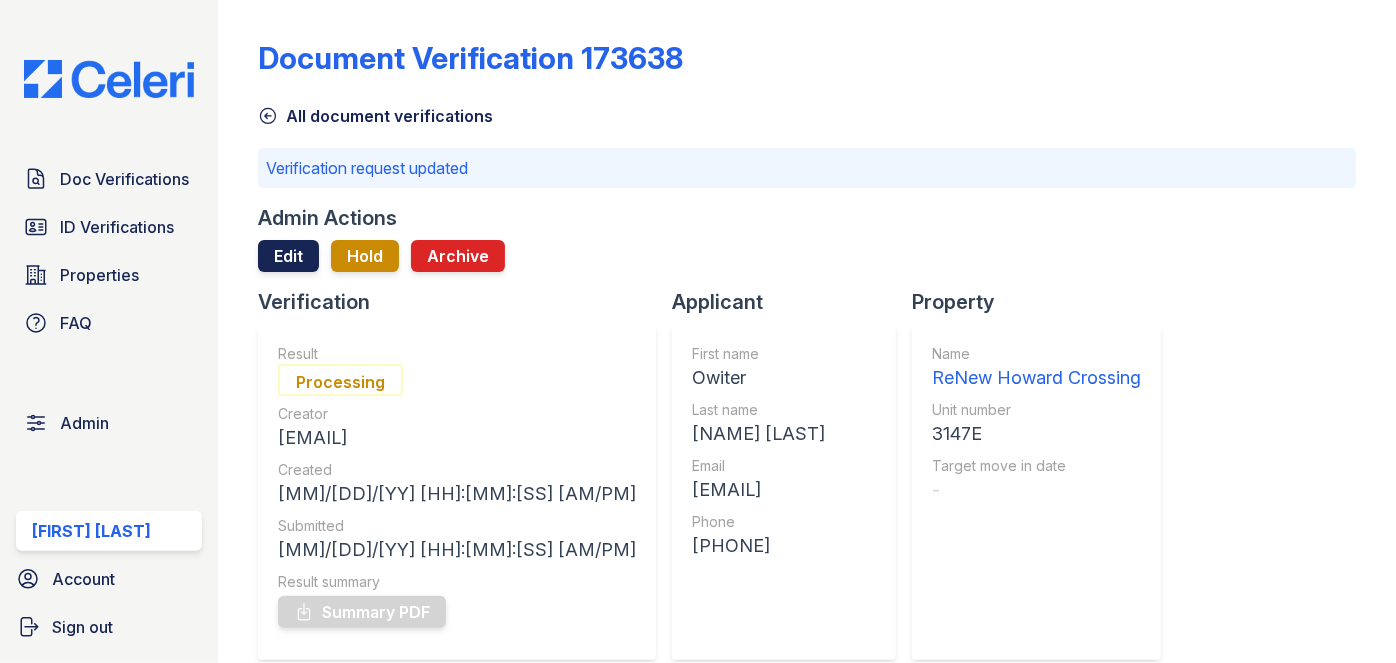 click on "Edit" at bounding box center (288, 256) 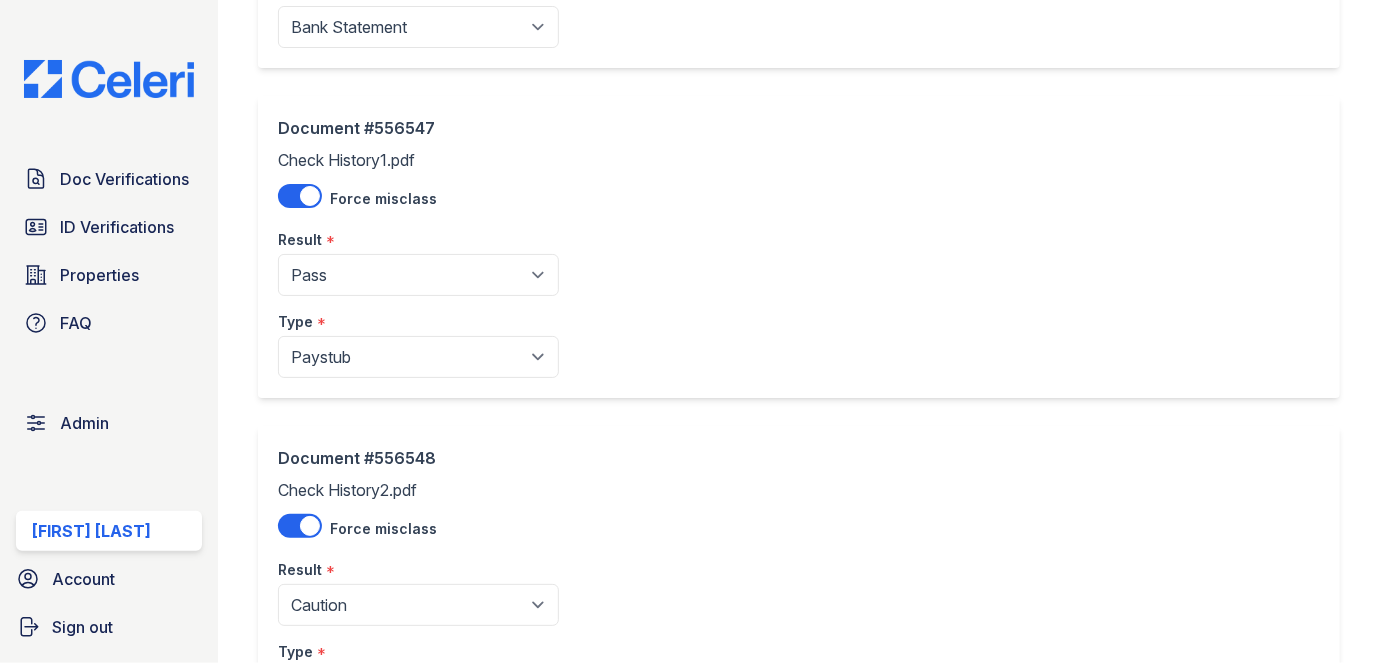 scroll, scrollTop: 727, scrollLeft: 0, axis: vertical 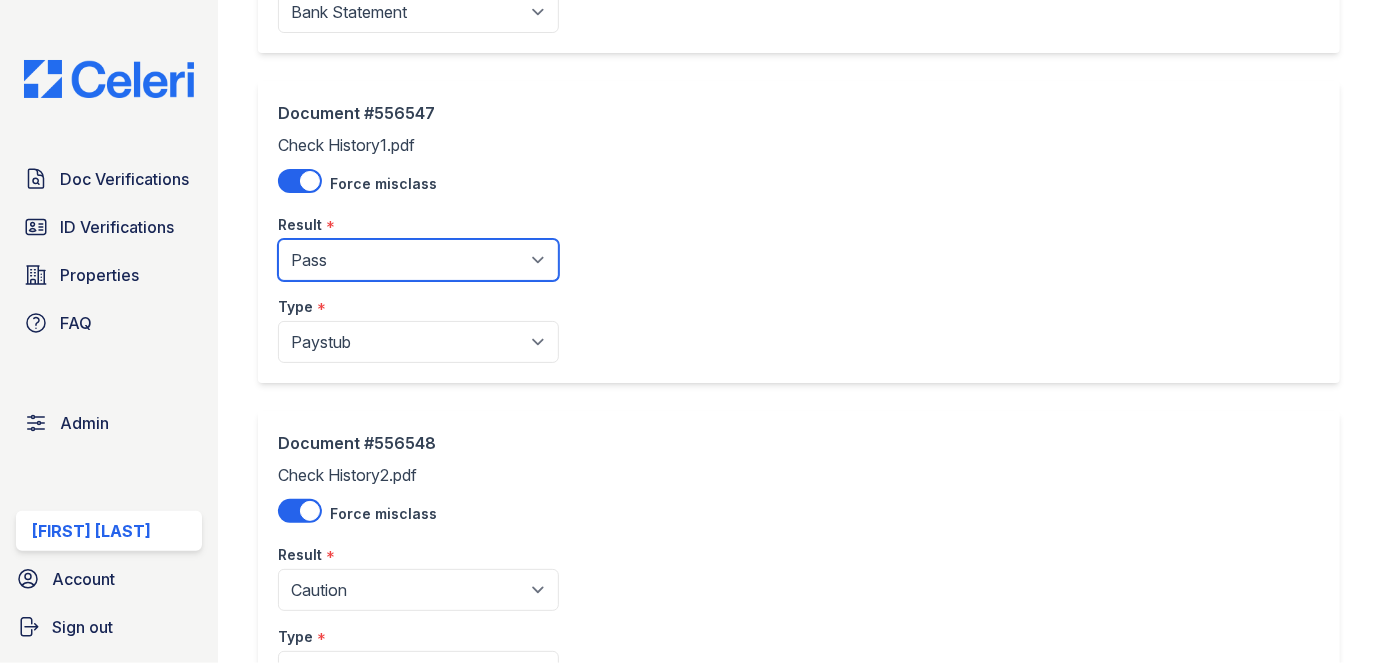 click on "Pending
Sent
Started
Processing
Pass
Fail
Caution
Error
N/A" at bounding box center [418, 260] 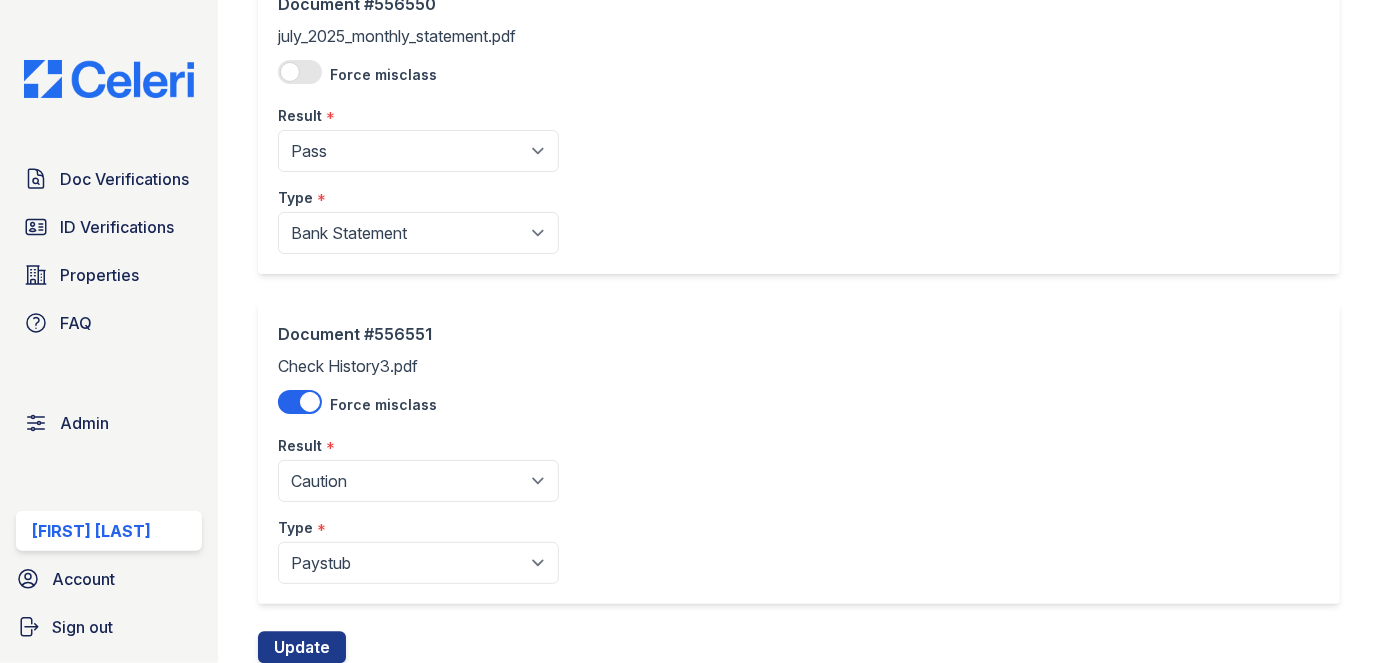 scroll, scrollTop: 1890, scrollLeft: 0, axis: vertical 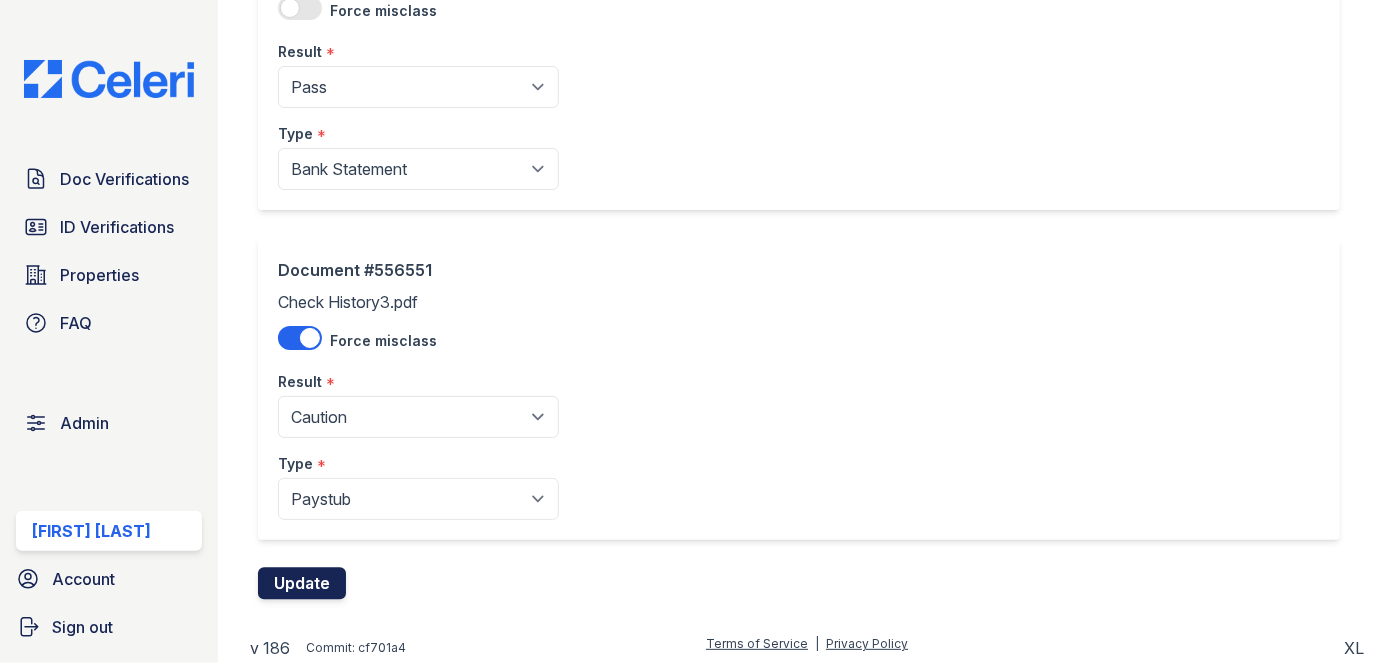 click on "Update" at bounding box center [302, 584] 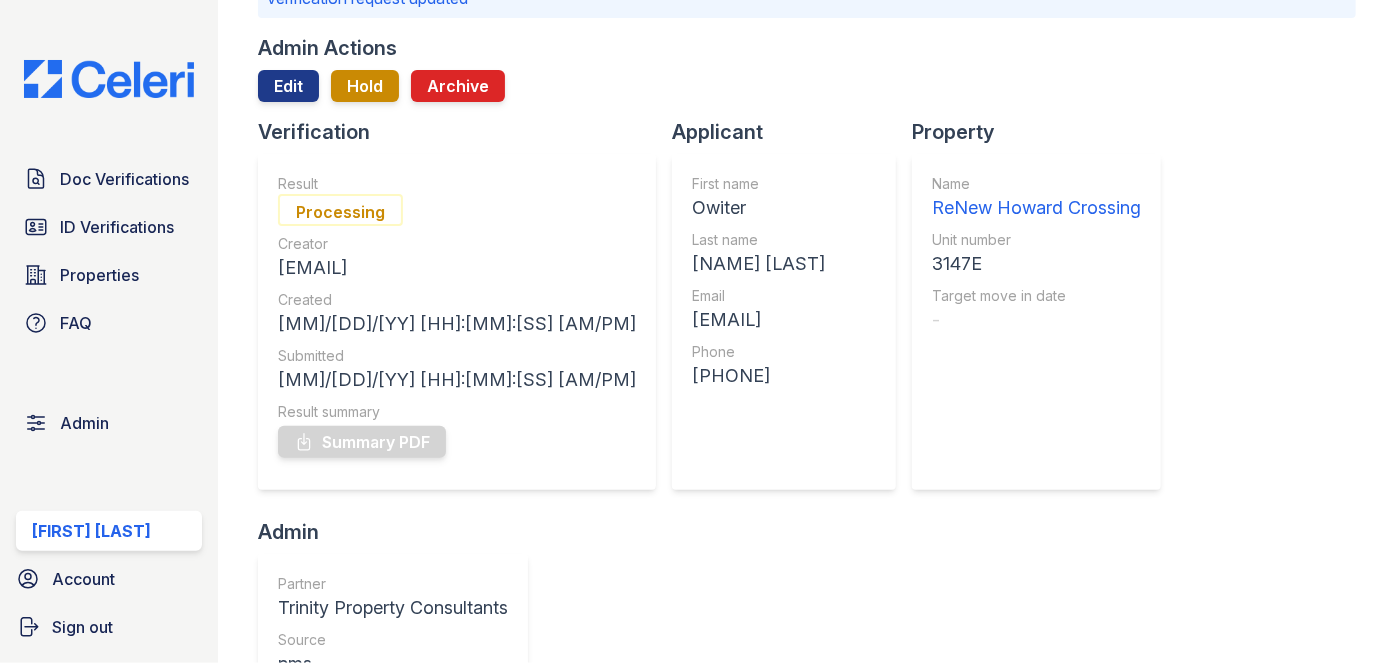scroll, scrollTop: 0, scrollLeft: 0, axis: both 